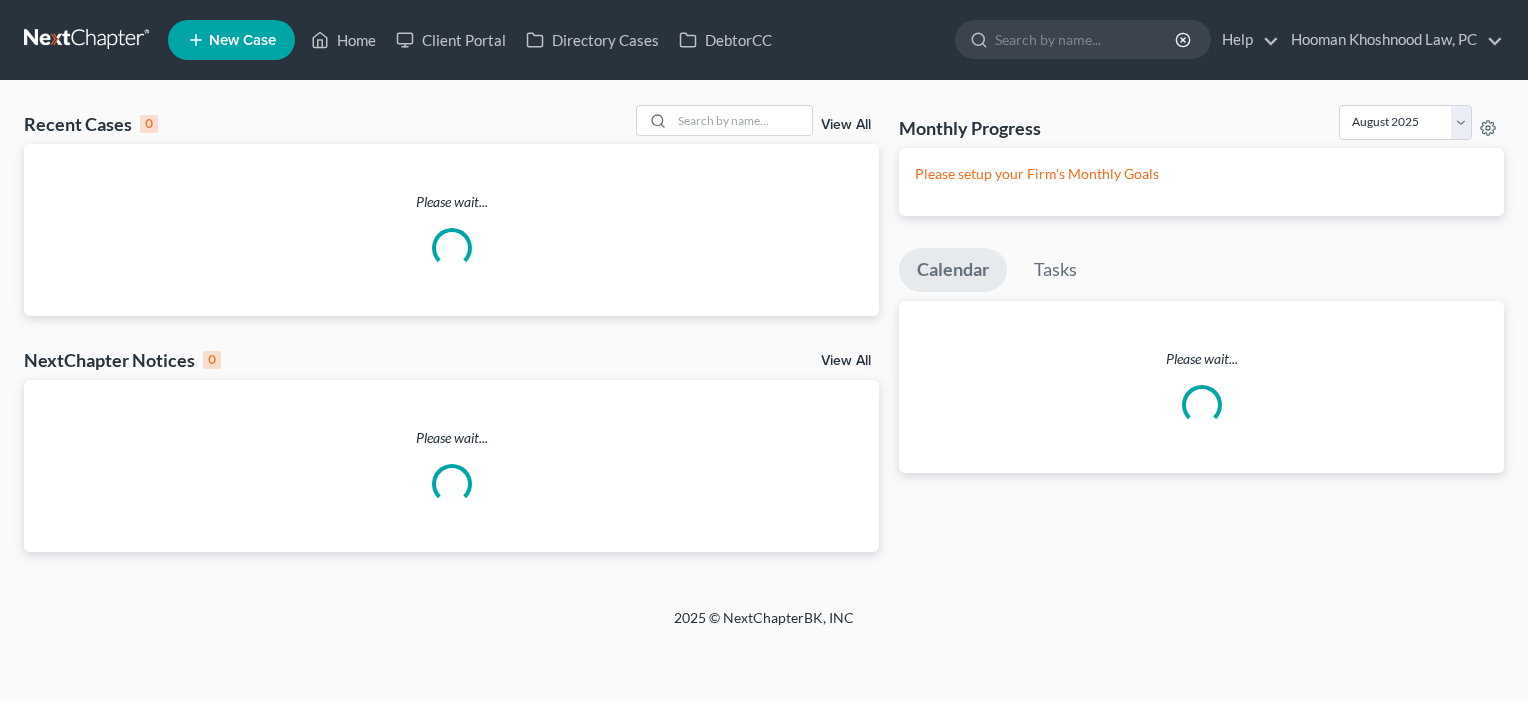 scroll, scrollTop: 0, scrollLeft: 0, axis: both 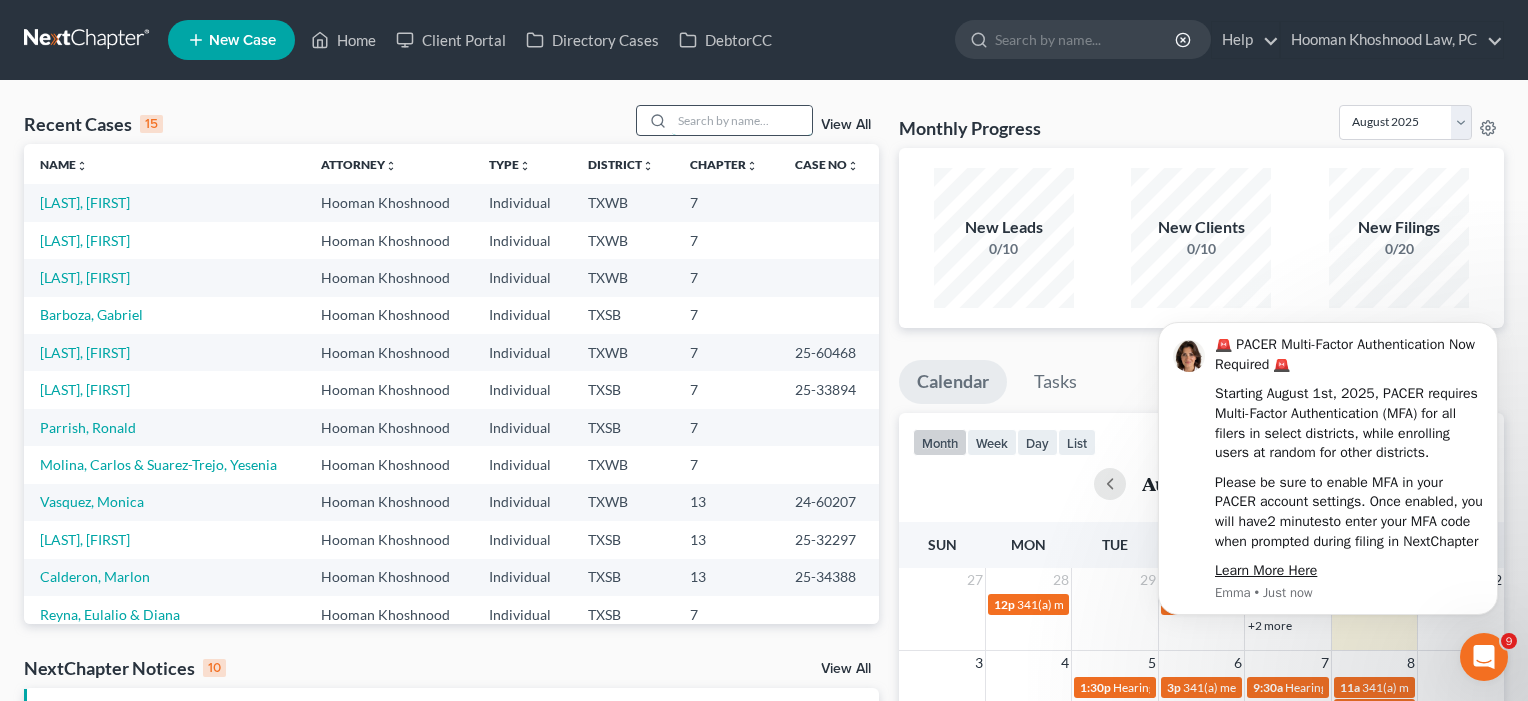 click at bounding box center [742, 120] 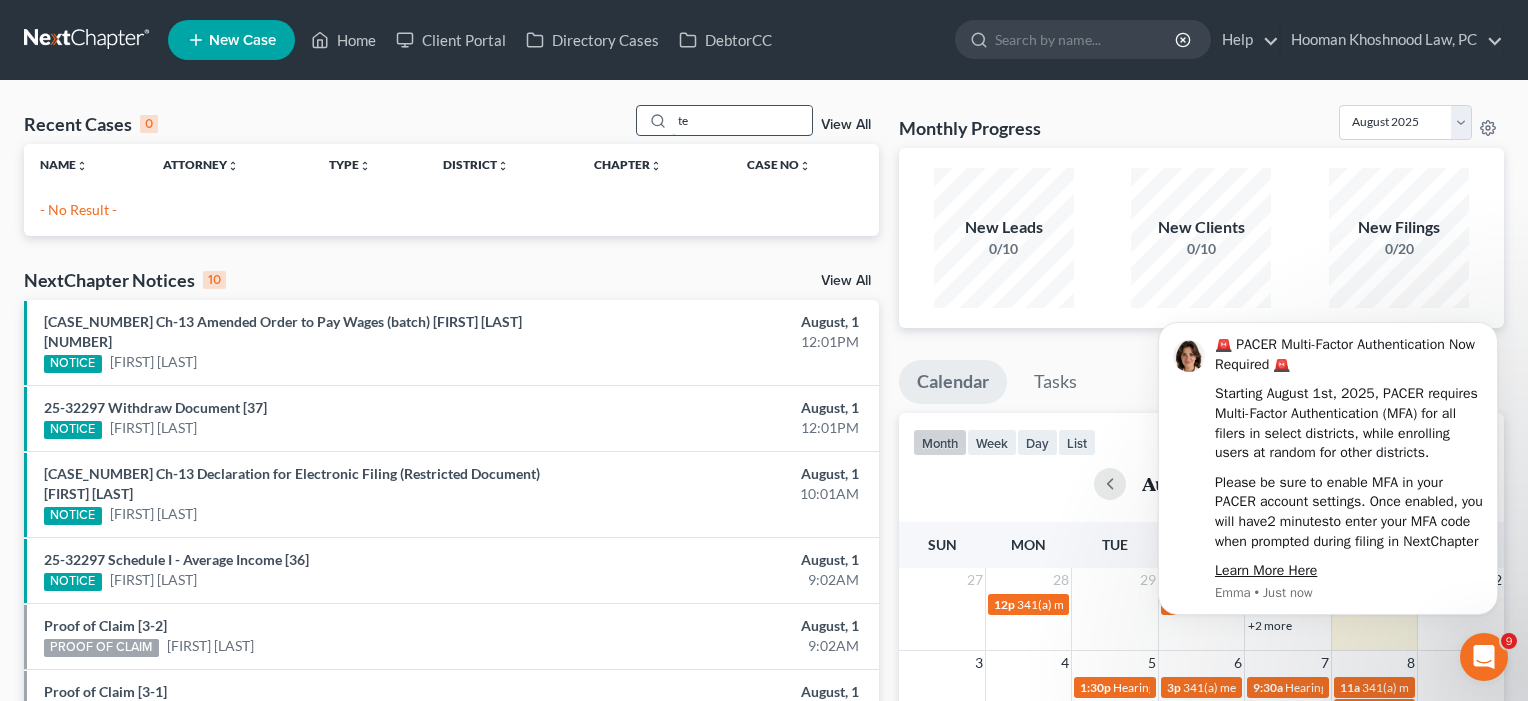 type on "t" 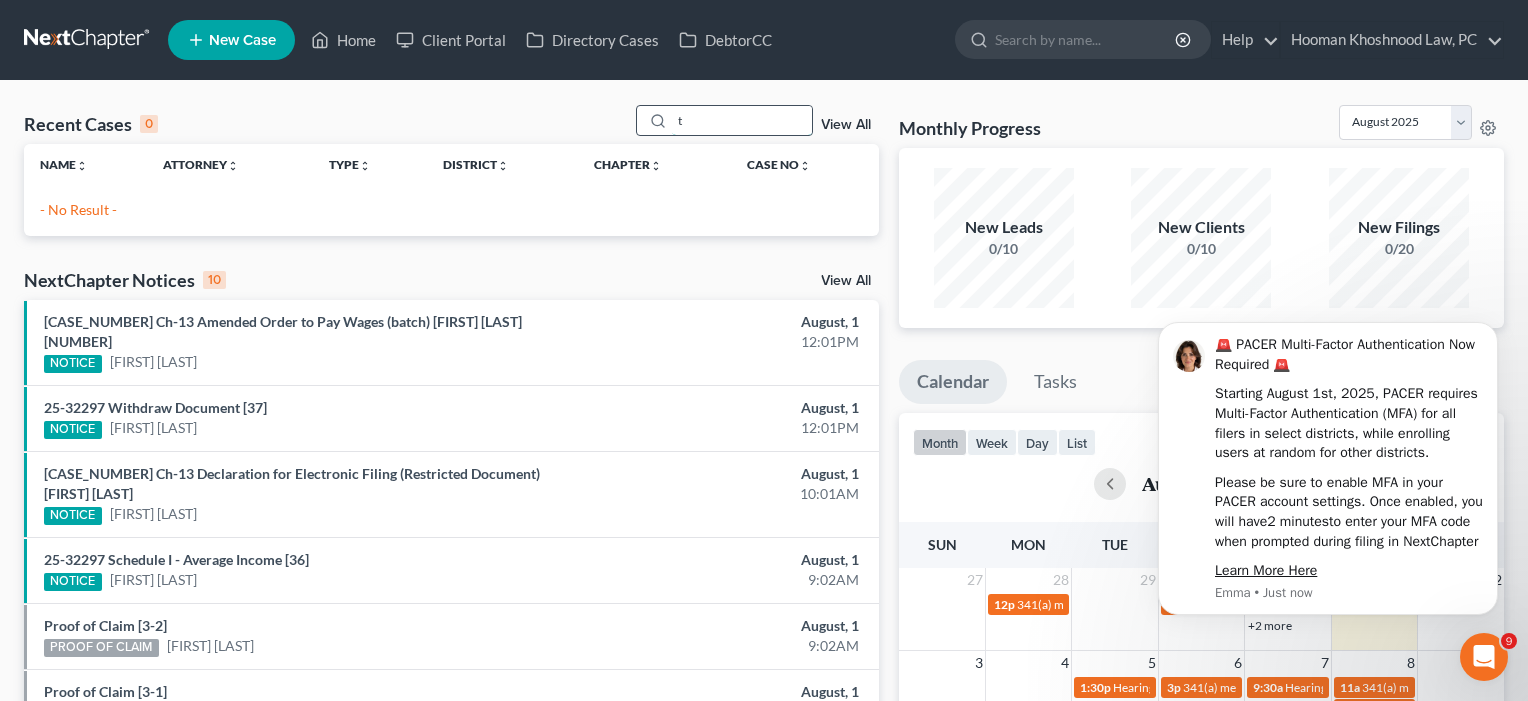 type 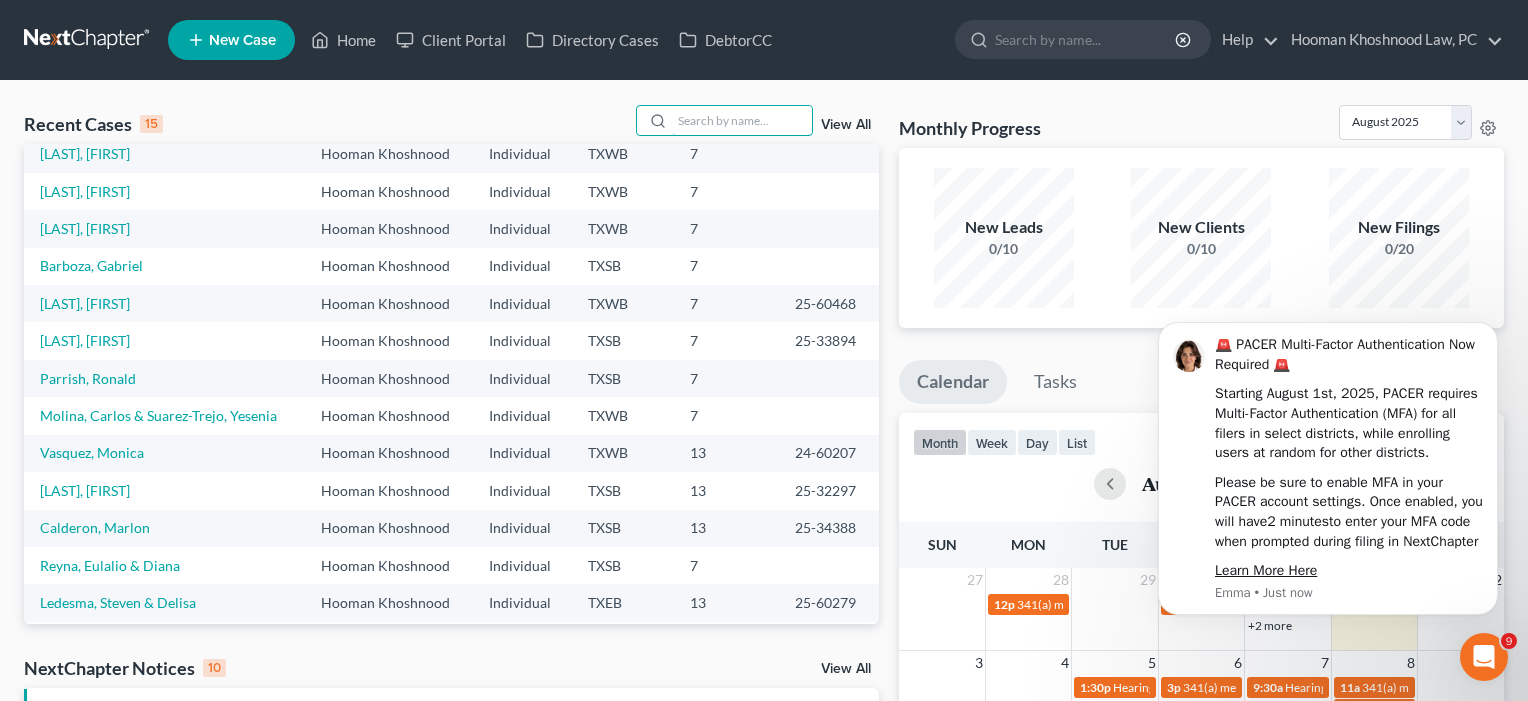 scroll, scrollTop: 56, scrollLeft: 0, axis: vertical 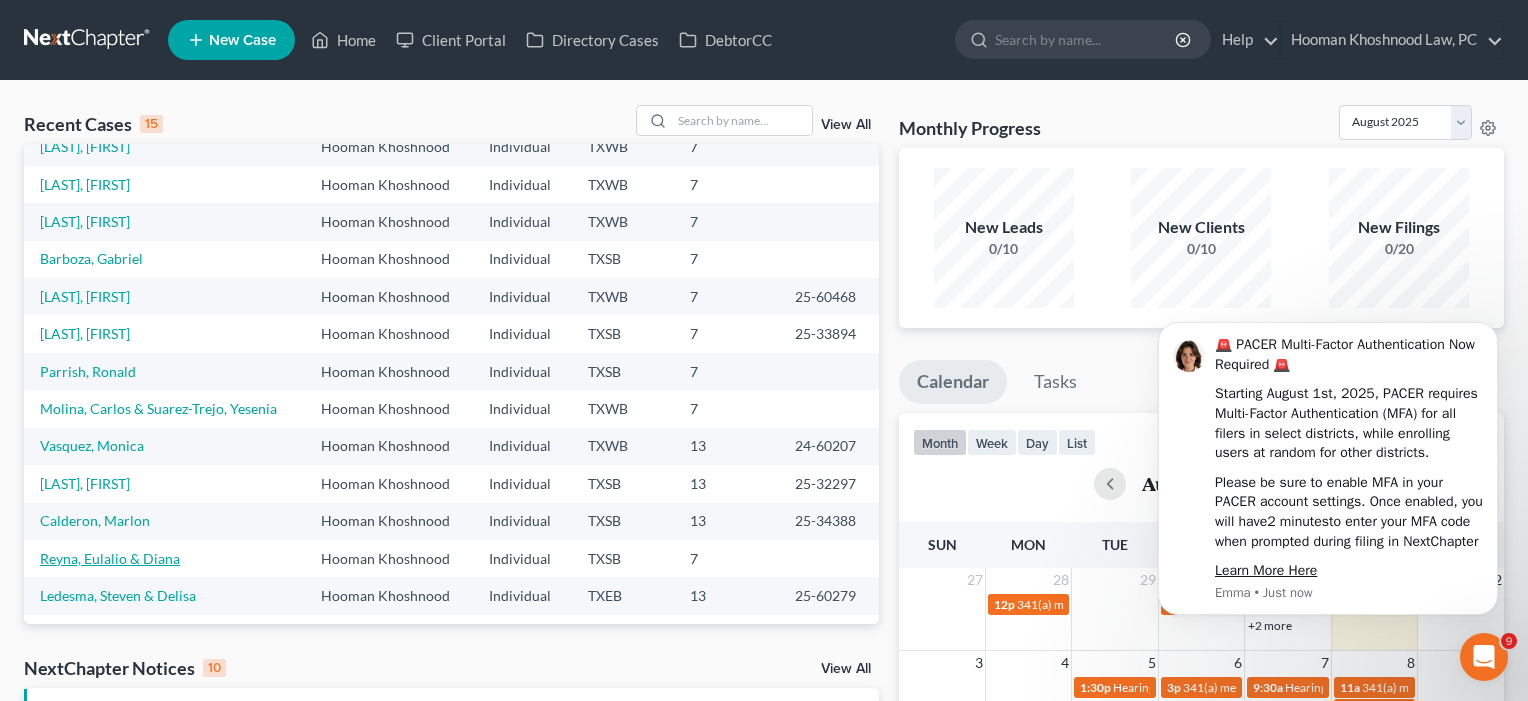 click on "Reyna, Eulalio & Diana" at bounding box center [110, 558] 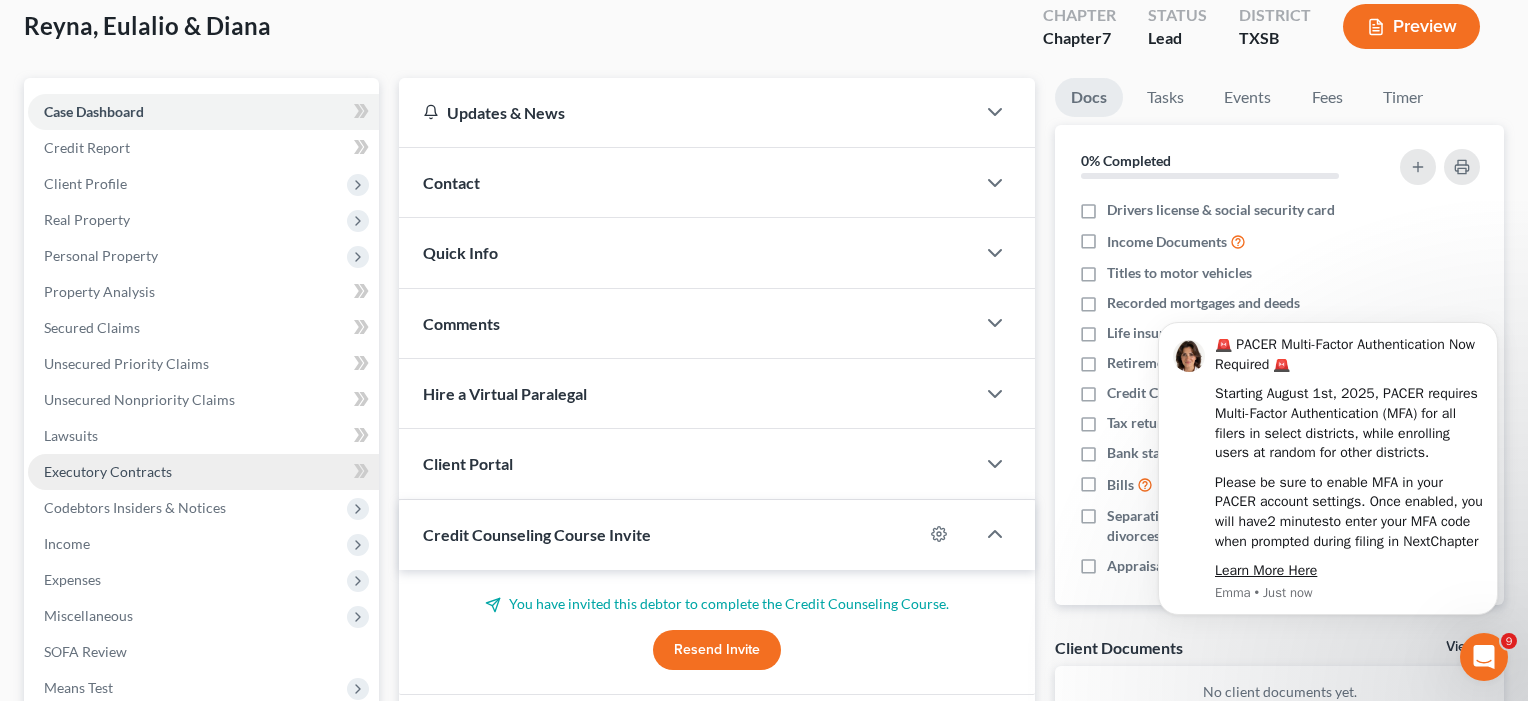 scroll, scrollTop: 207, scrollLeft: 0, axis: vertical 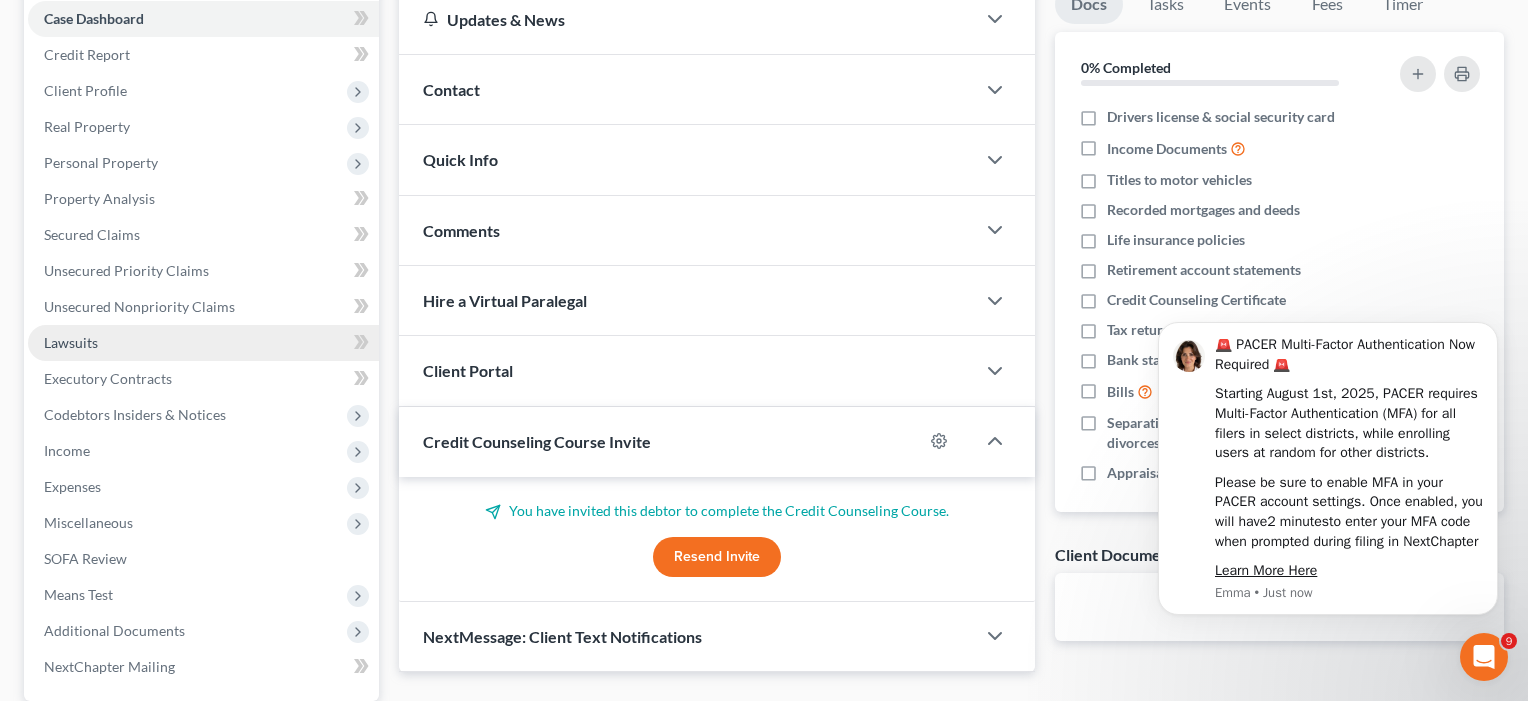 click on "Lawsuits" at bounding box center [71, 342] 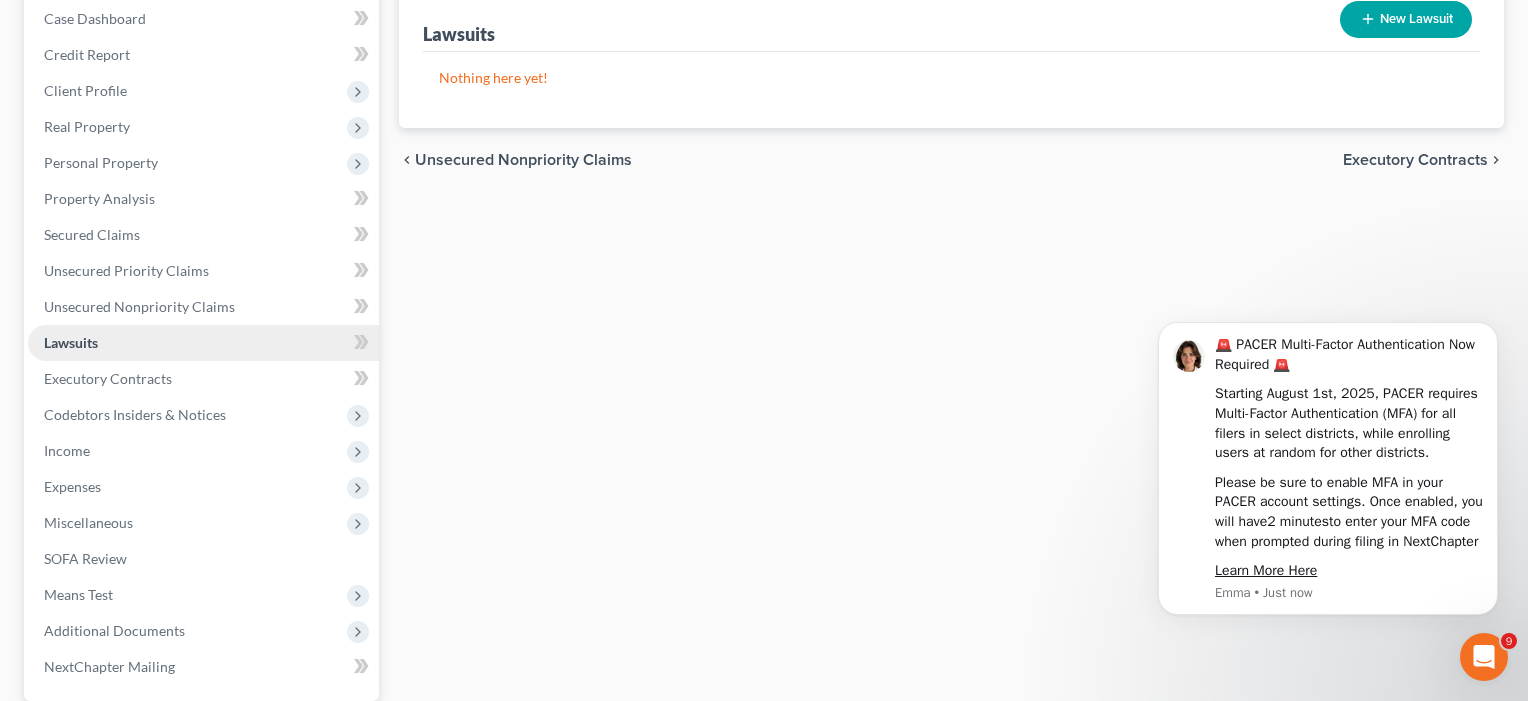 scroll, scrollTop: 0, scrollLeft: 0, axis: both 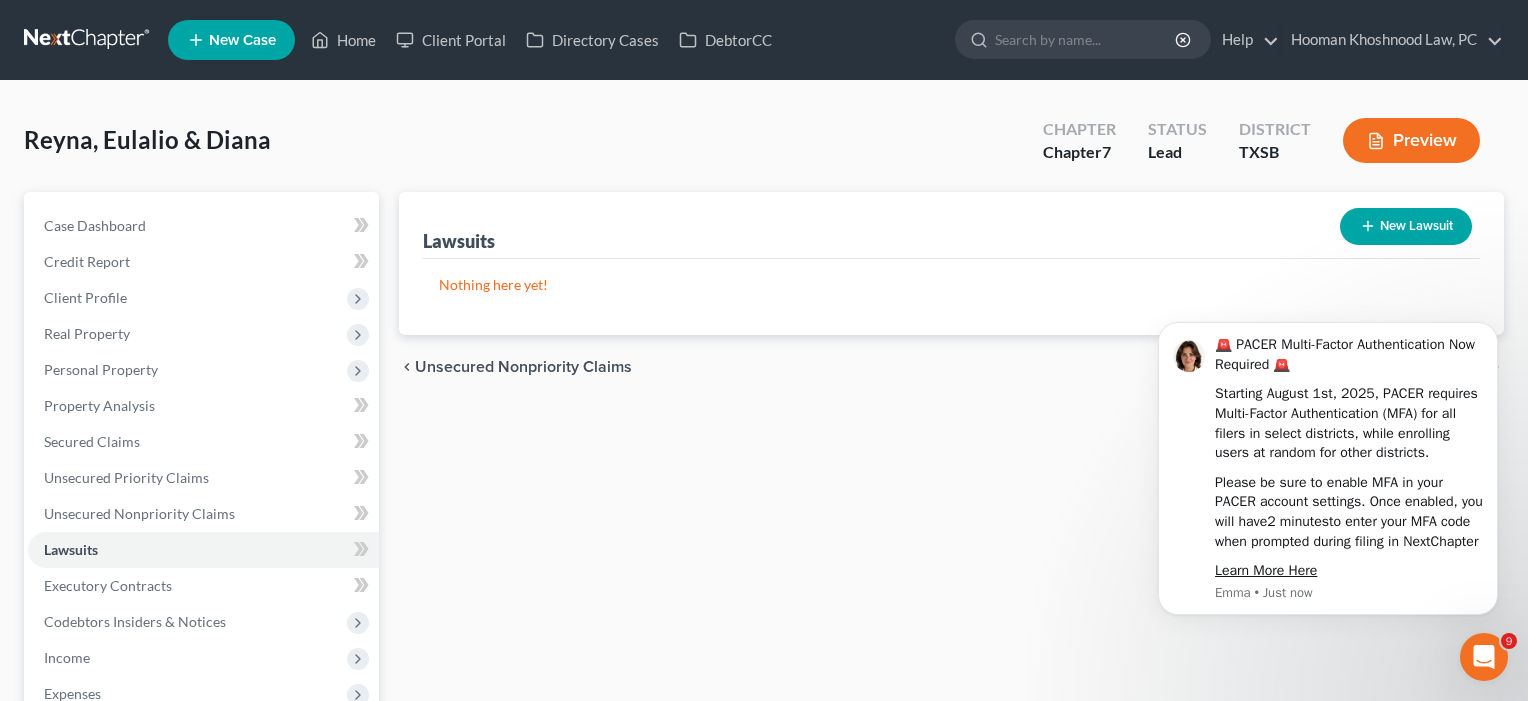 click on "New Lawsuit" at bounding box center (1406, 226) 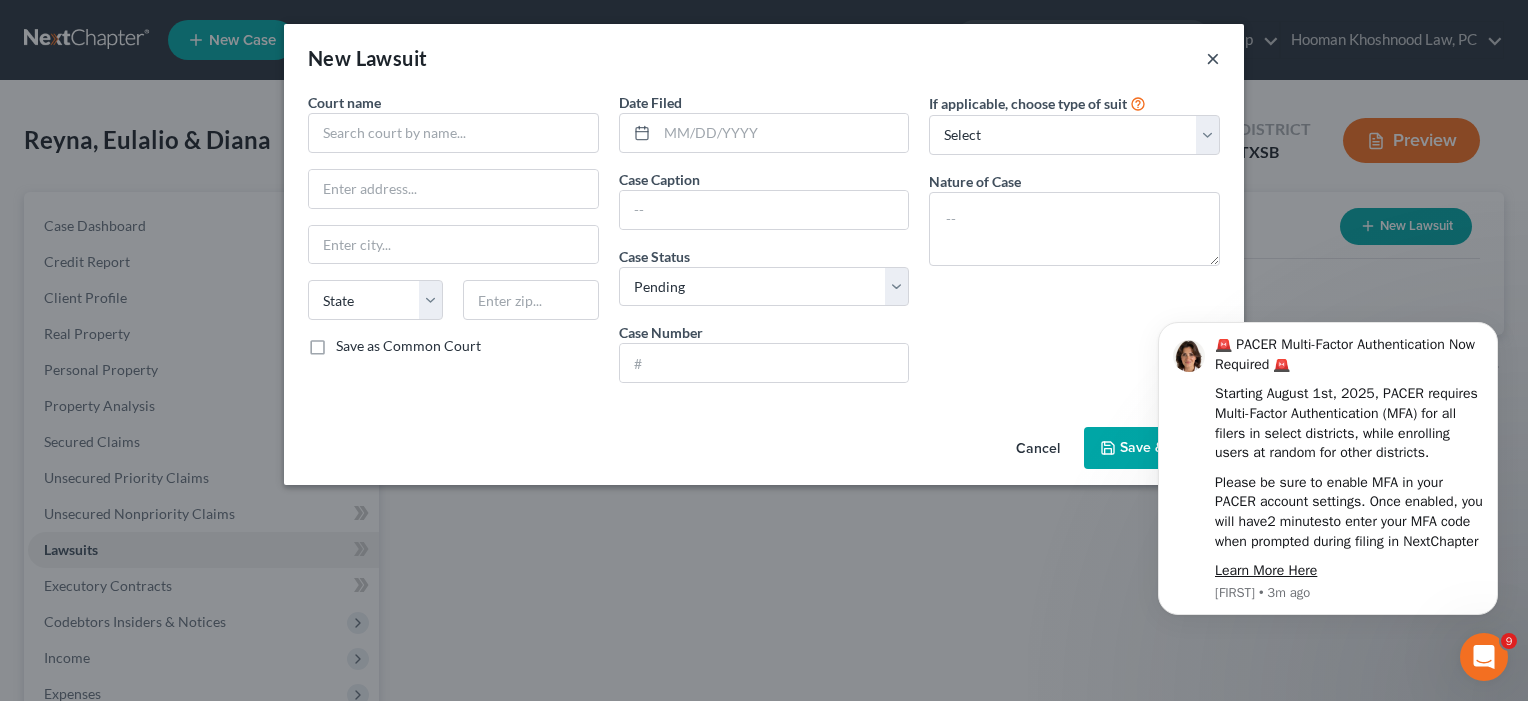 click on "×" at bounding box center [1213, 58] 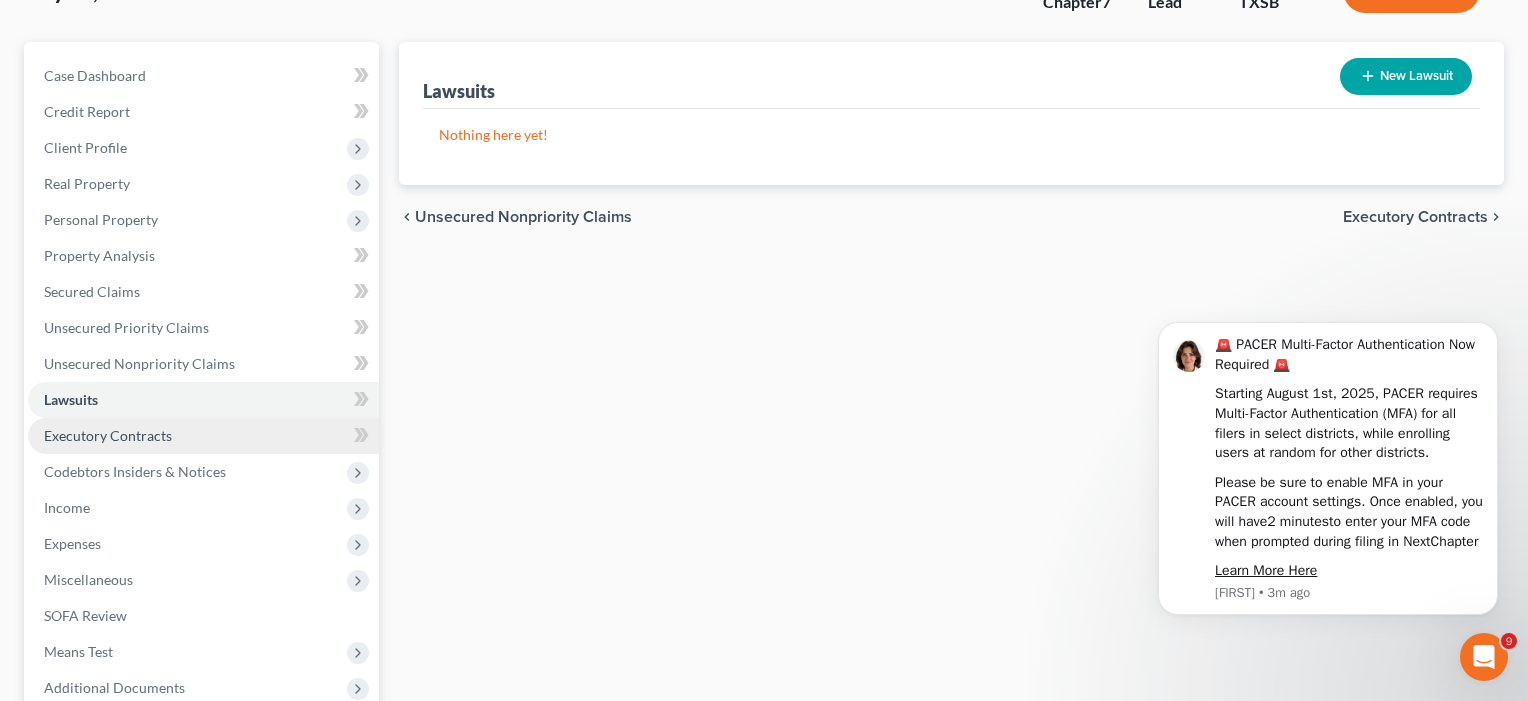 scroll, scrollTop: 161, scrollLeft: 0, axis: vertical 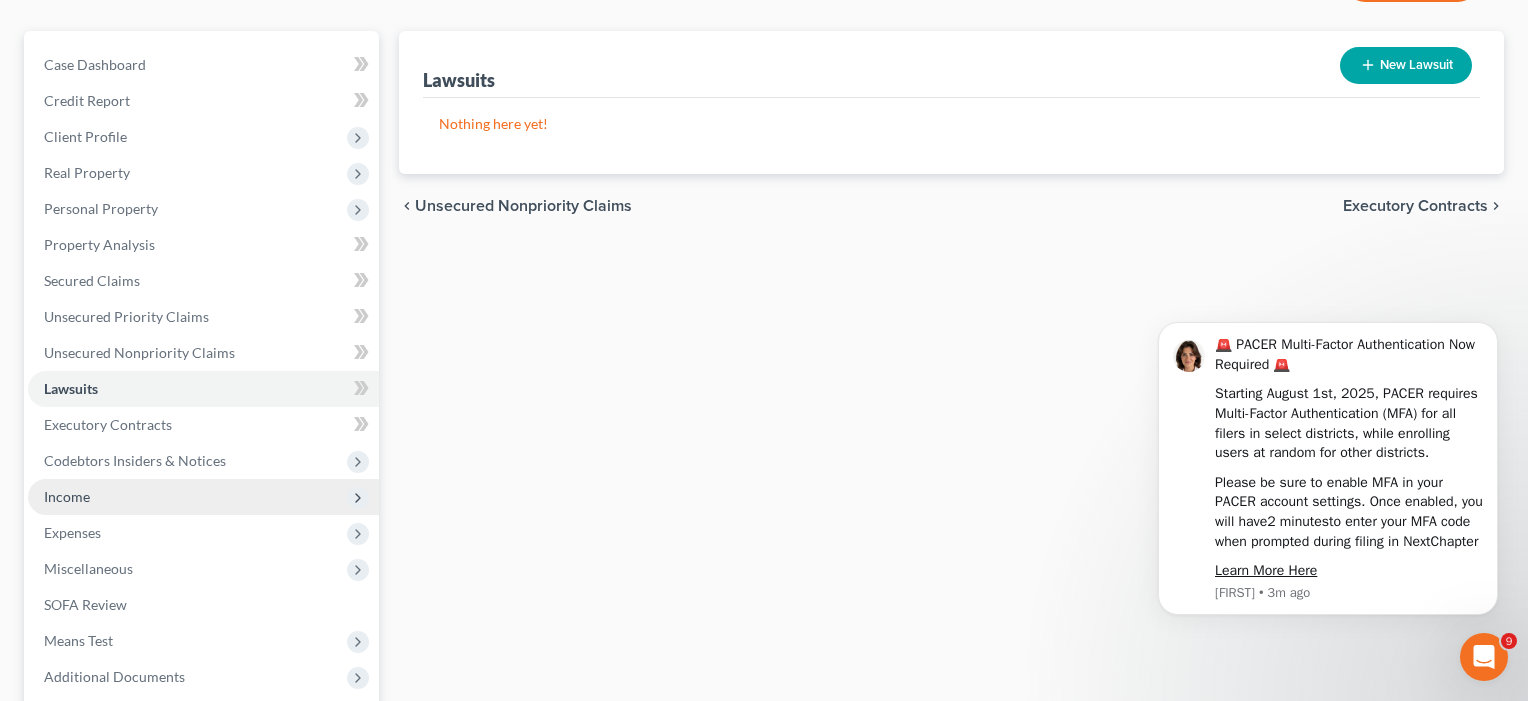 click on "Income" at bounding box center [203, 497] 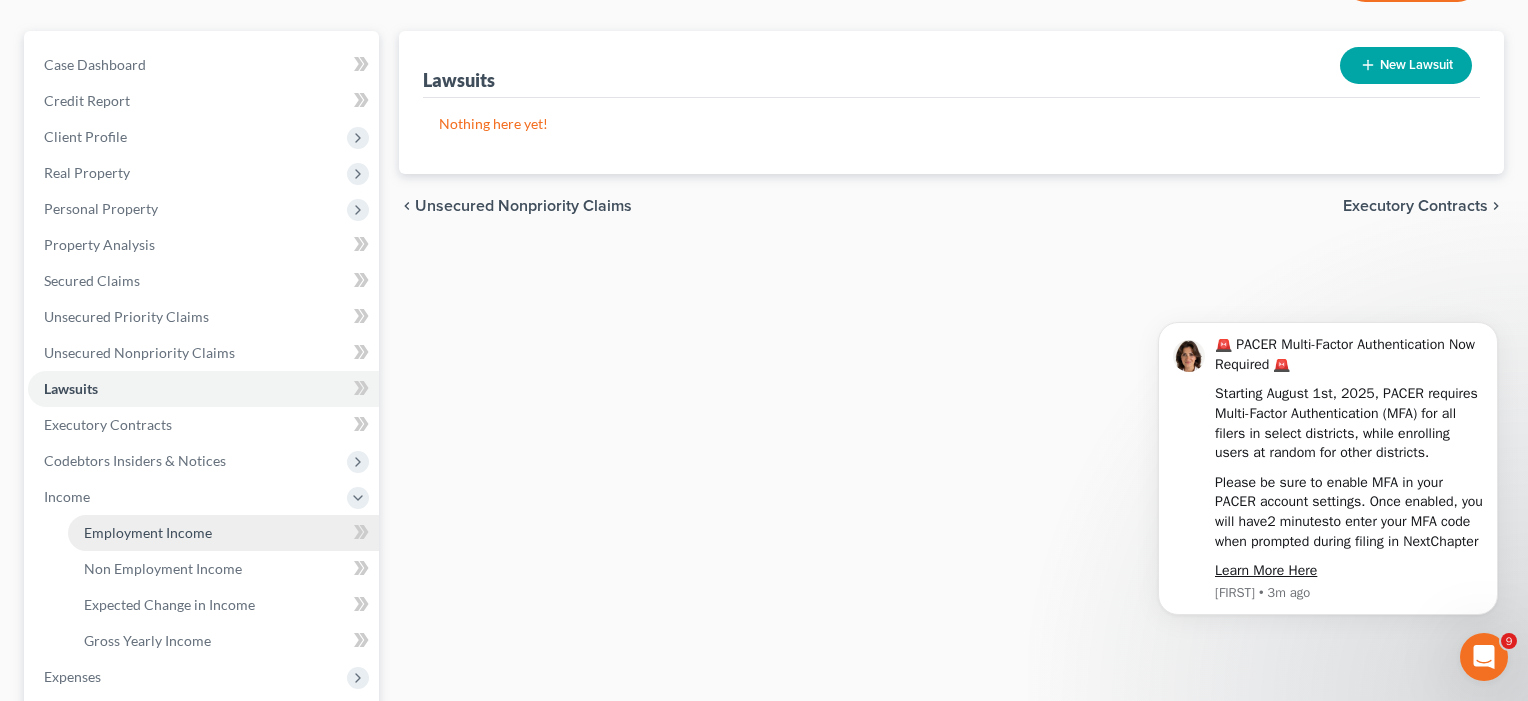 click on "Employment Income" at bounding box center [223, 533] 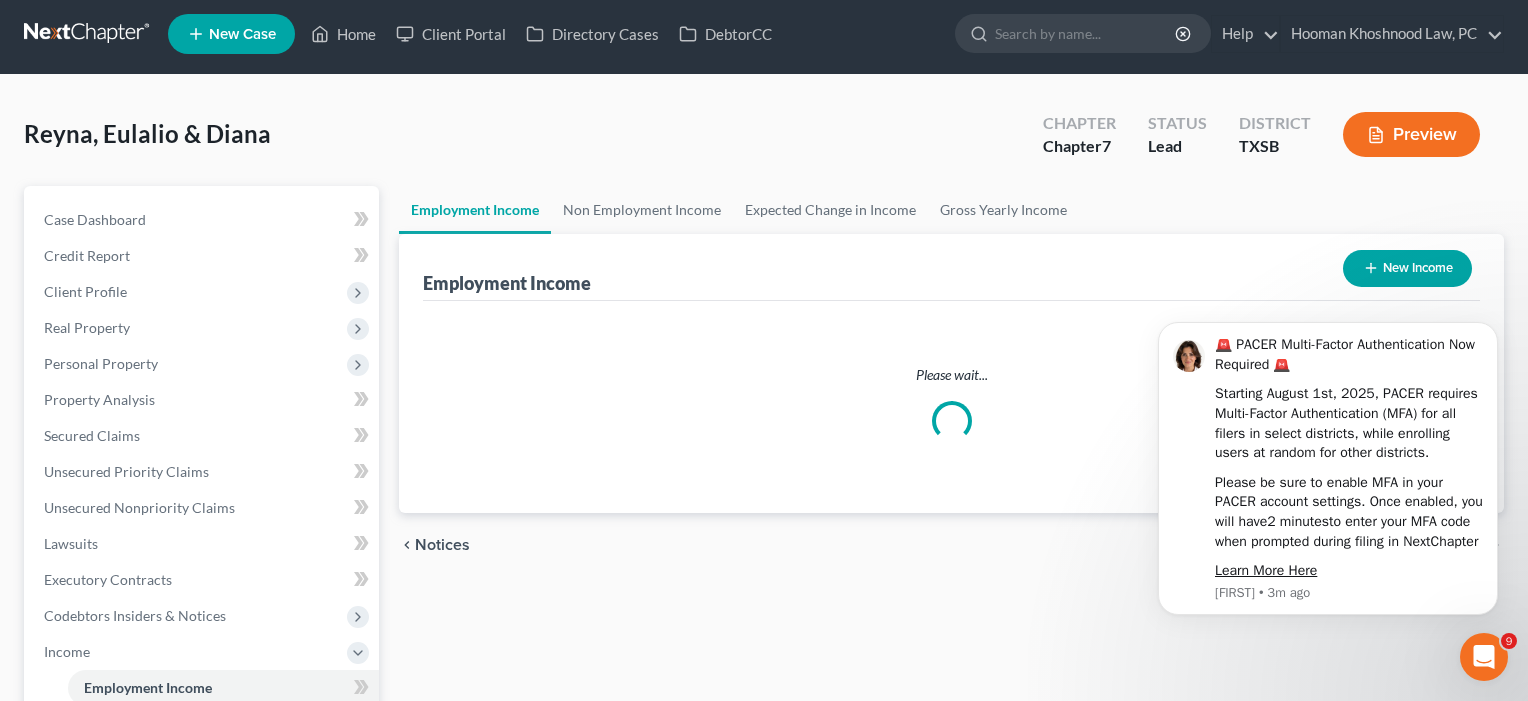 scroll, scrollTop: 0, scrollLeft: 0, axis: both 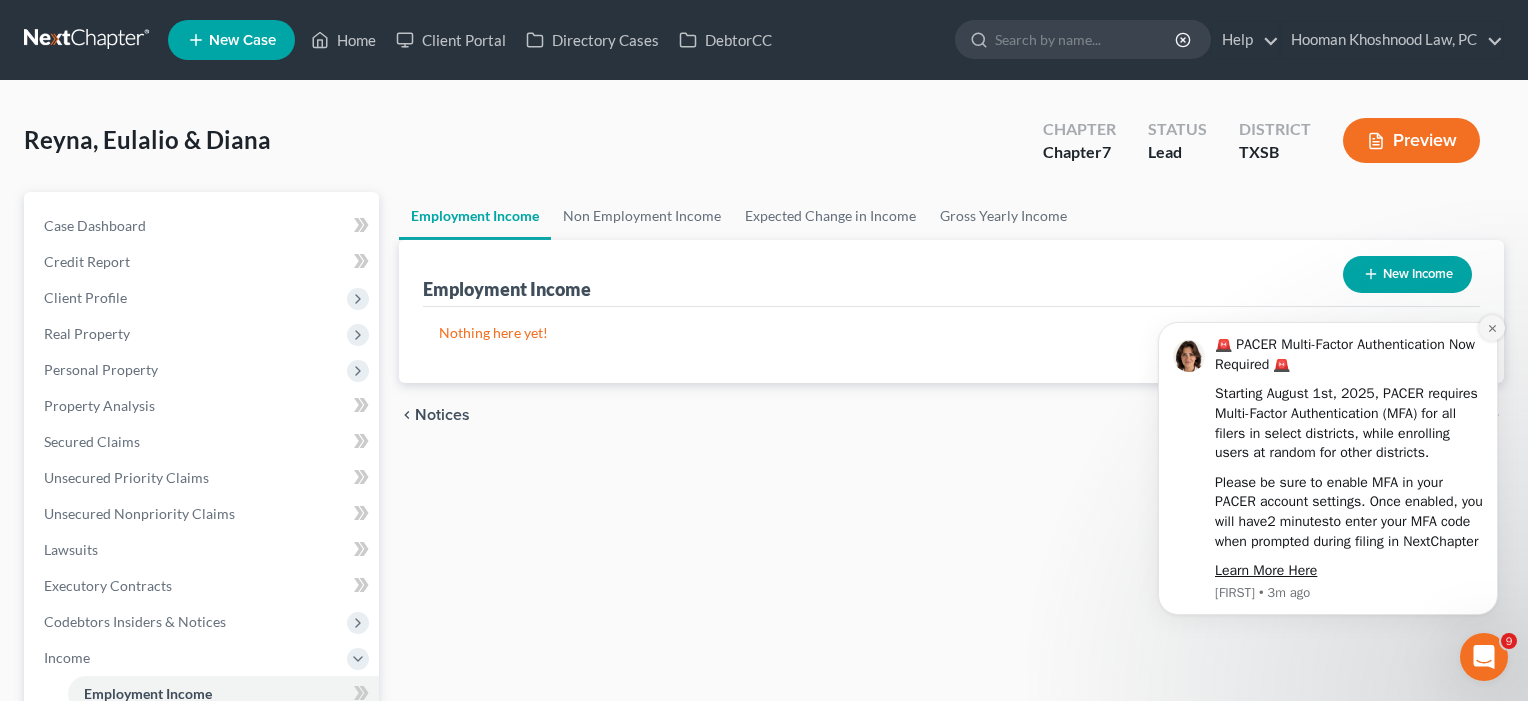 click 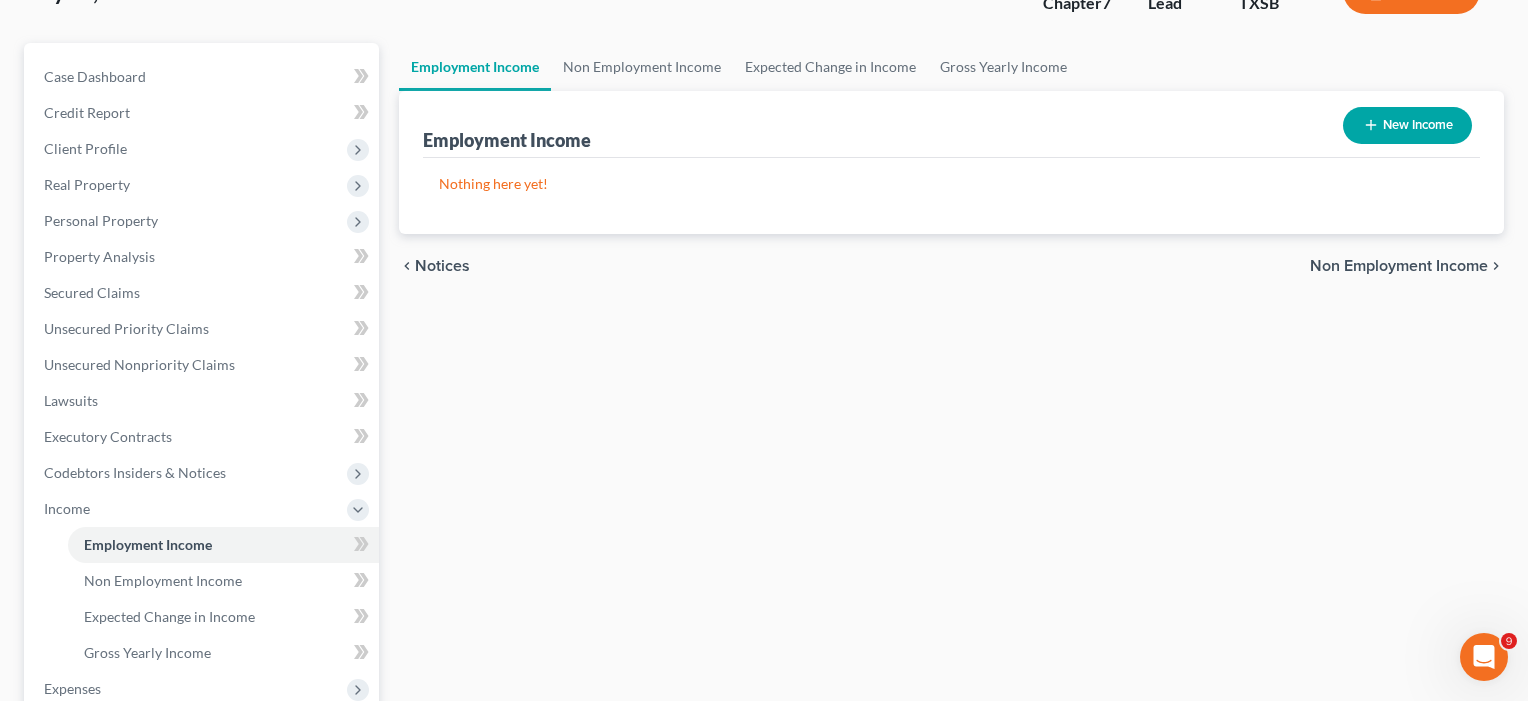 scroll, scrollTop: 172, scrollLeft: 0, axis: vertical 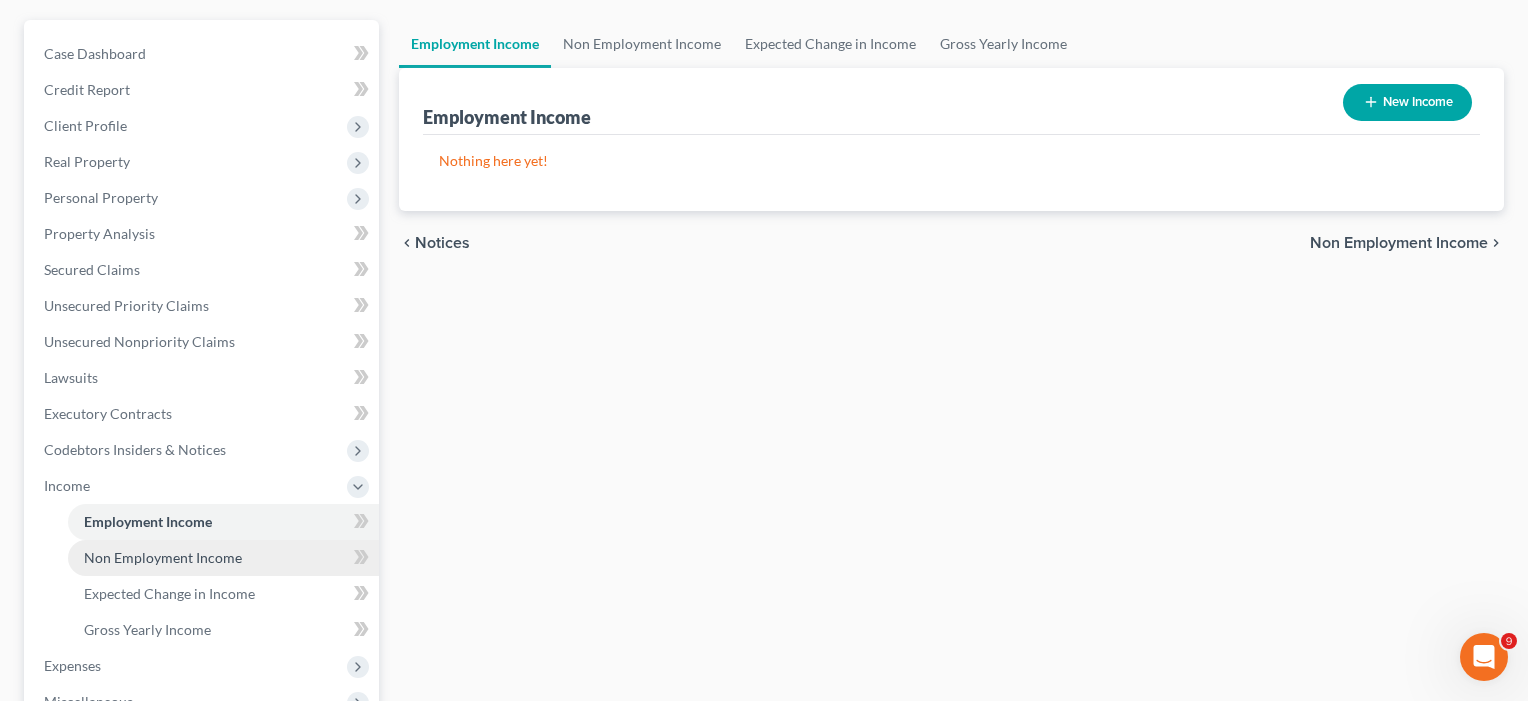 click on "Non Employment Income" at bounding box center (163, 557) 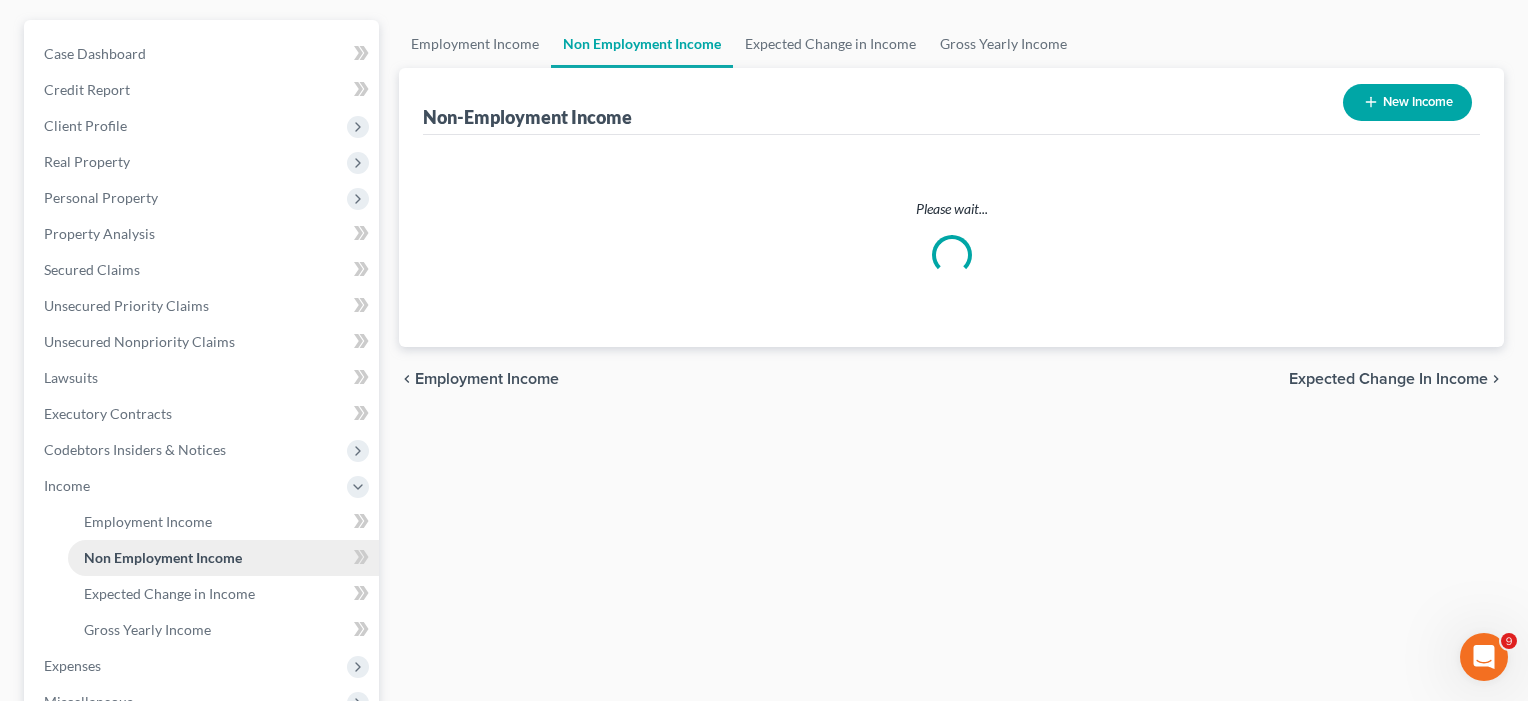 scroll, scrollTop: 0, scrollLeft: 0, axis: both 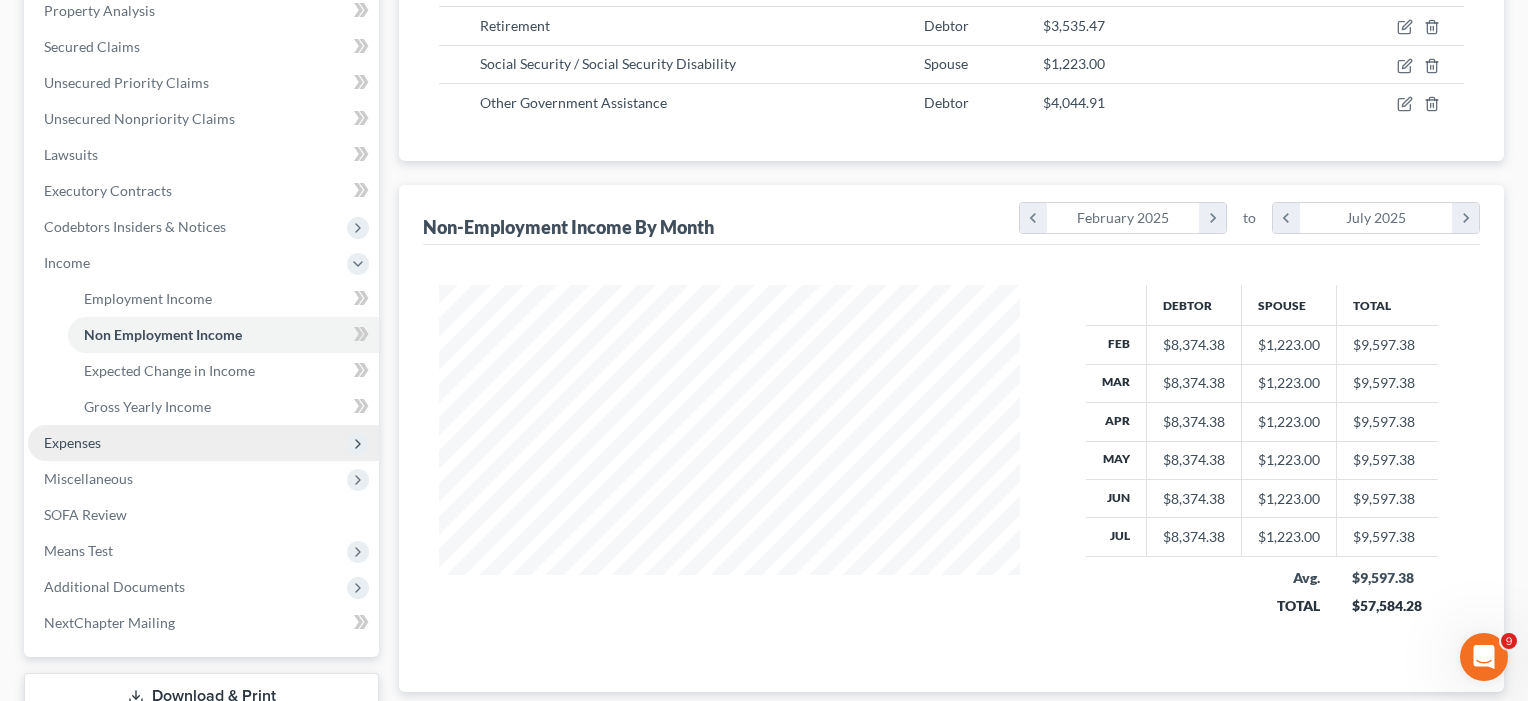click on "Expenses" at bounding box center [203, 443] 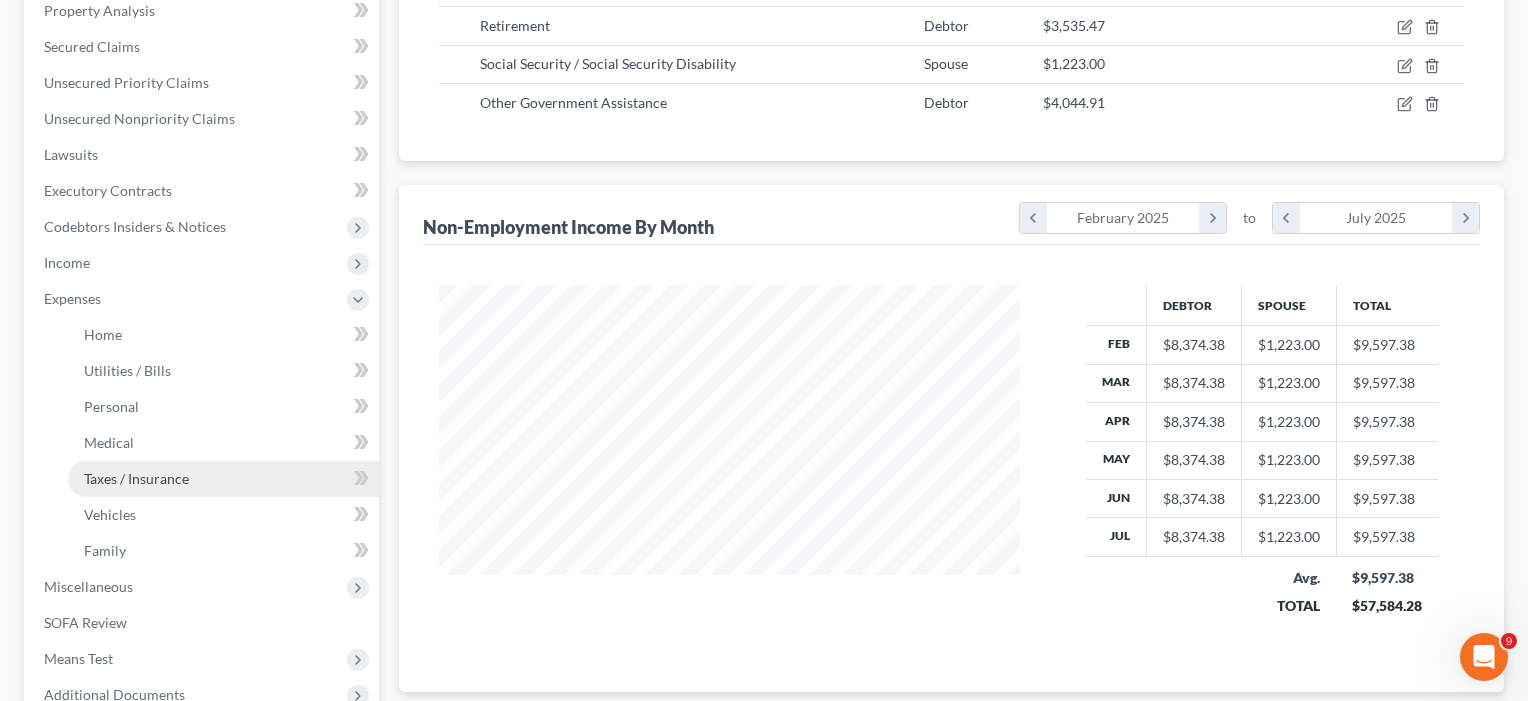 click on "Taxes / Insurance" at bounding box center [223, 479] 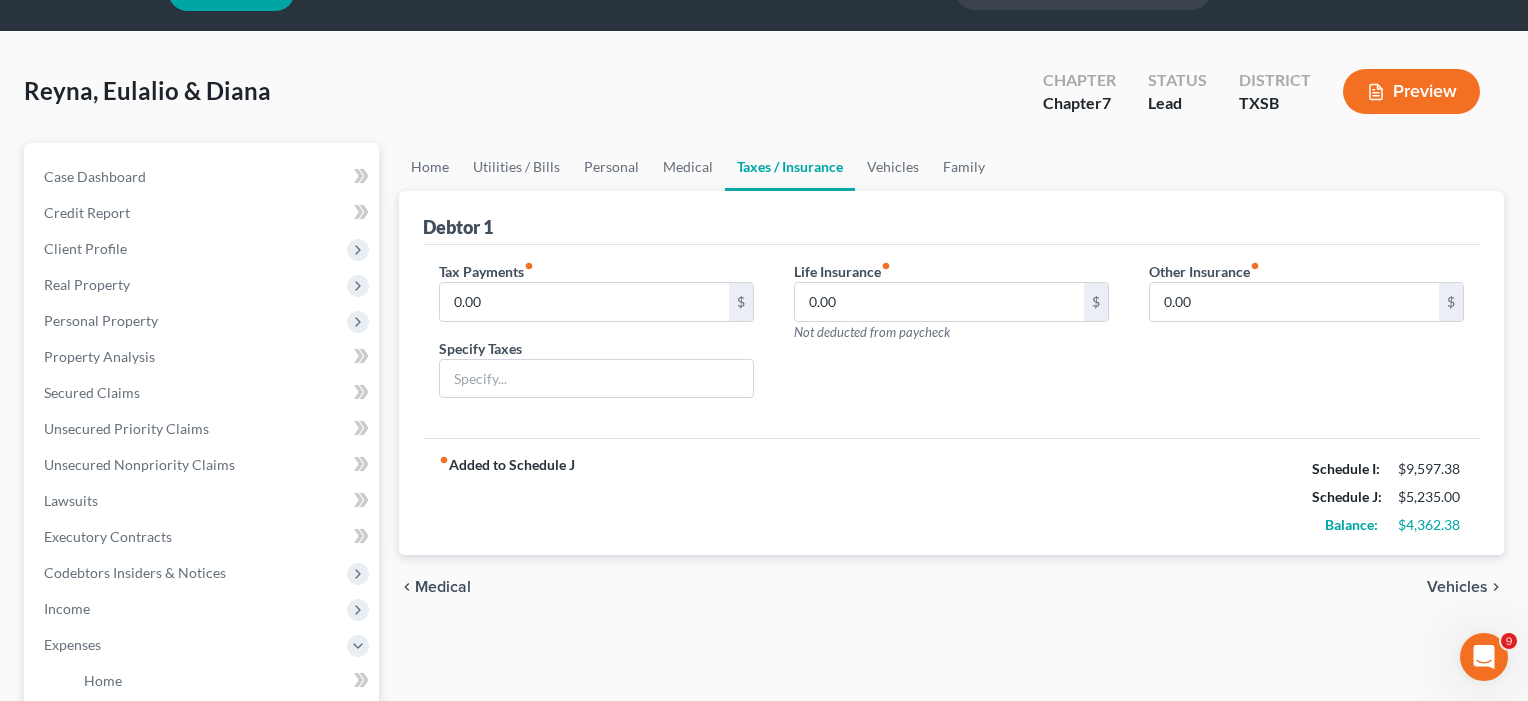 scroll, scrollTop: 51, scrollLeft: 0, axis: vertical 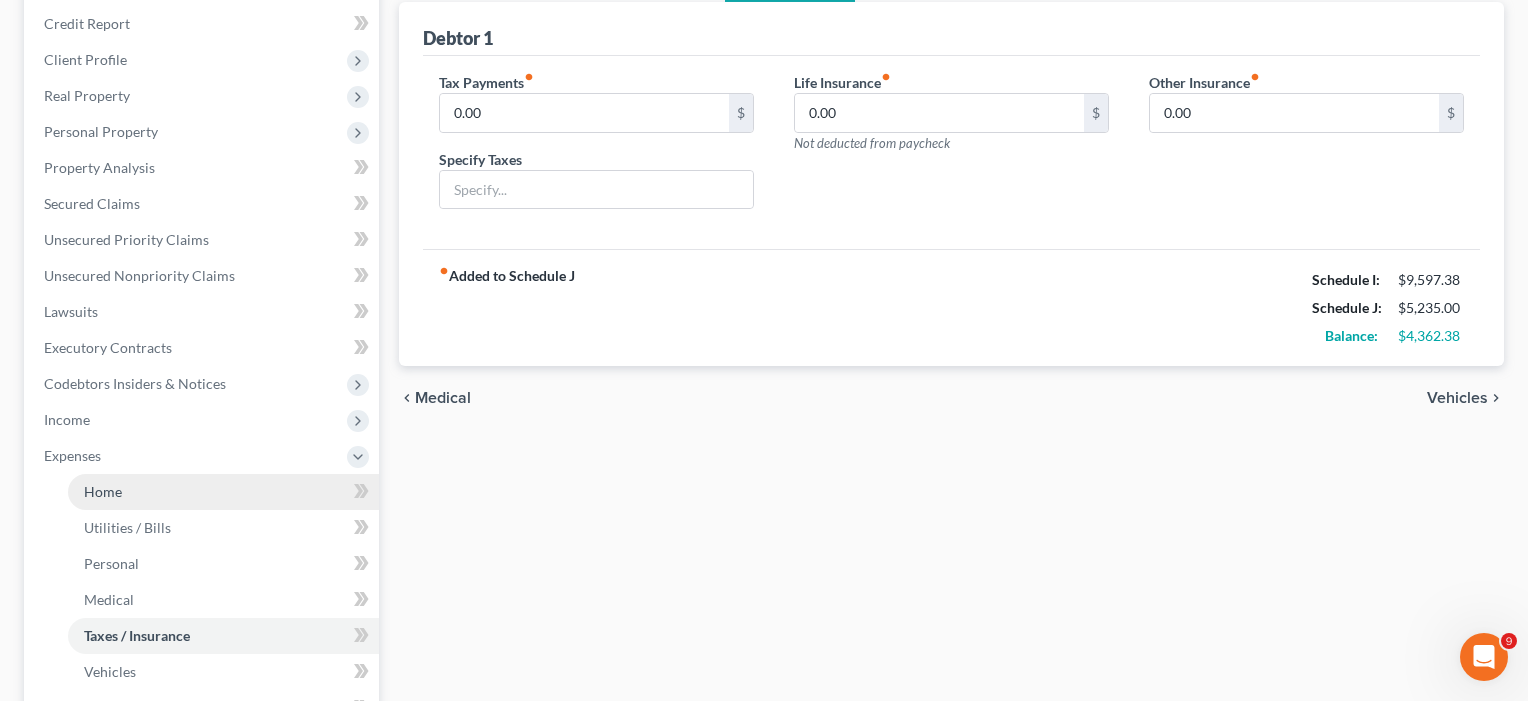 click on "Home" at bounding box center (223, 492) 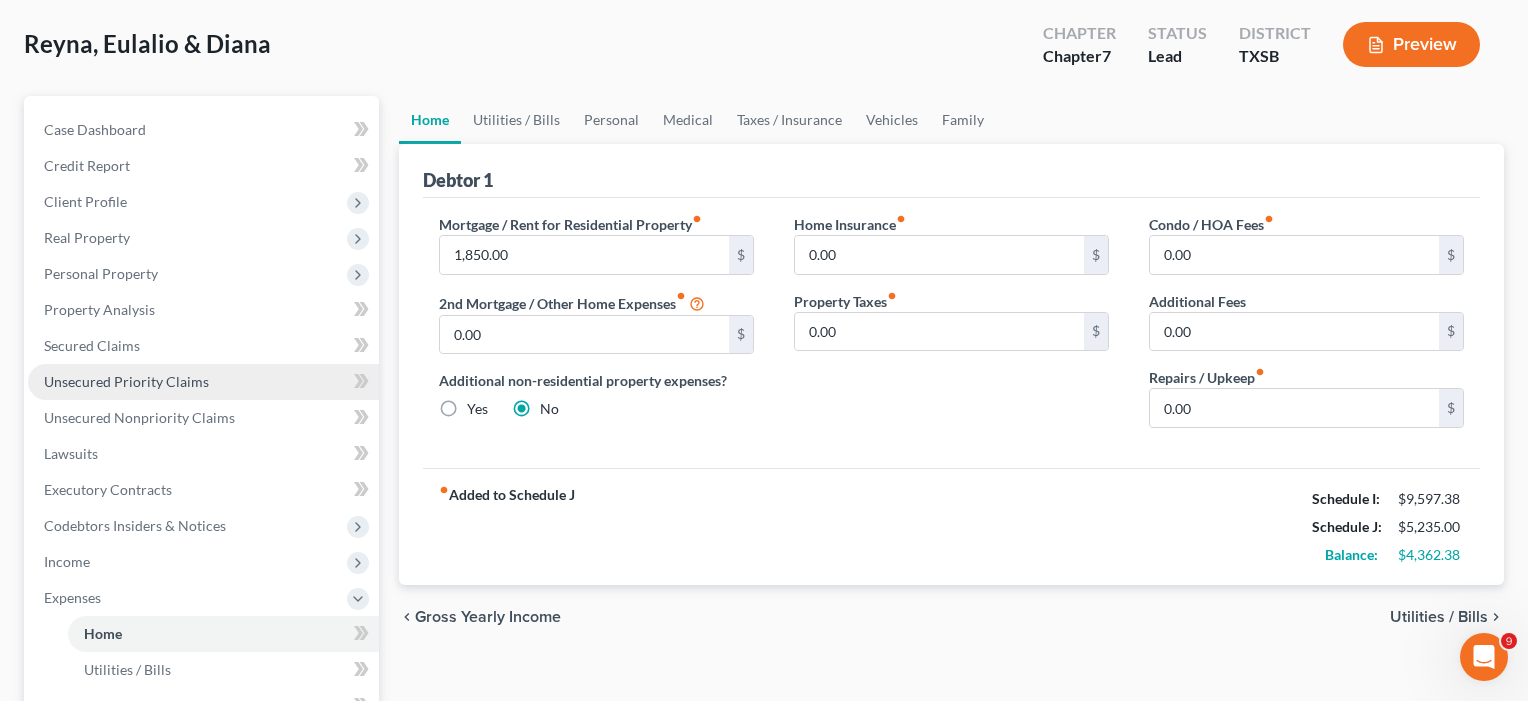 scroll, scrollTop: 115, scrollLeft: 0, axis: vertical 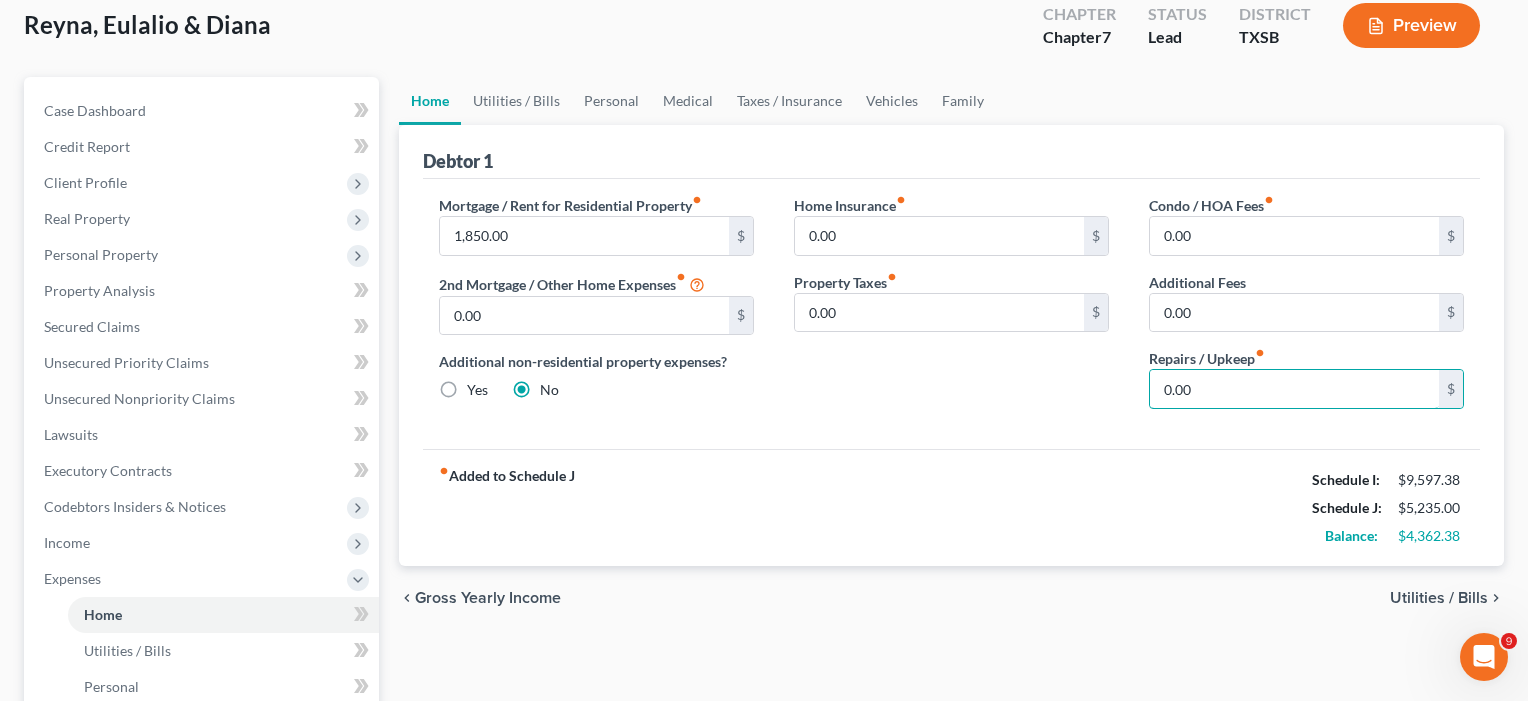 drag, startPoint x: 1212, startPoint y: 394, endPoint x: 1038, endPoint y: 394, distance: 174 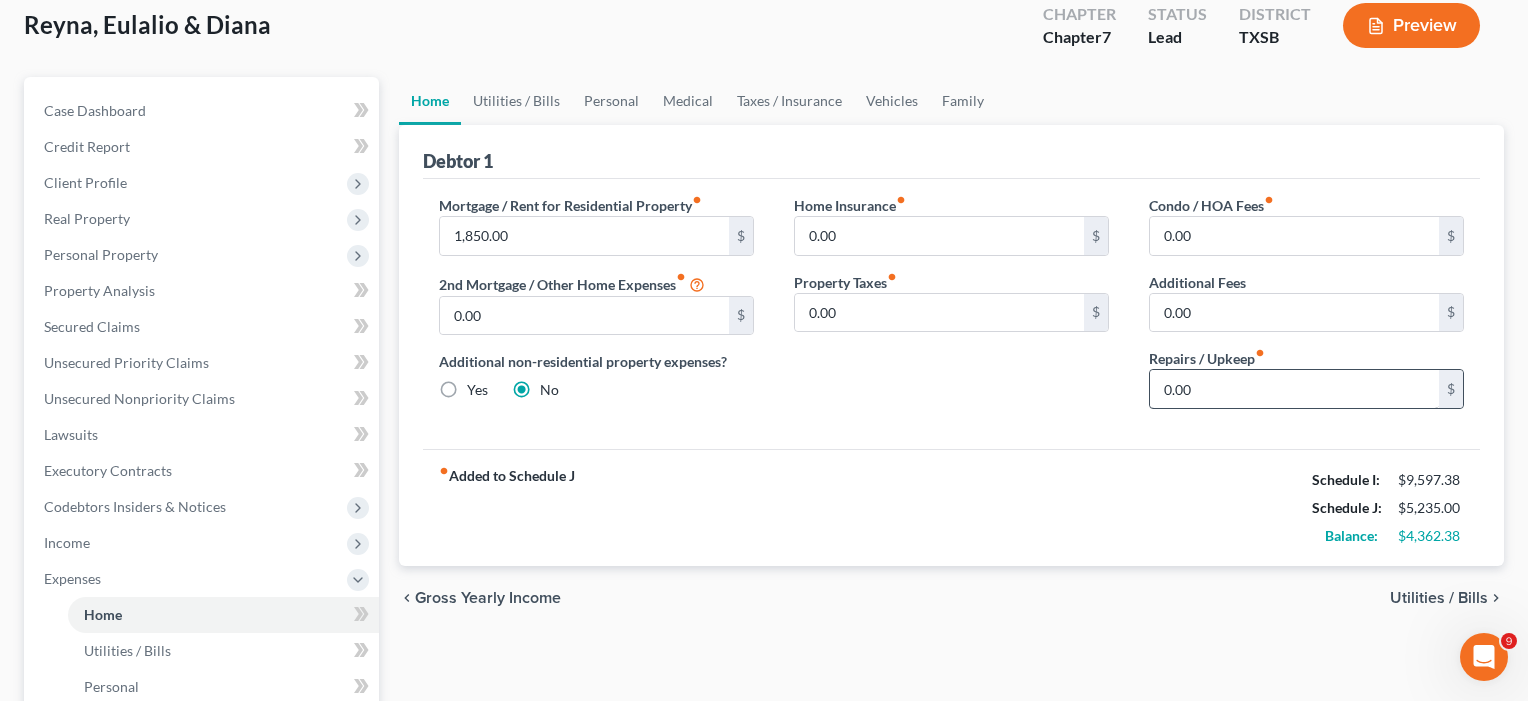 drag, startPoint x: 1266, startPoint y: 650, endPoint x: 1235, endPoint y: 377, distance: 274.75443 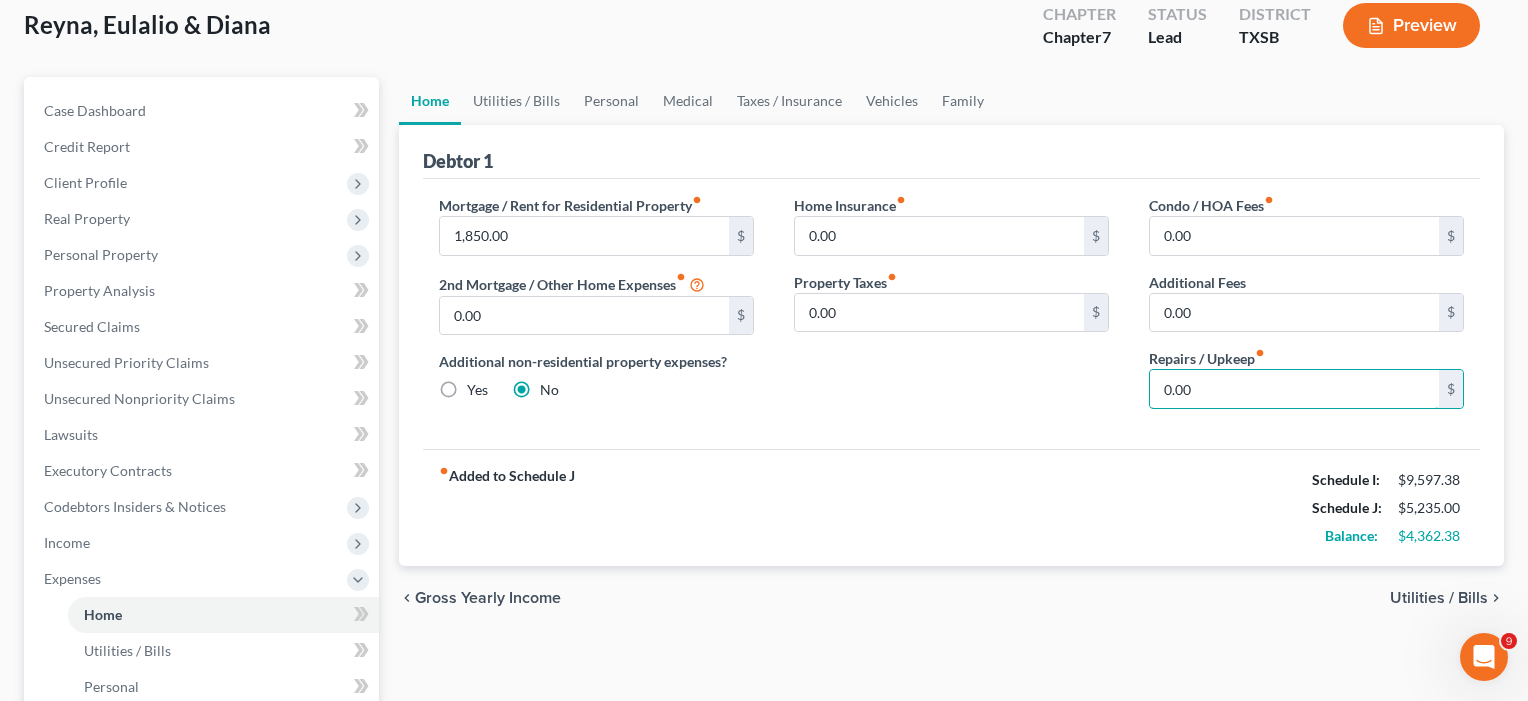 drag, startPoint x: 1220, startPoint y: 395, endPoint x: 1136, endPoint y: 385, distance: 84.59315 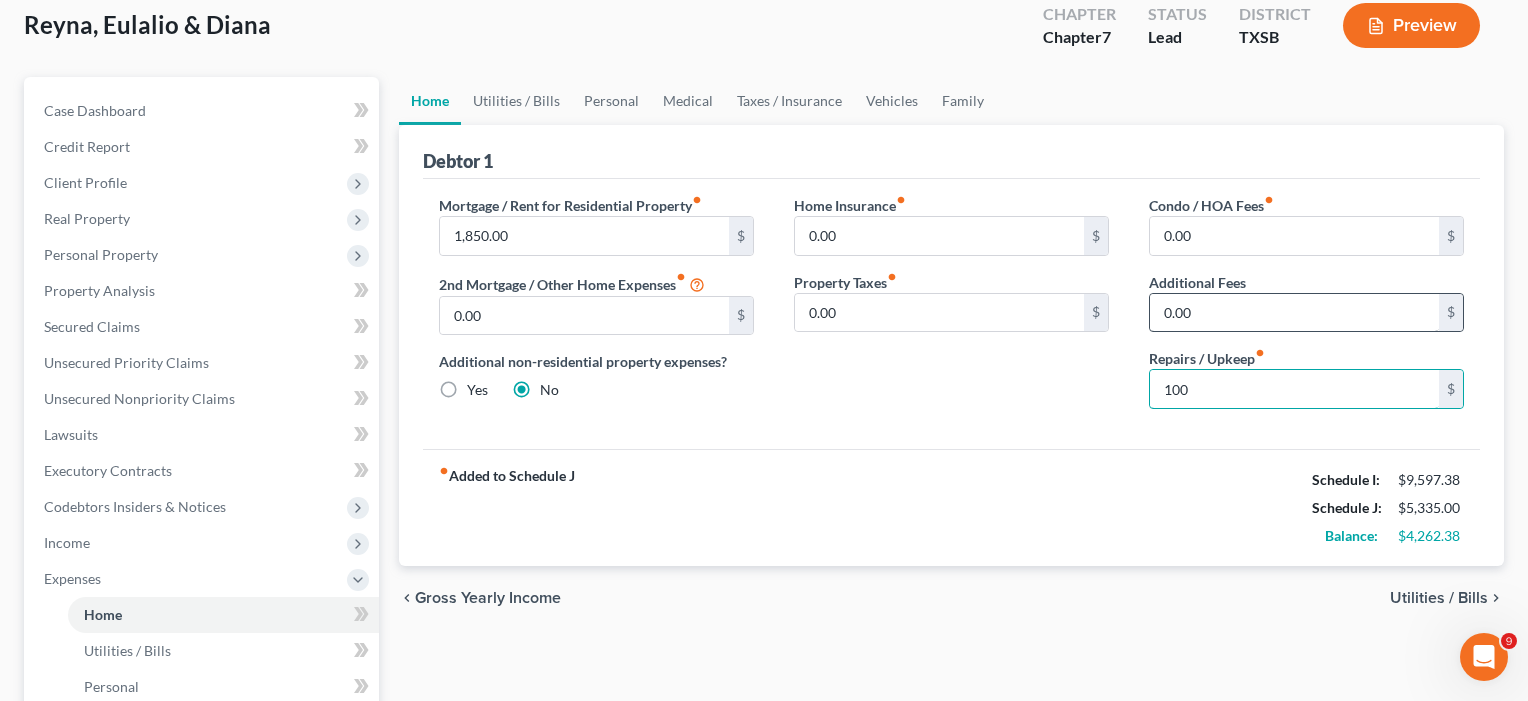 type on "100" 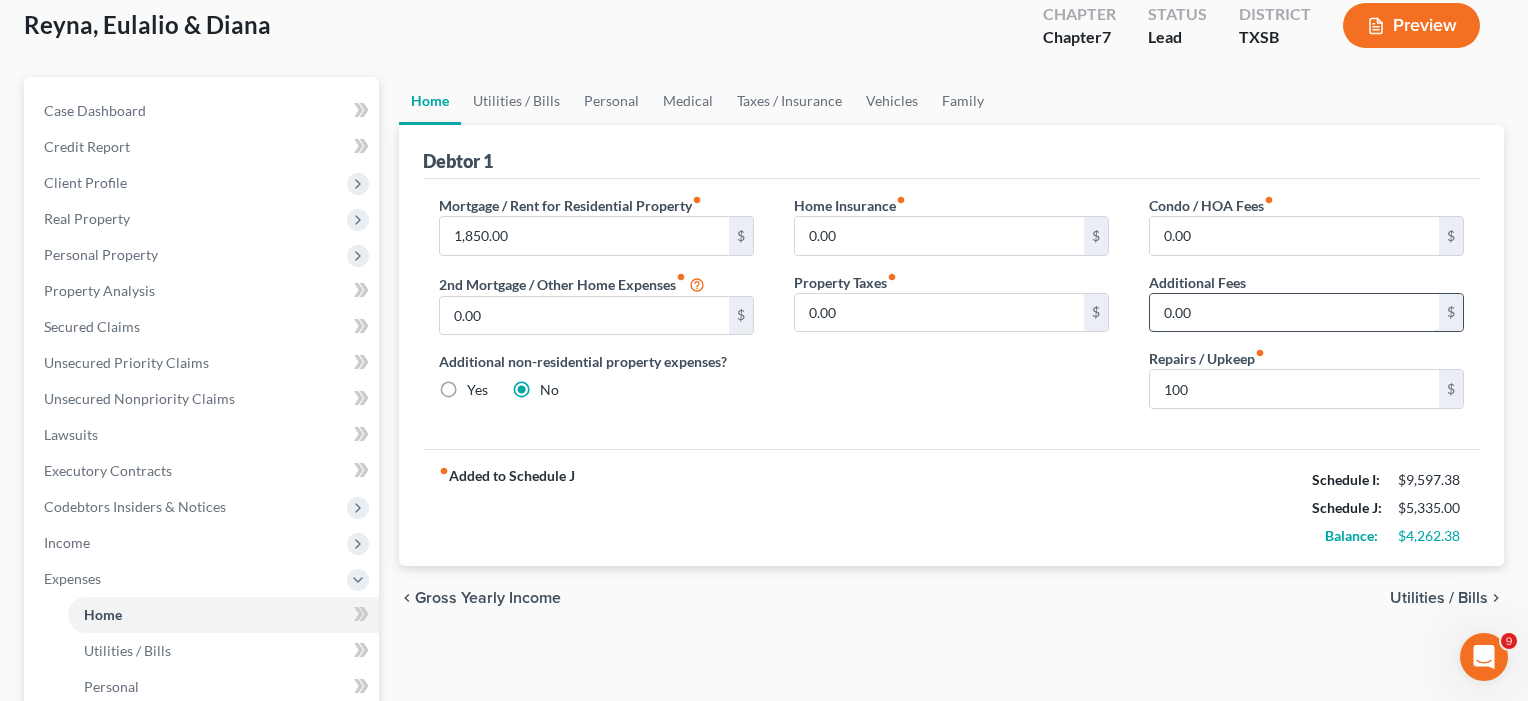 click on "0.00" at bounding box center (1294, 313) 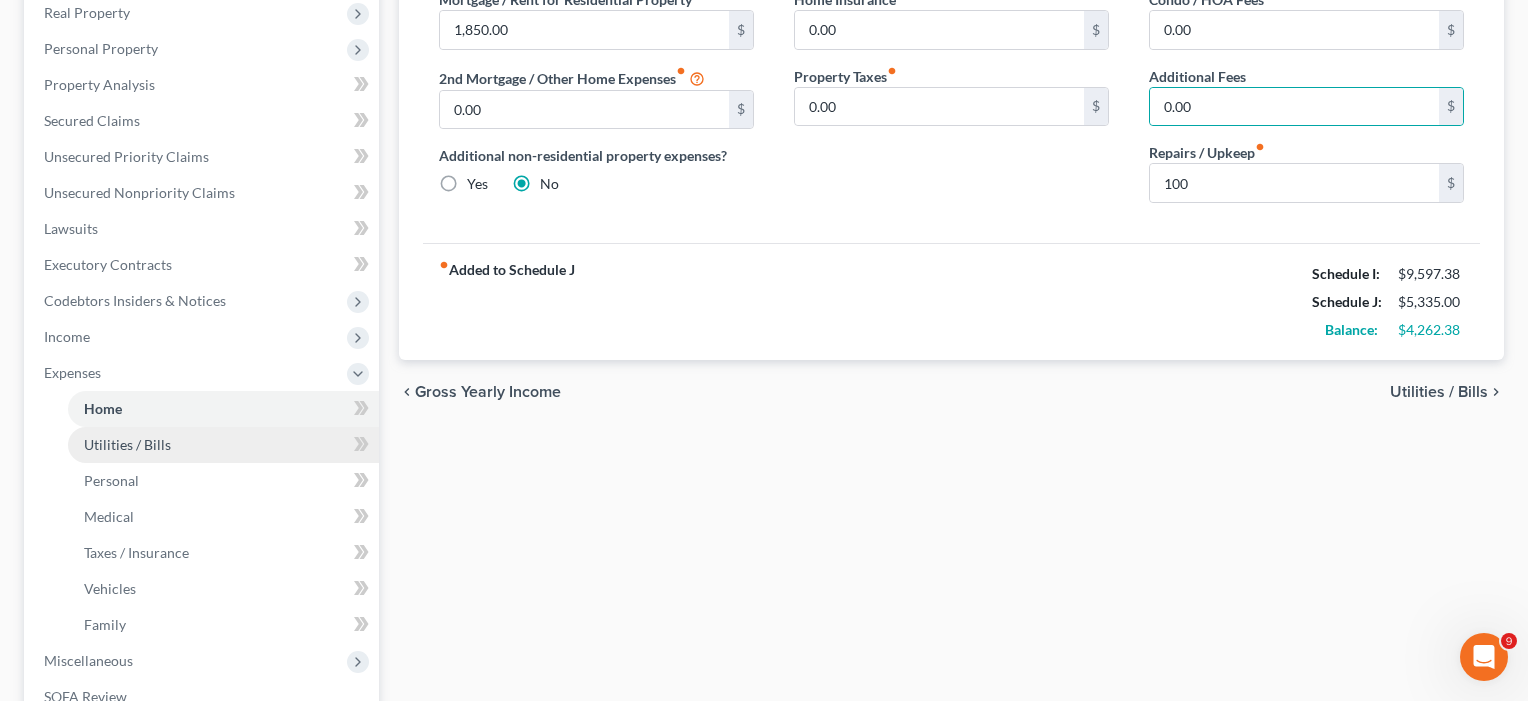 click on "Utilities / Bills" at bounding box center (127, 444) 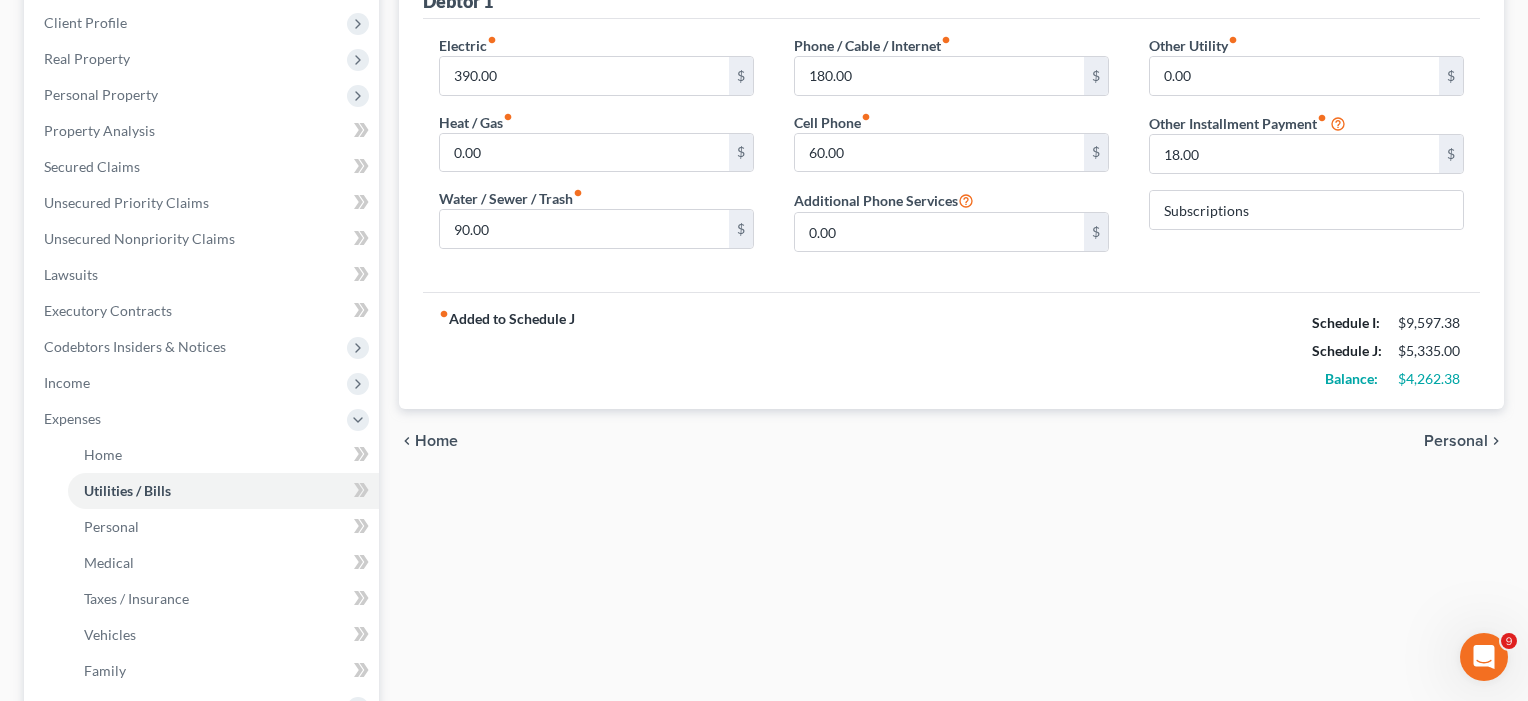 scroll, scrollTop: 294, scrollLeft: 0, axis: vertical 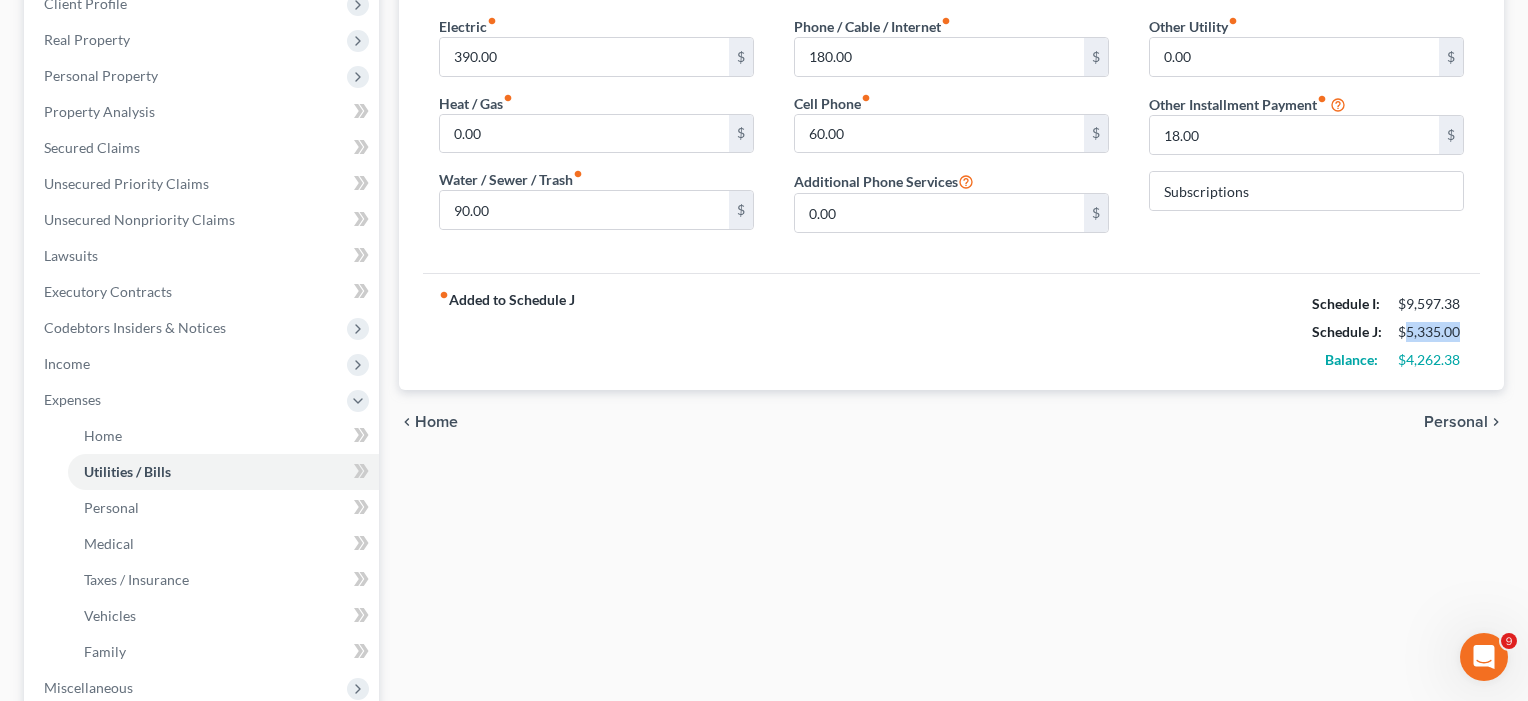 drag, startPoint x: 1403, startPoint y: 333, endPoint x: 1478, endPoint y: 331, distance: 75.026665 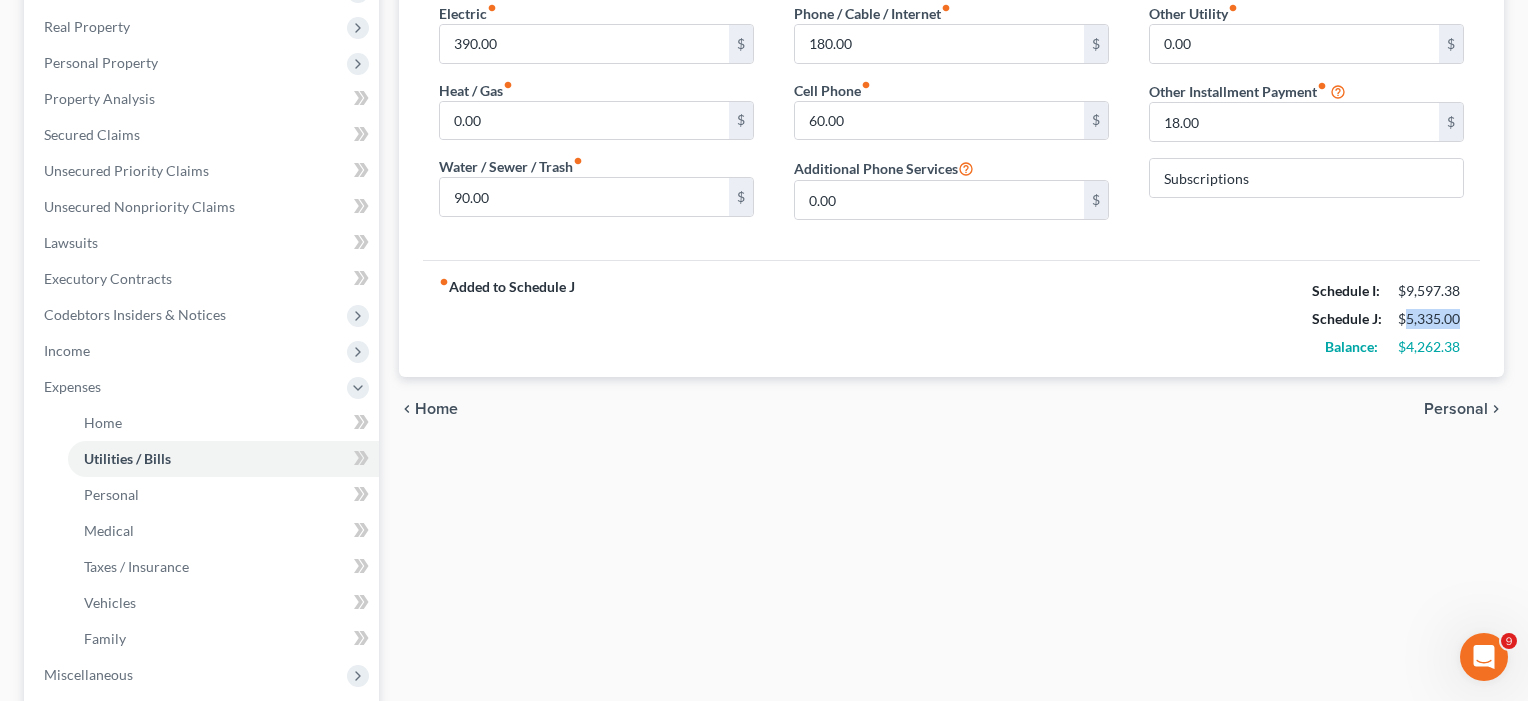 scroll, scrollTop: 314, scrollLeft: 0, axis: vertical 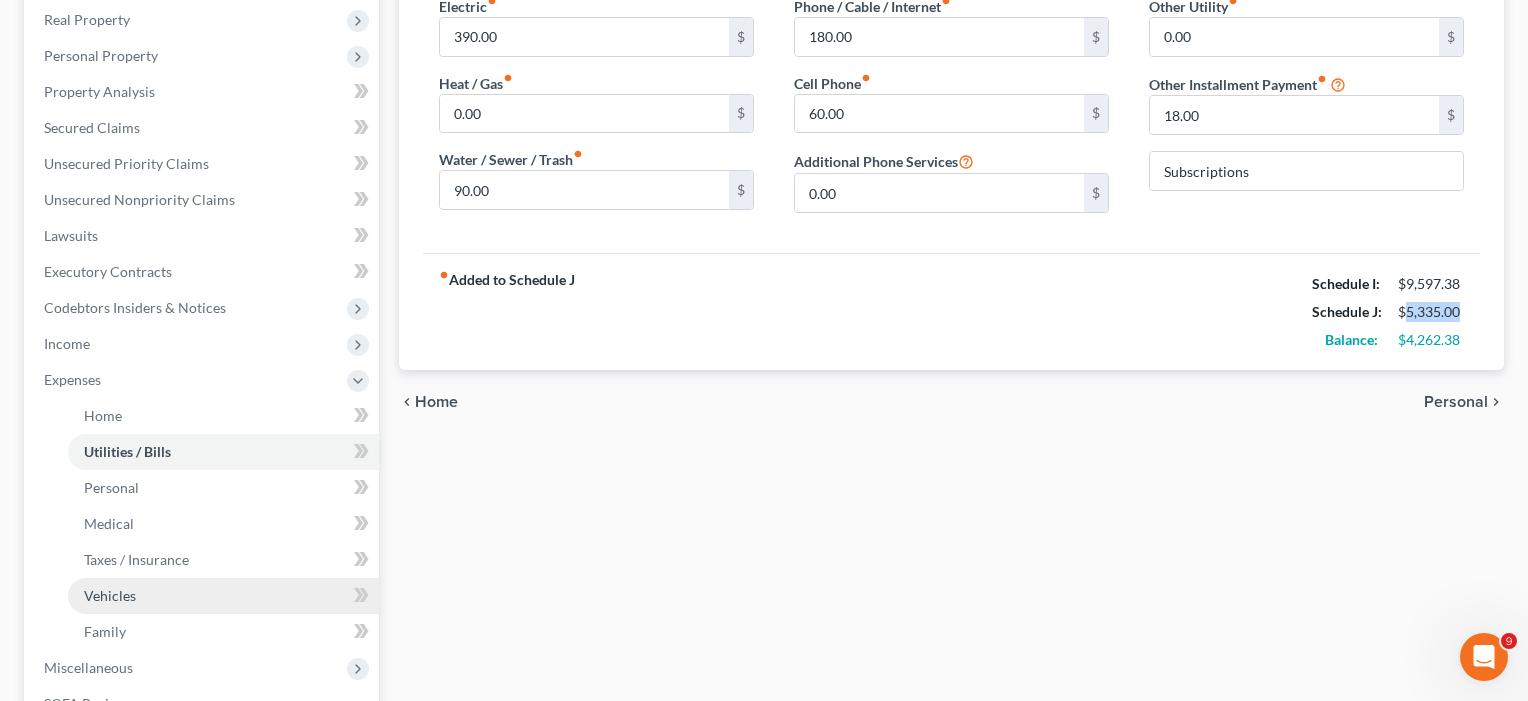 click on "Vehicles" at bounding box center (110, 595) 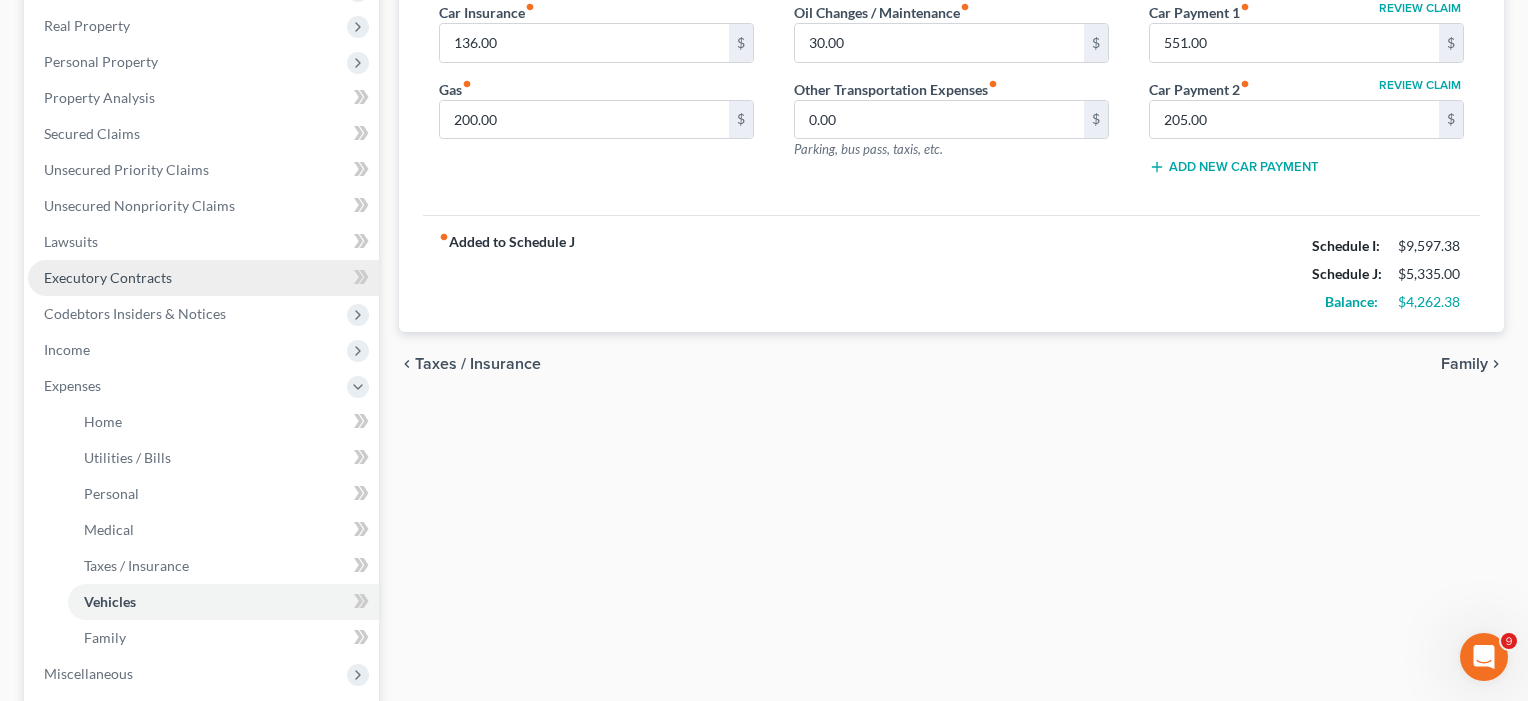 scroll, scrollTop: 311, scrollLeft: 0, axis: vertical 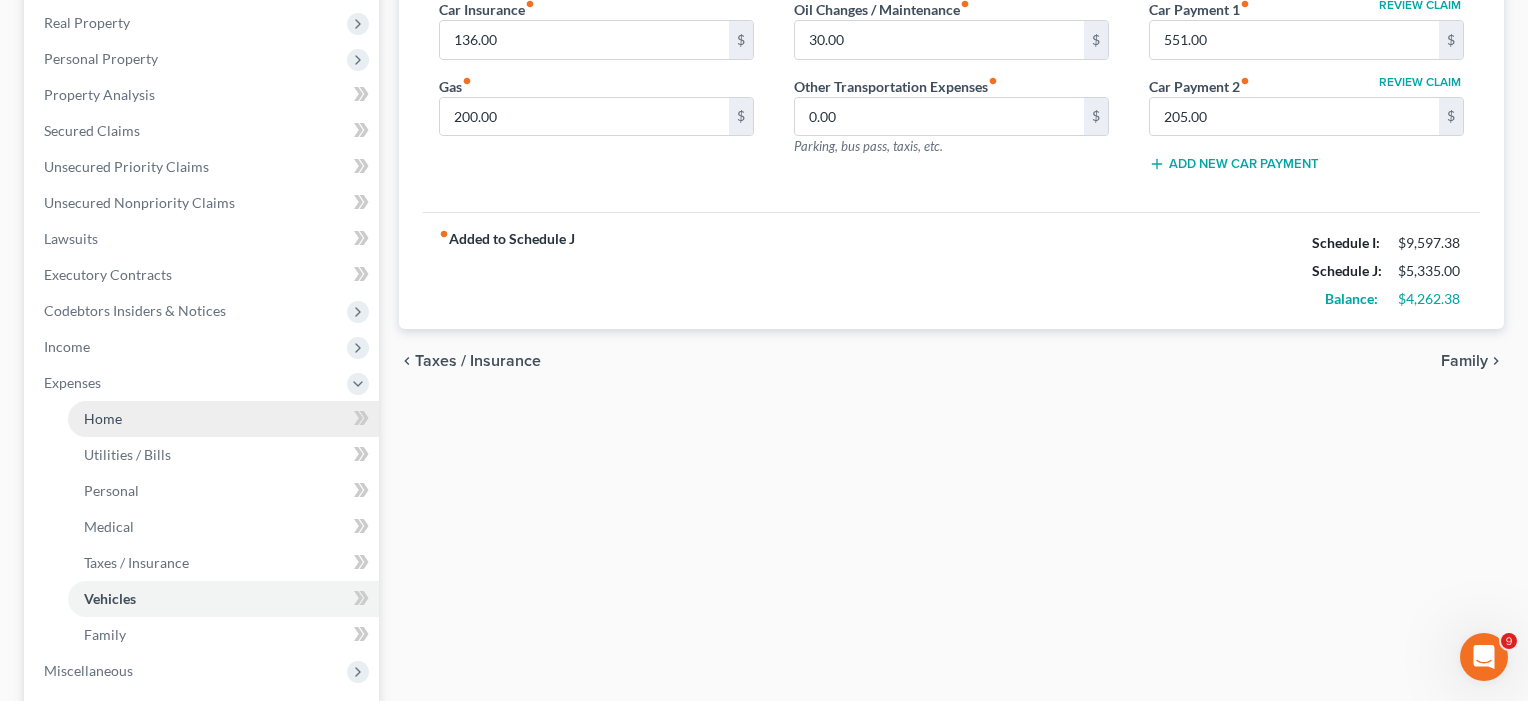 click on "Home" at bounding box center (103, 418) 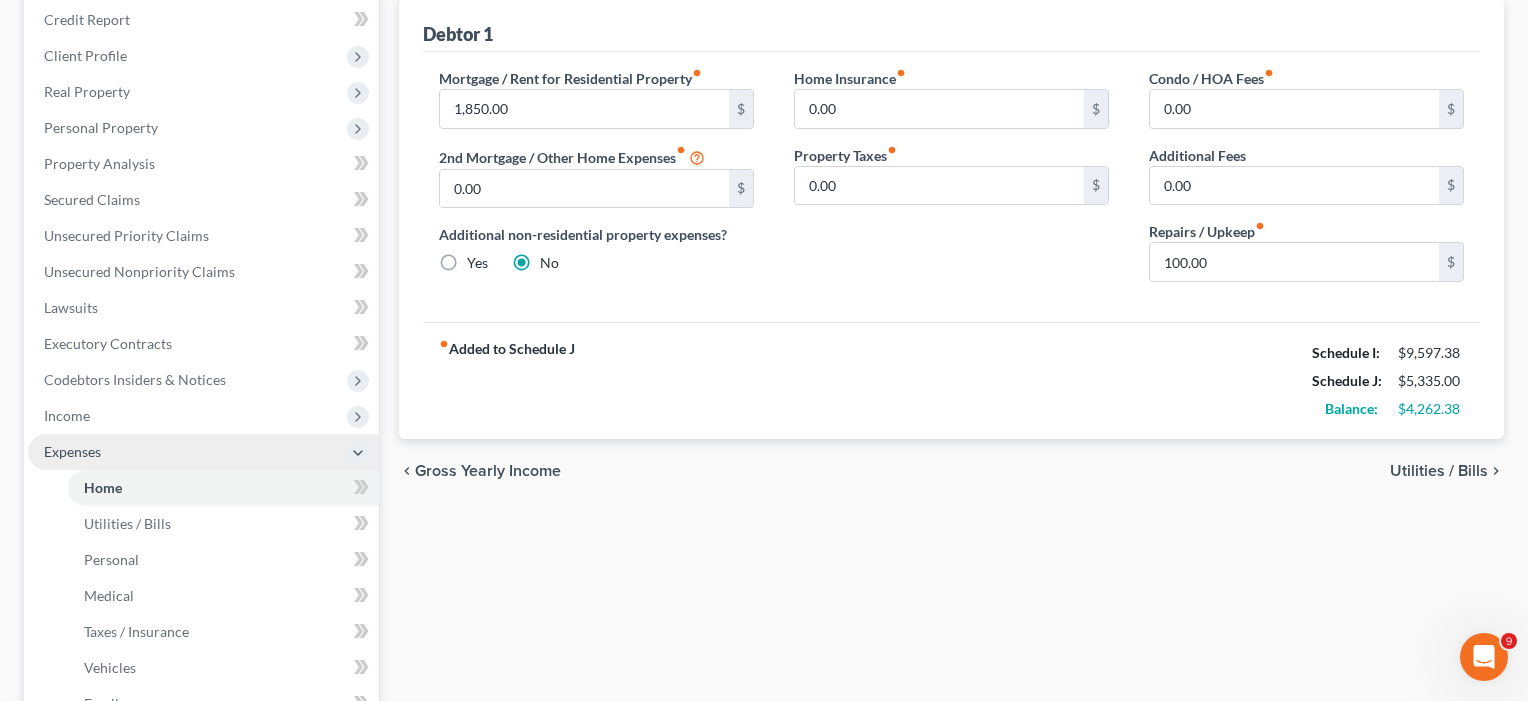 scroll, scrollTop: 270, scrollLeft: 0, axis: vertical 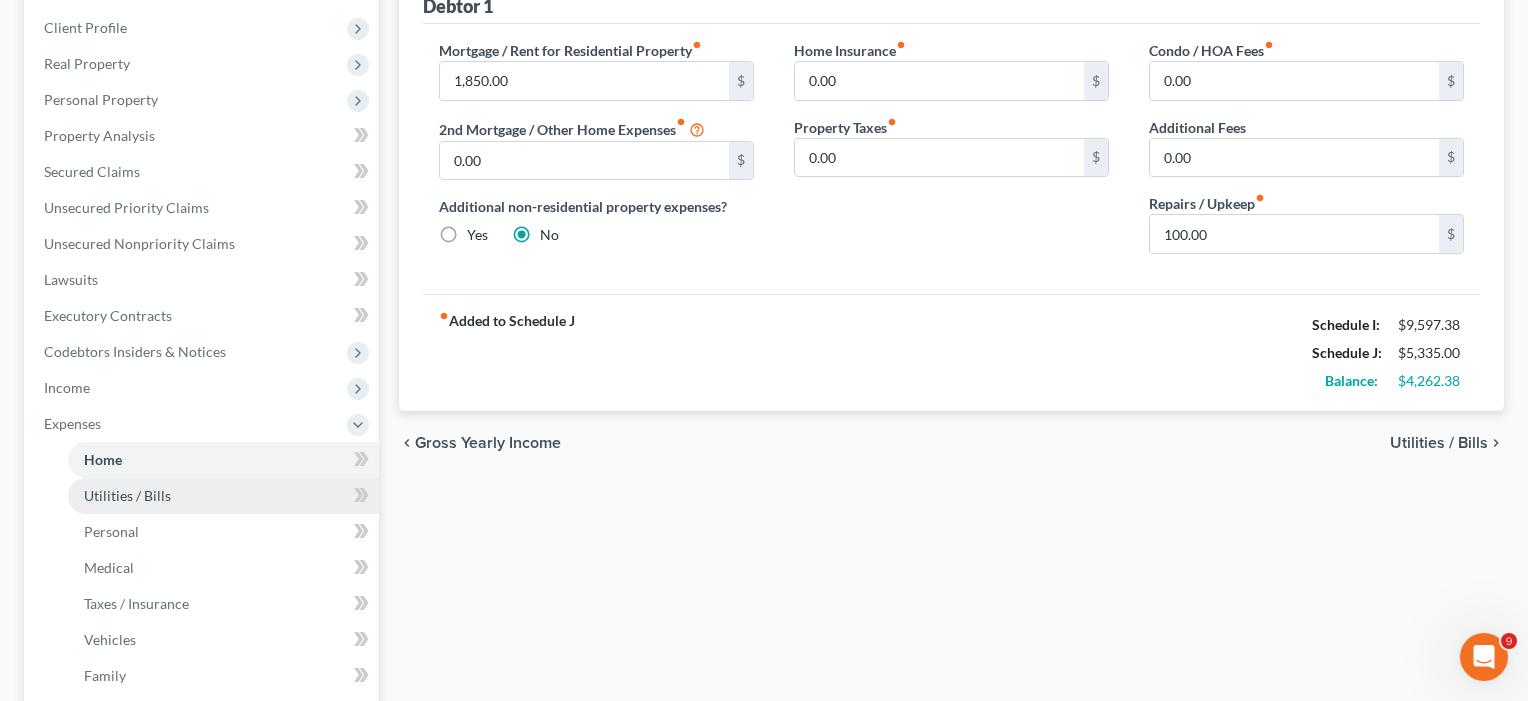 click on "Utilities / Bills" at bounding box center [127, 495] 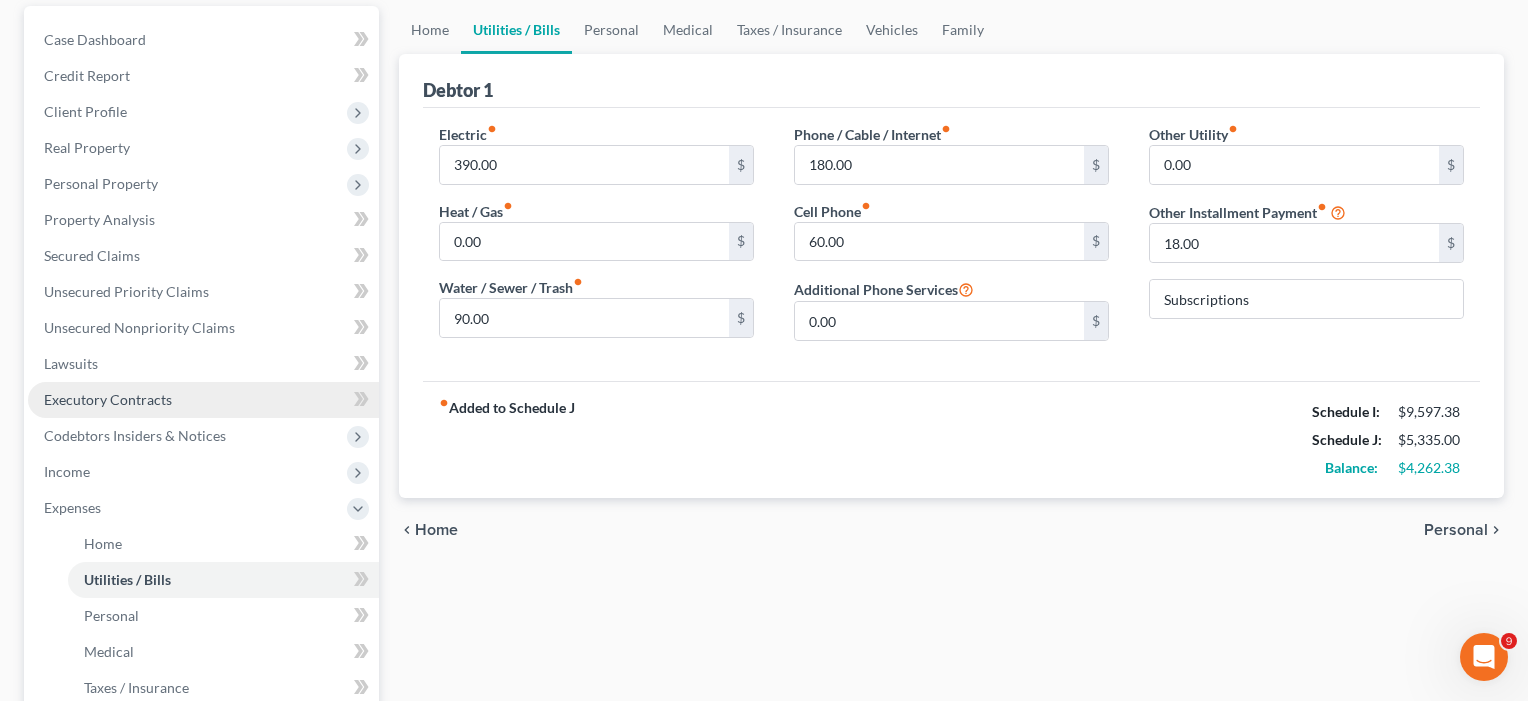 scroll, scrollTop: 222, scrollLeft: 0, axis: vertical 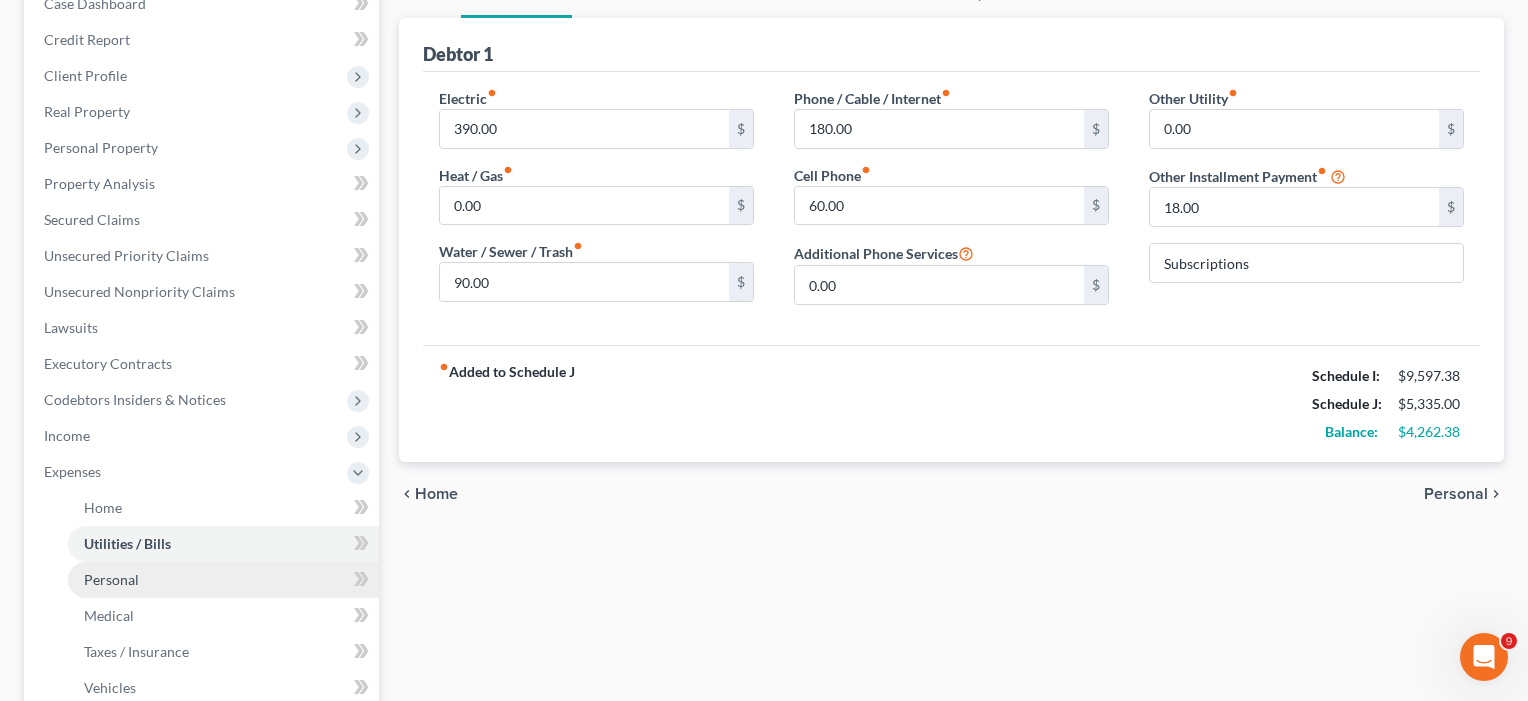 click on "Personal" at bounding box center (111, 579) 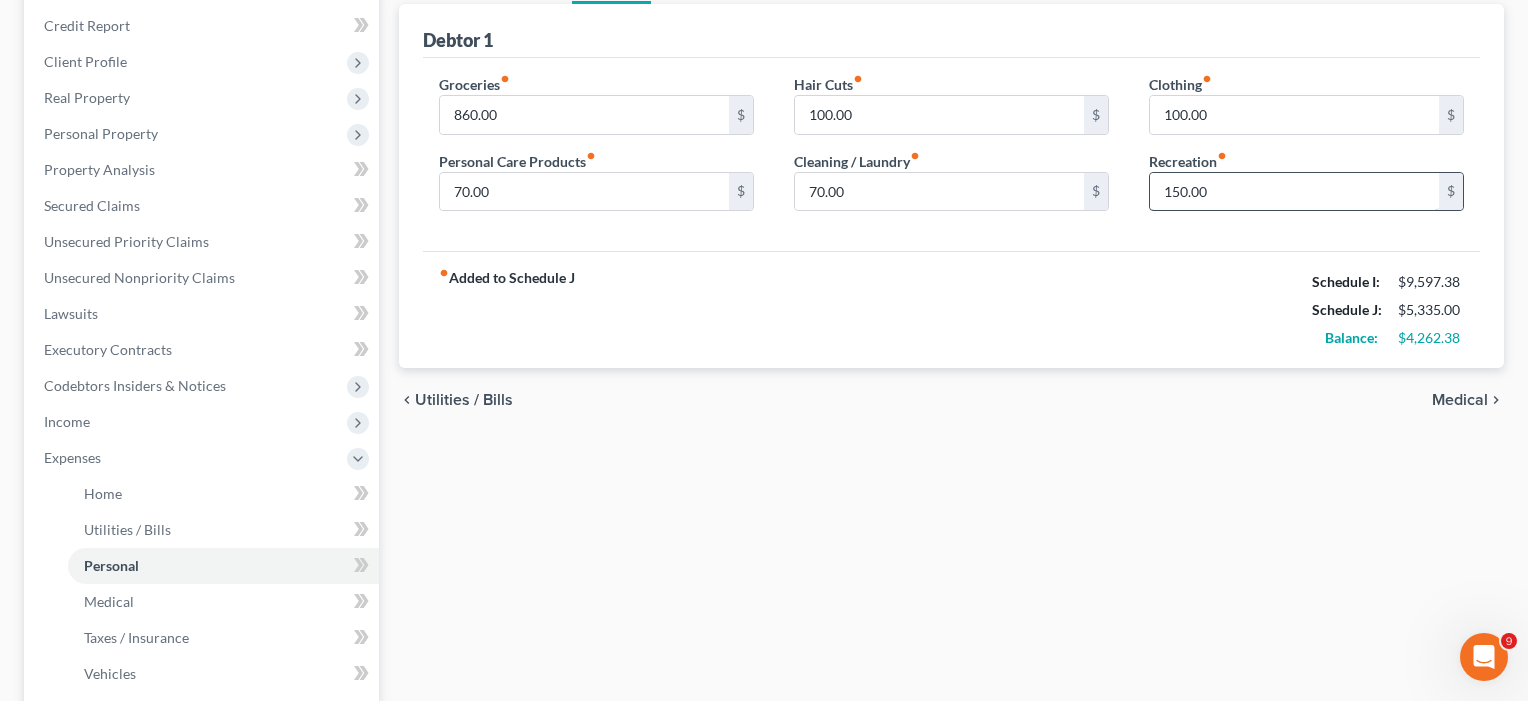 scroll, scrollTop: 364, scrollLeft: 0, axis: vertical 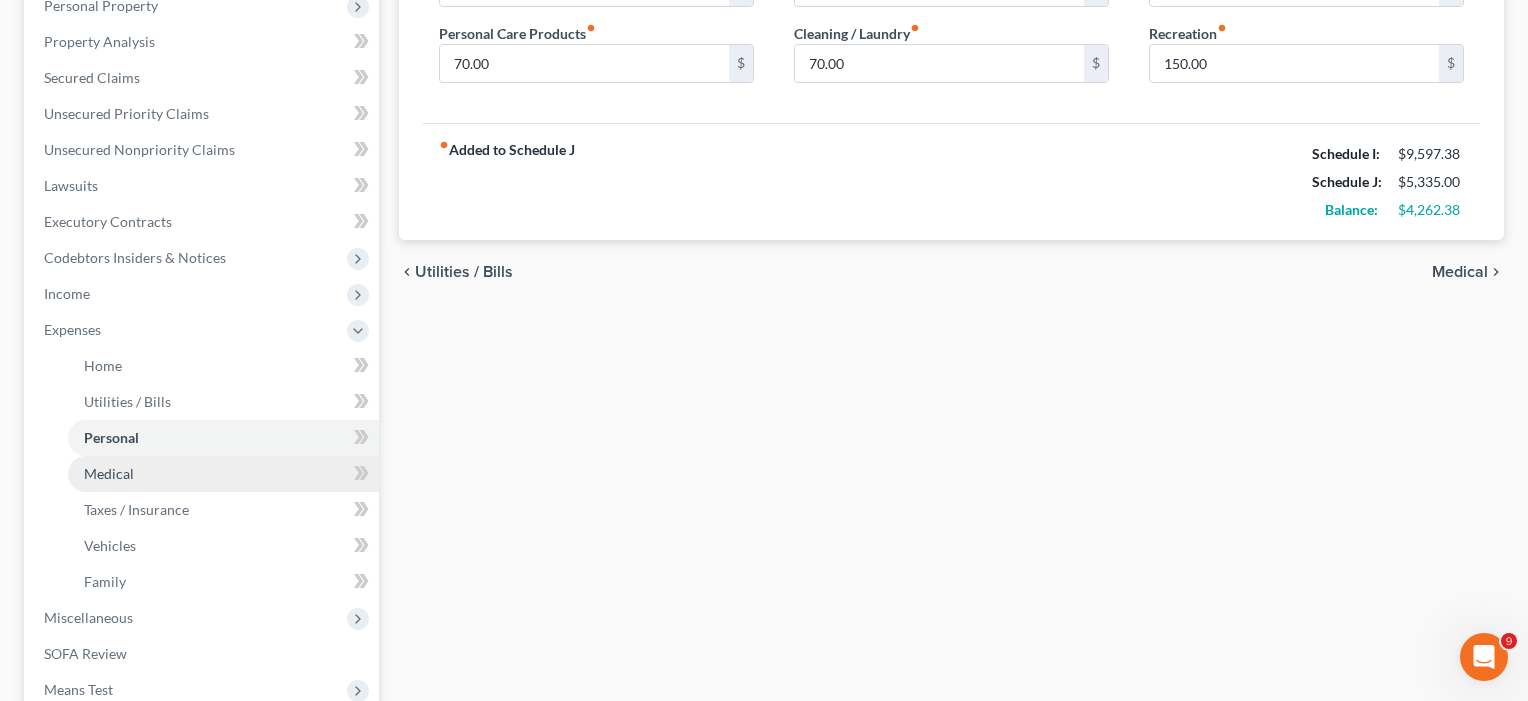 click on "Medical" at bounding box center (223, 474) 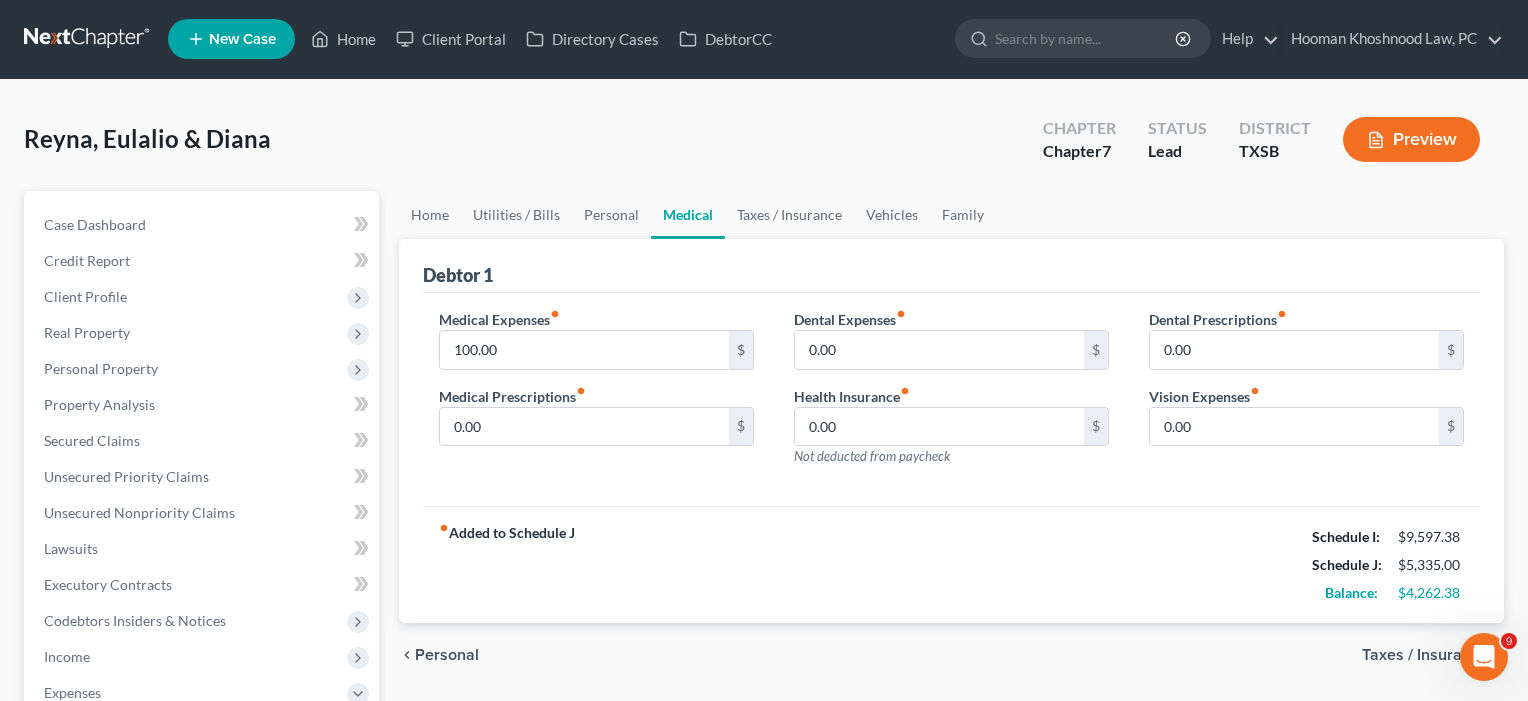 scroll, scrollTop: 0, scrollLeft: 0, axis: both 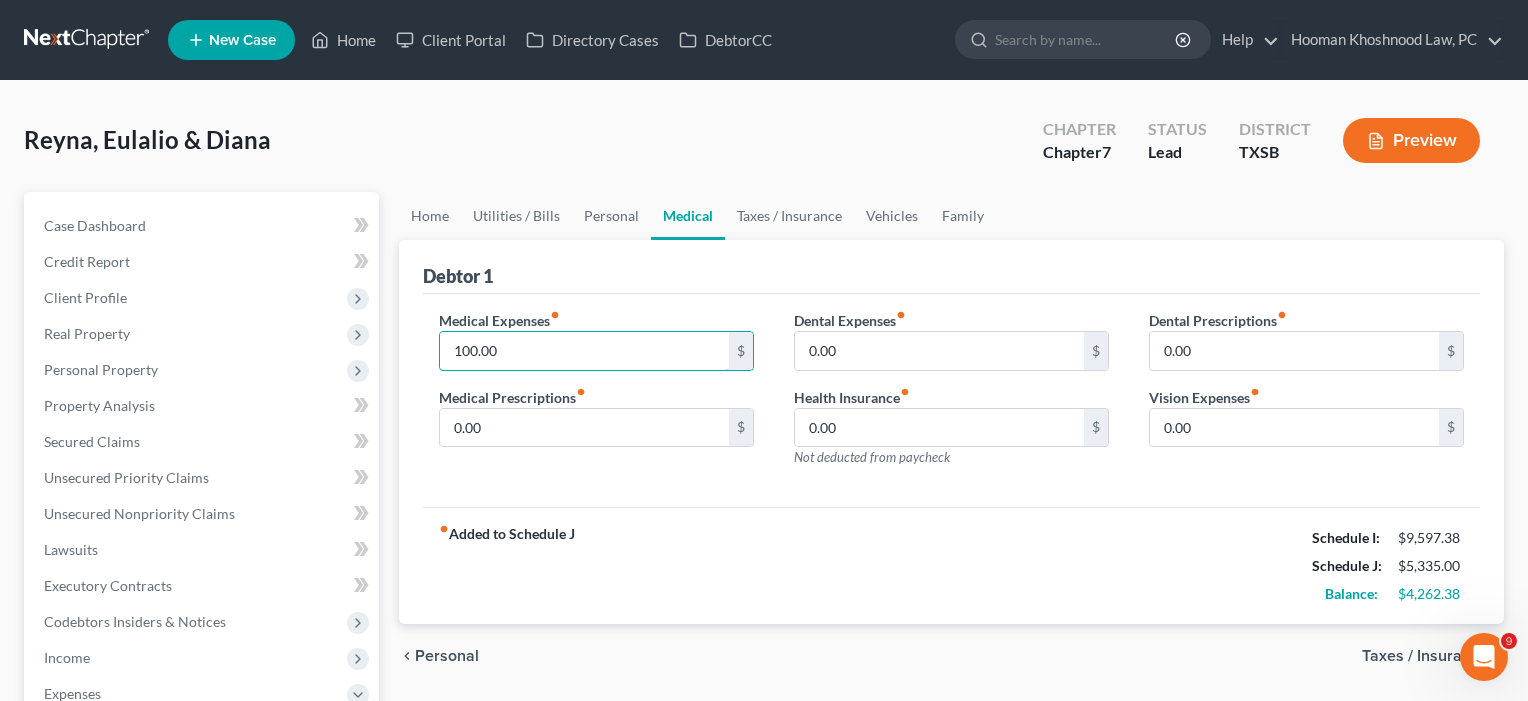 drag, startPoint x: 523, startPoint y: 357, endPoint x: 418, endPoint y: 352, distance: 105.11898 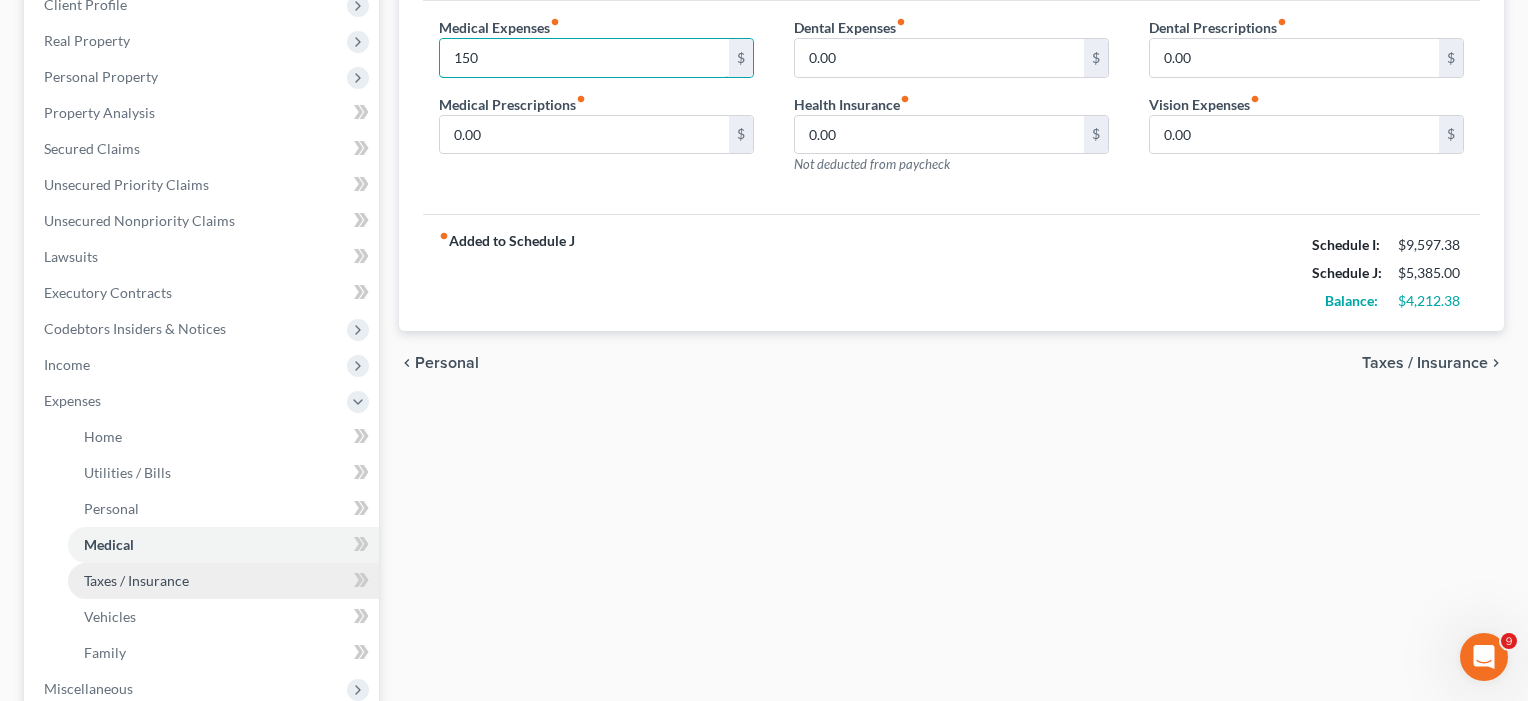 type on "150" 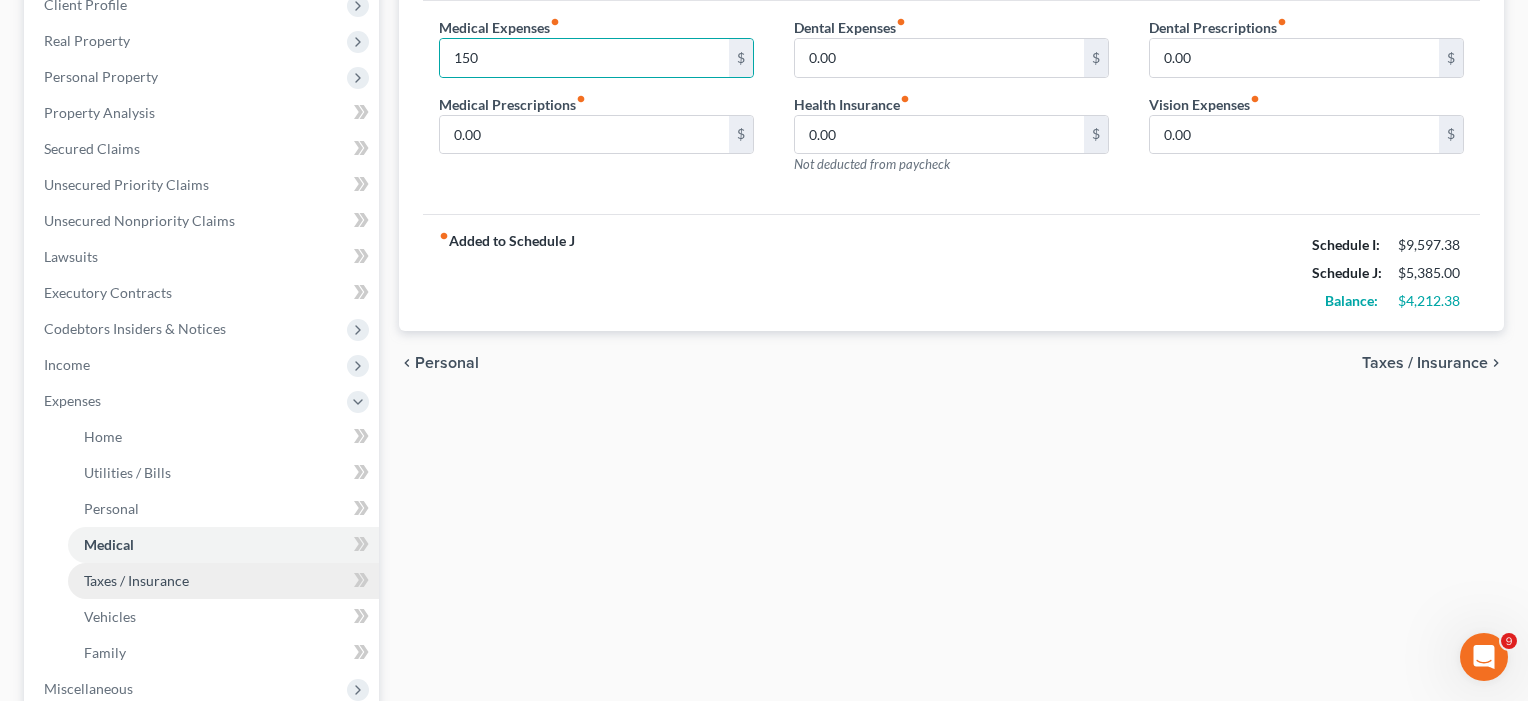 click on "Taxes / Insurance" at bounding box center (136, 580) 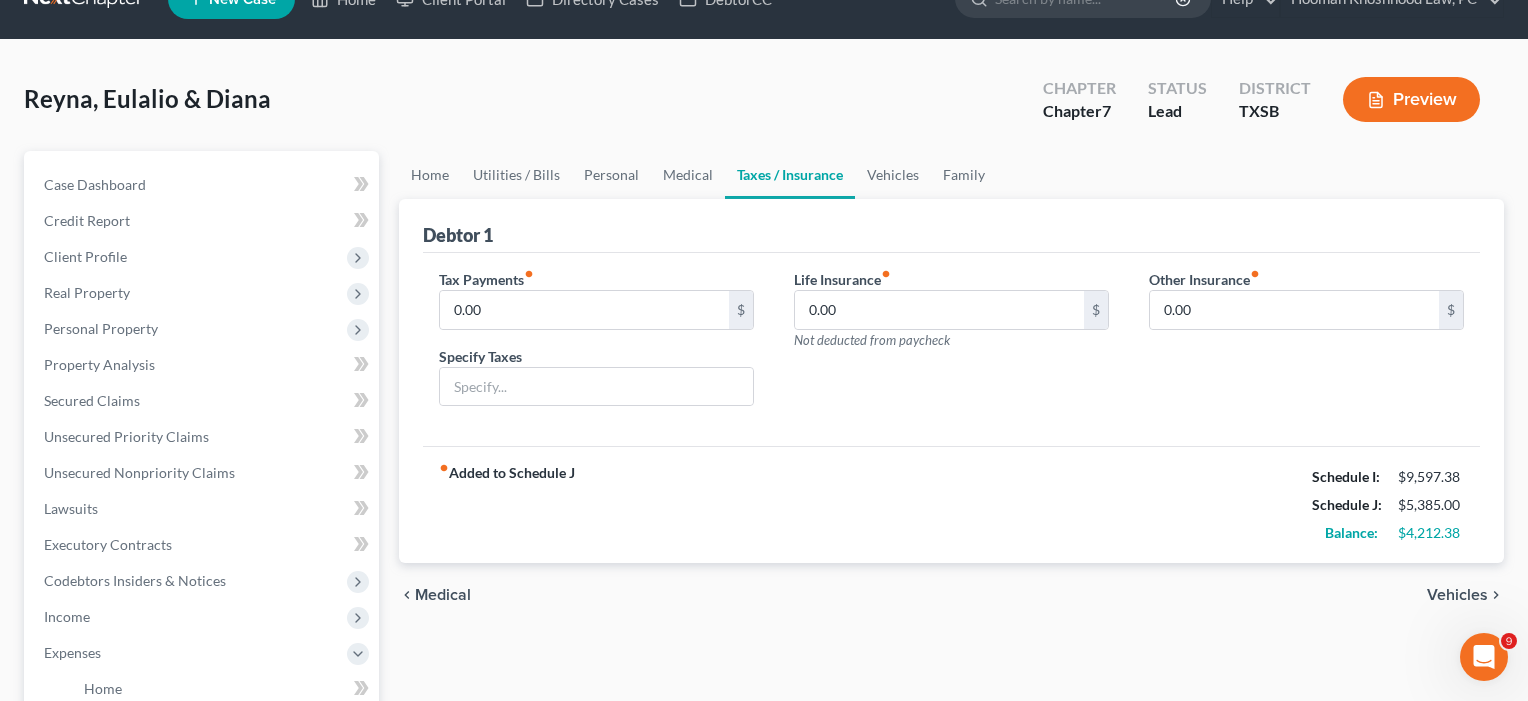 scroll, scrollTop: 0, scrollLeft: 0, axis: both 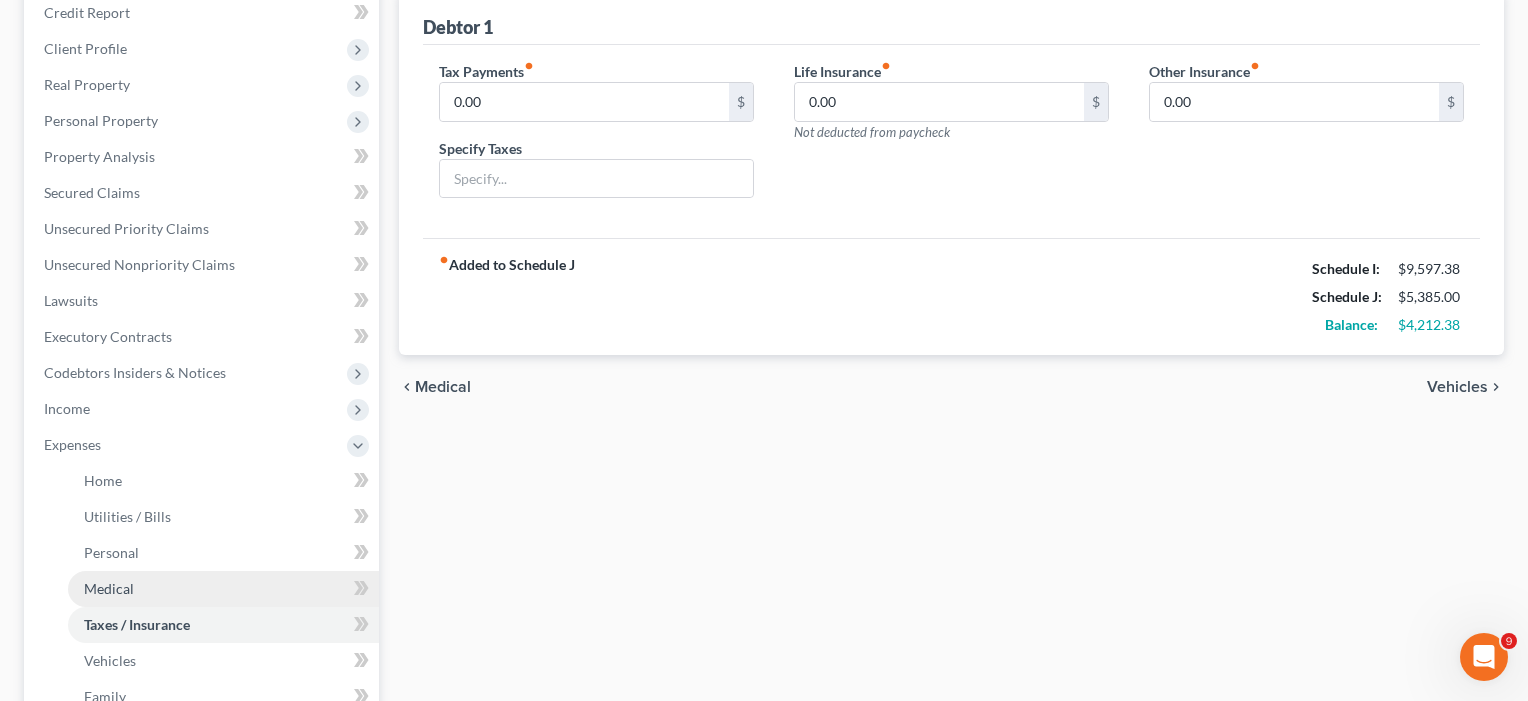 click on "Medical" at bounding box center (109, 588) 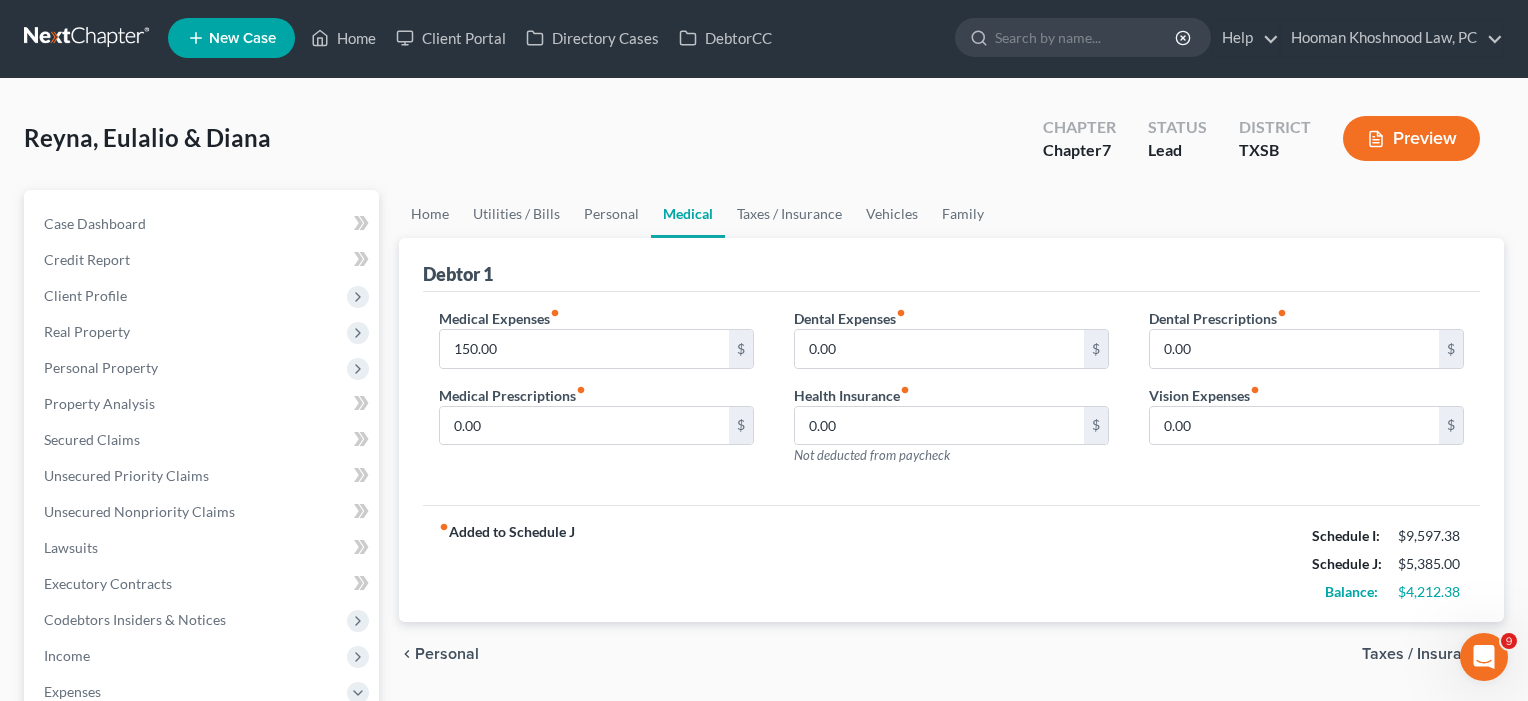 scroll, scrollTop: 0, scrollLeft: 0, axis: both 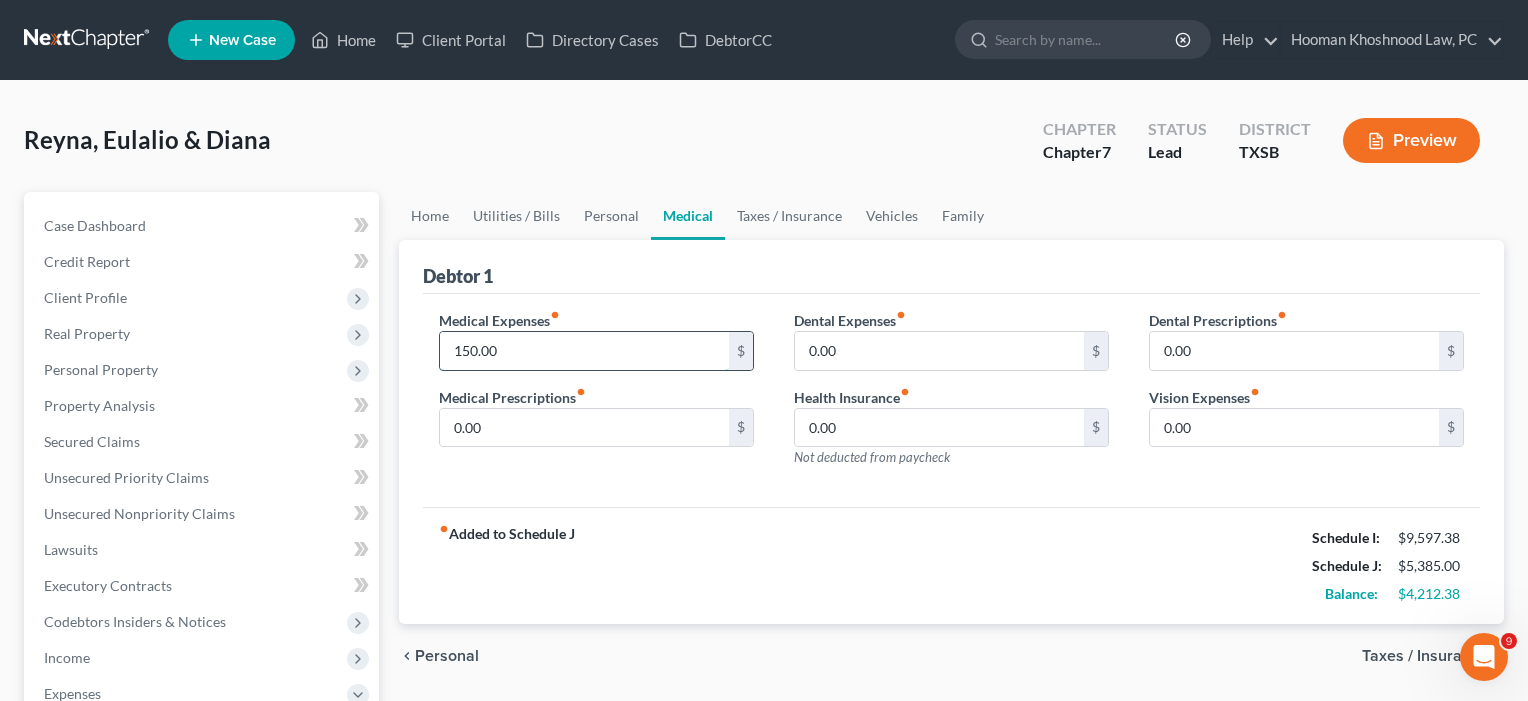 click on "150.00" at bounding box center [584, 351] 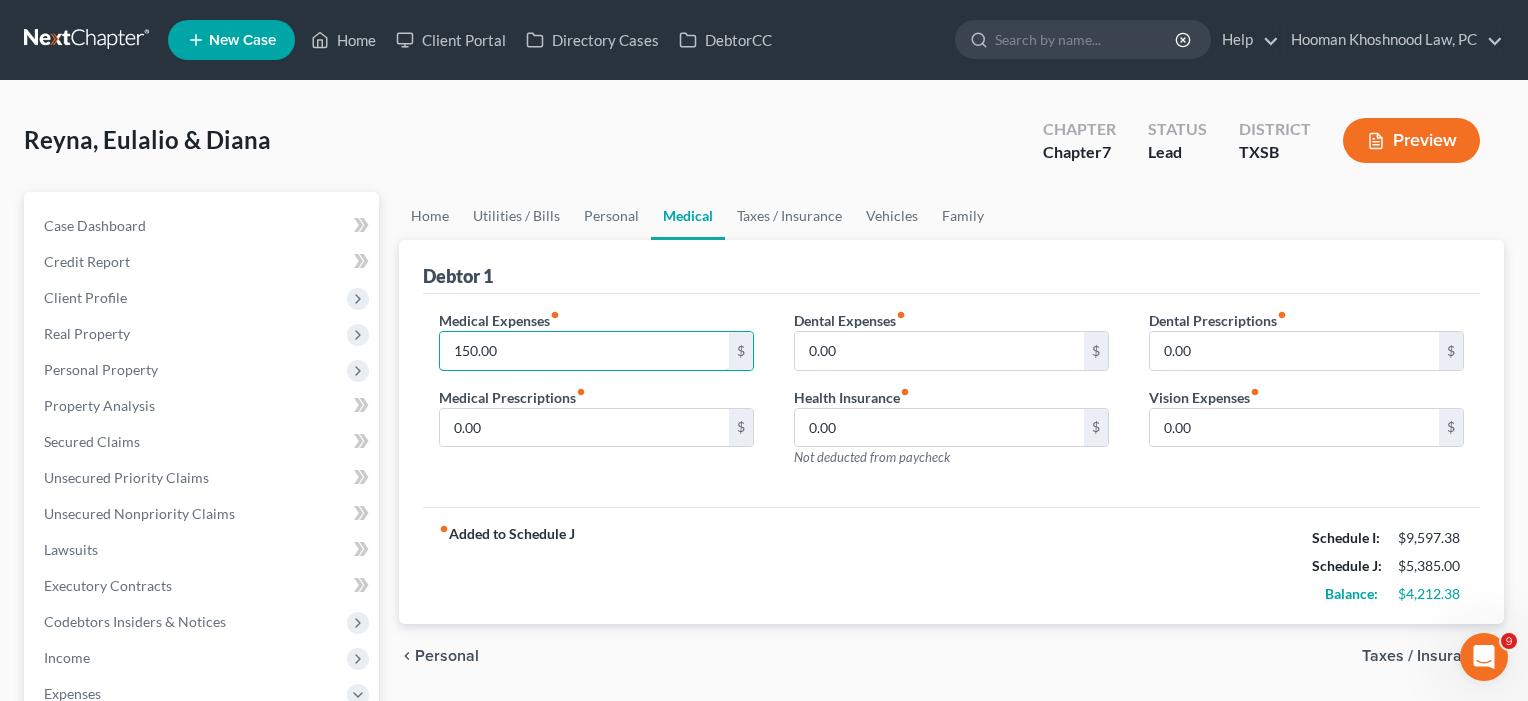 drag, startPoint x: 529, startPoint y: 353, endPoint x: 407, endPoint y: 349, distance: 122.06556 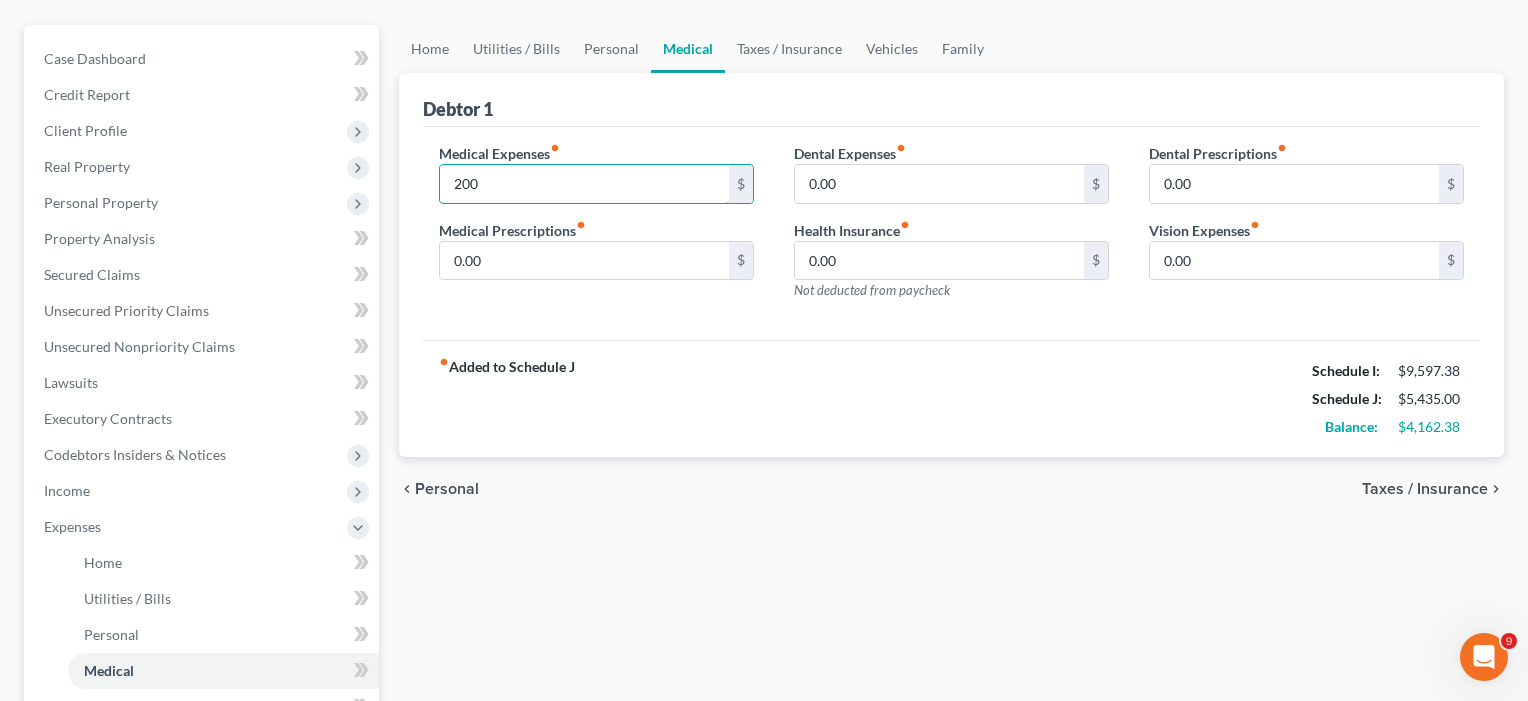 scroll, scrollTop: 173, scrollLeft: 0, axis: vertical 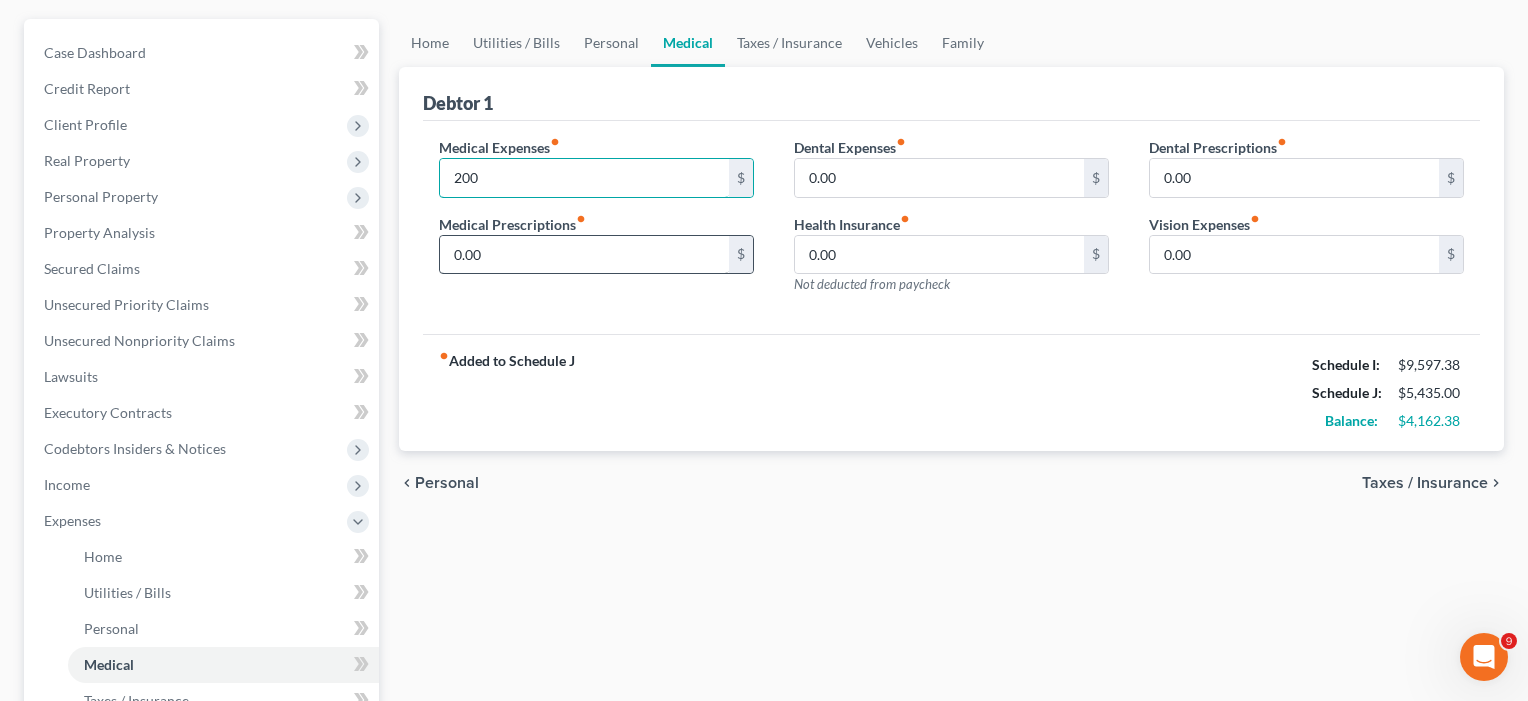 type on "200" 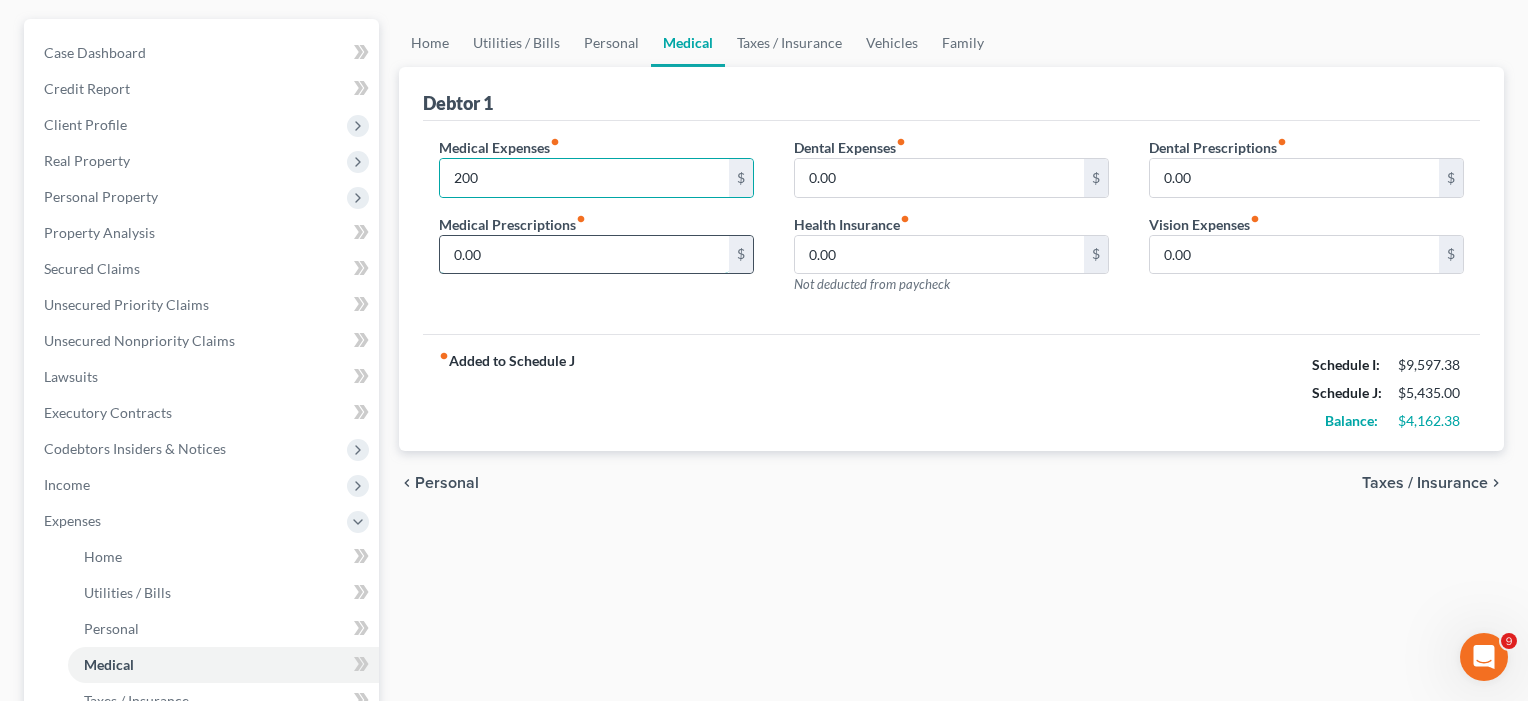 click on "0.00" at bounding box center [584, 255] 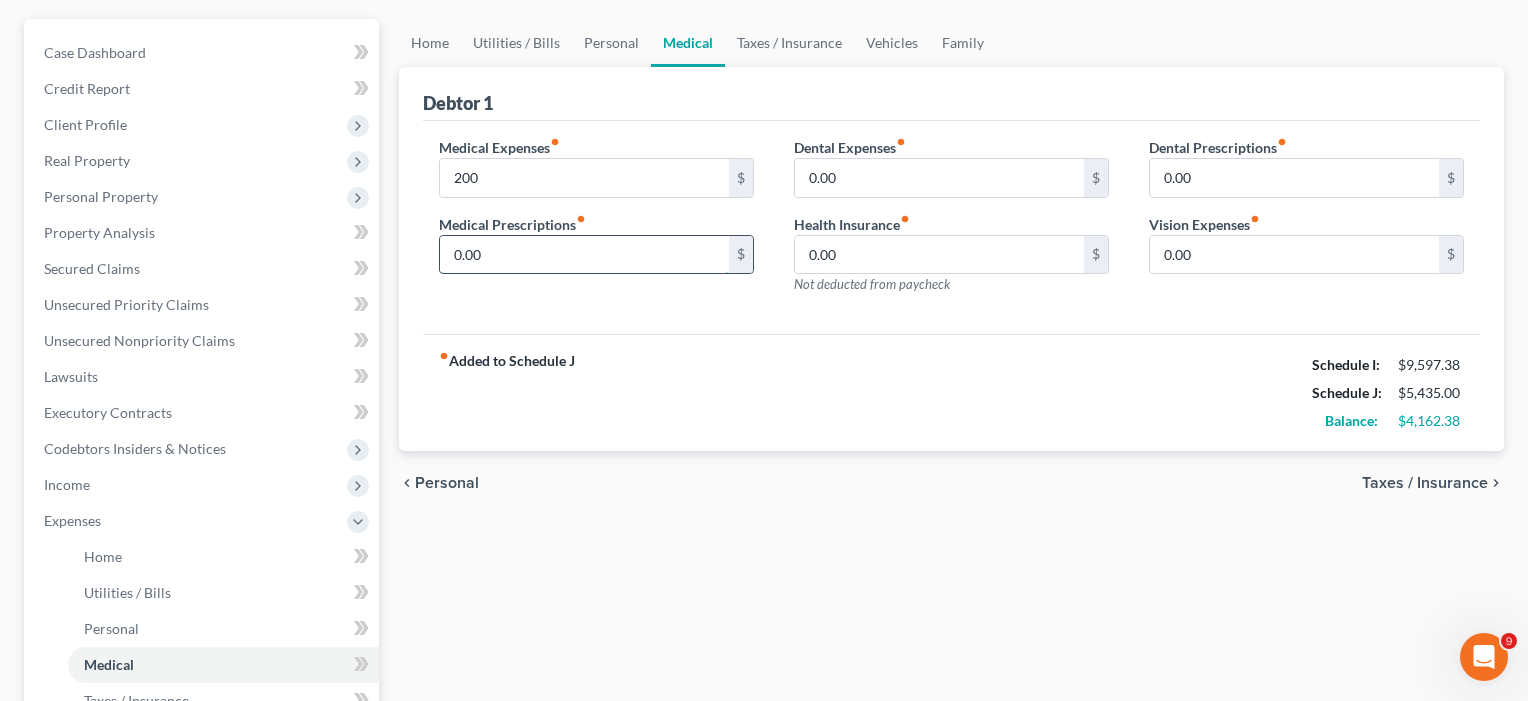 scroll, scrollTop: 160, scrollLeft: 0, axis: vertical 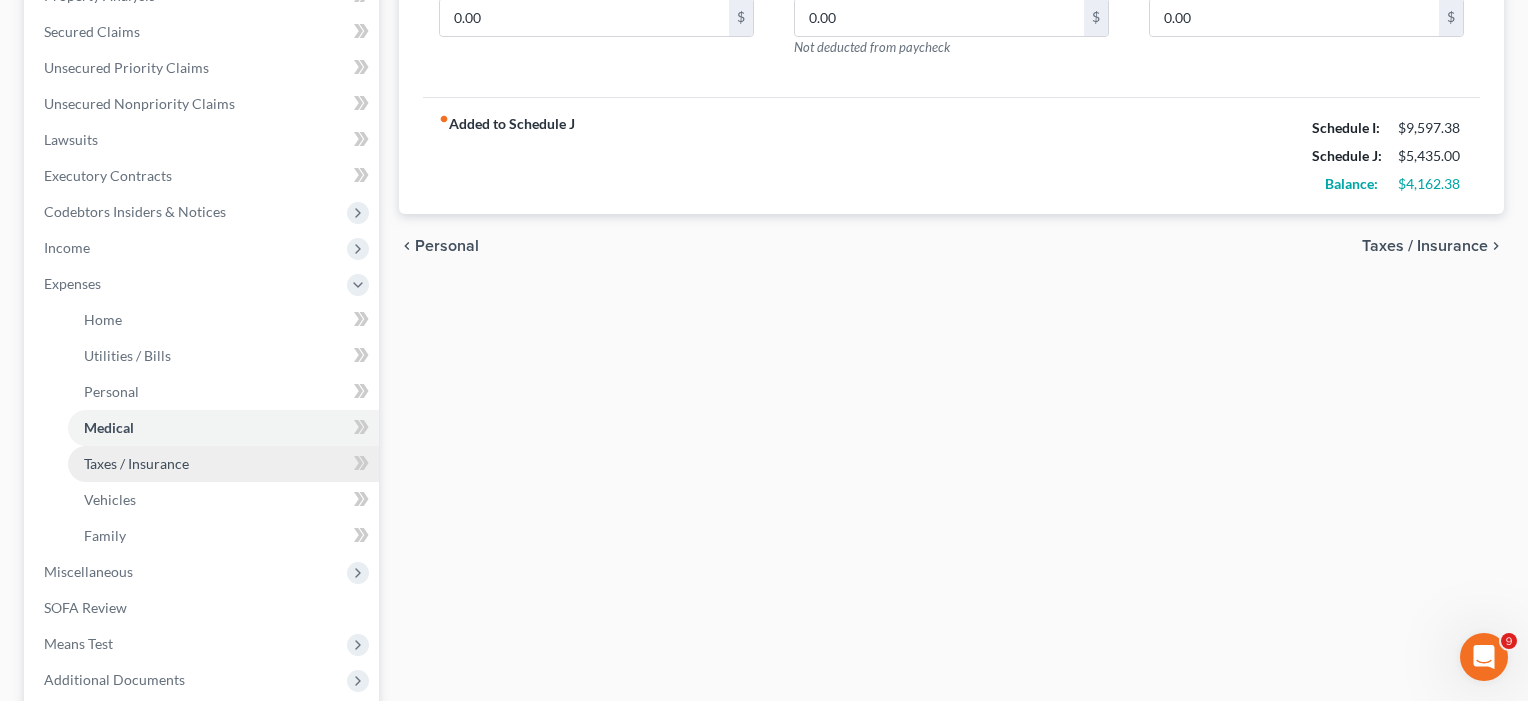 click on "Taxes / Insurance" at bounding box center [136, 463] 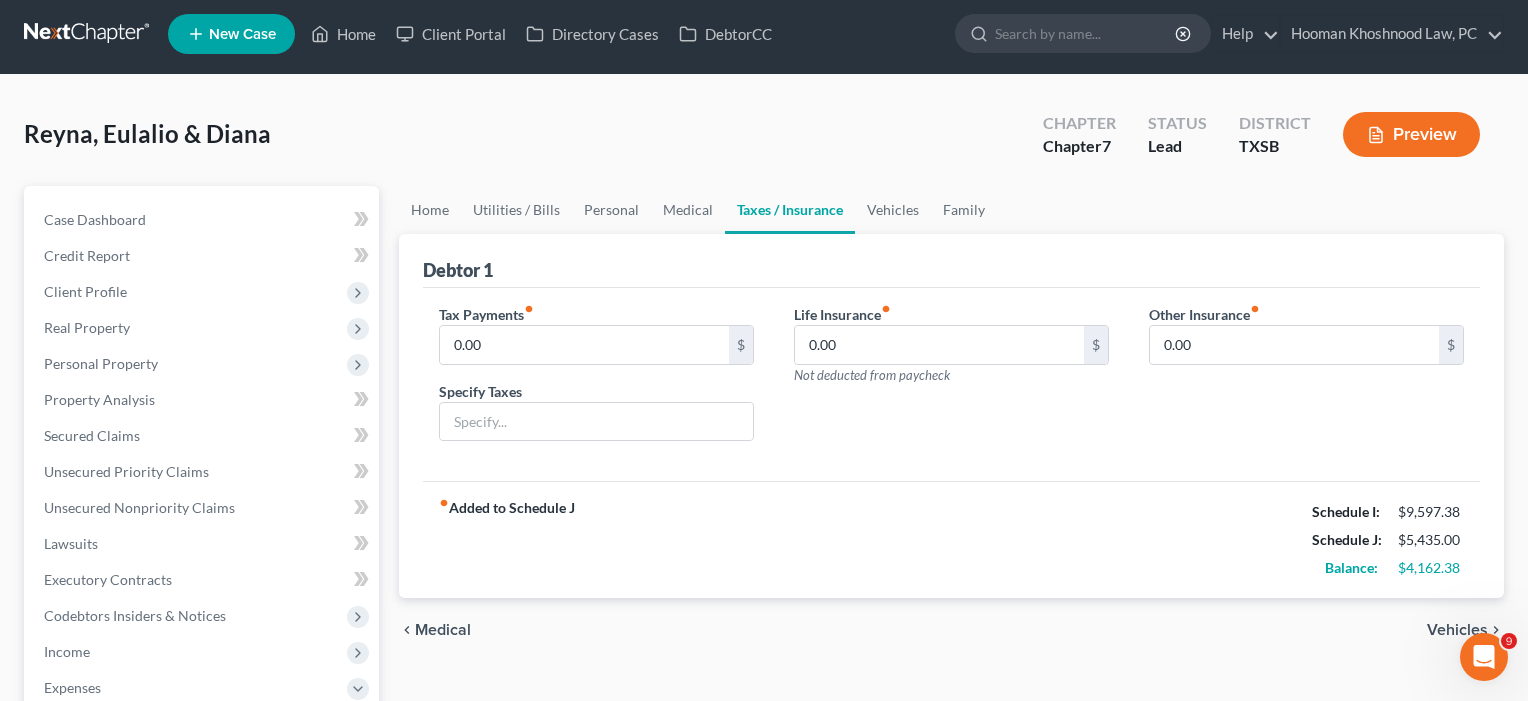 scroll, scrollTop: 0, scrollLeft: 0, axis: both 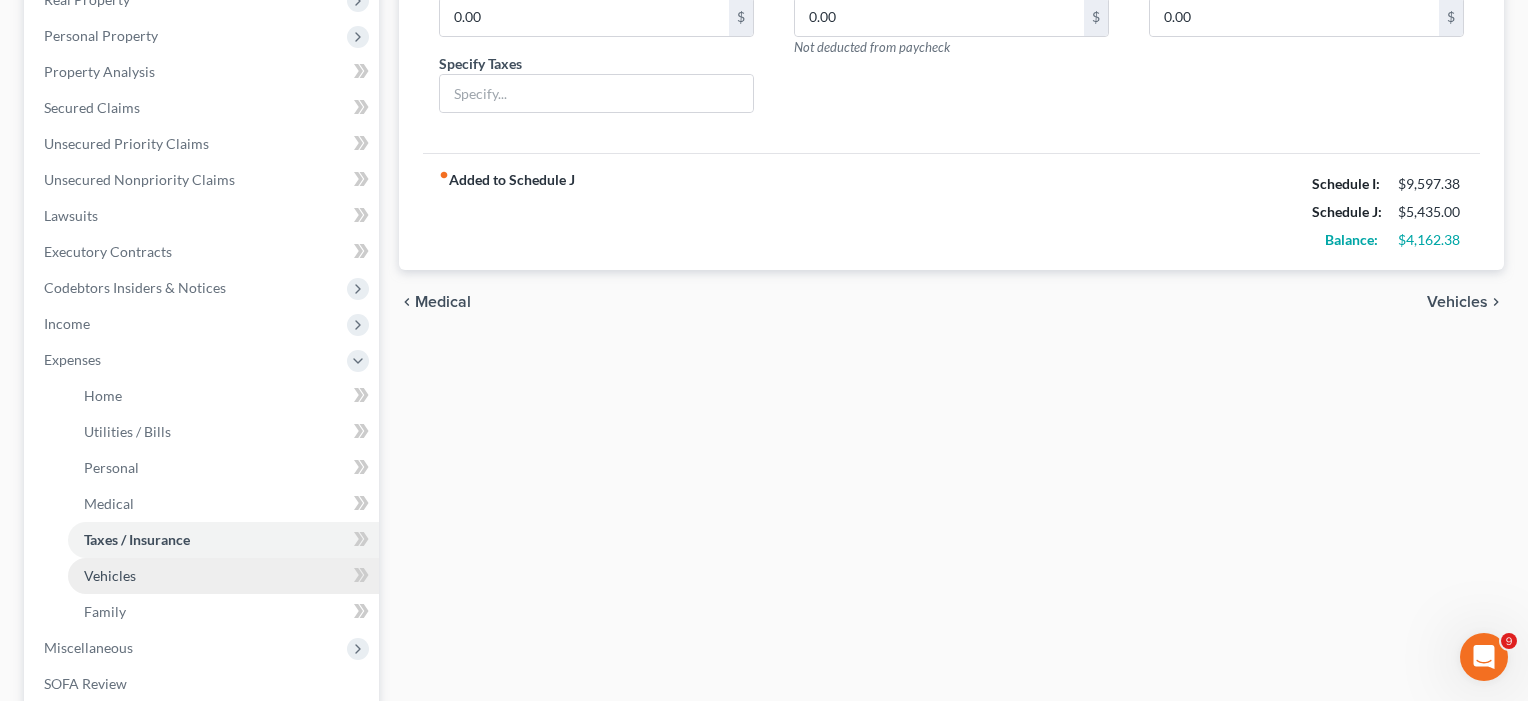 click on "Vehicles" at bounding box center [110, 575] 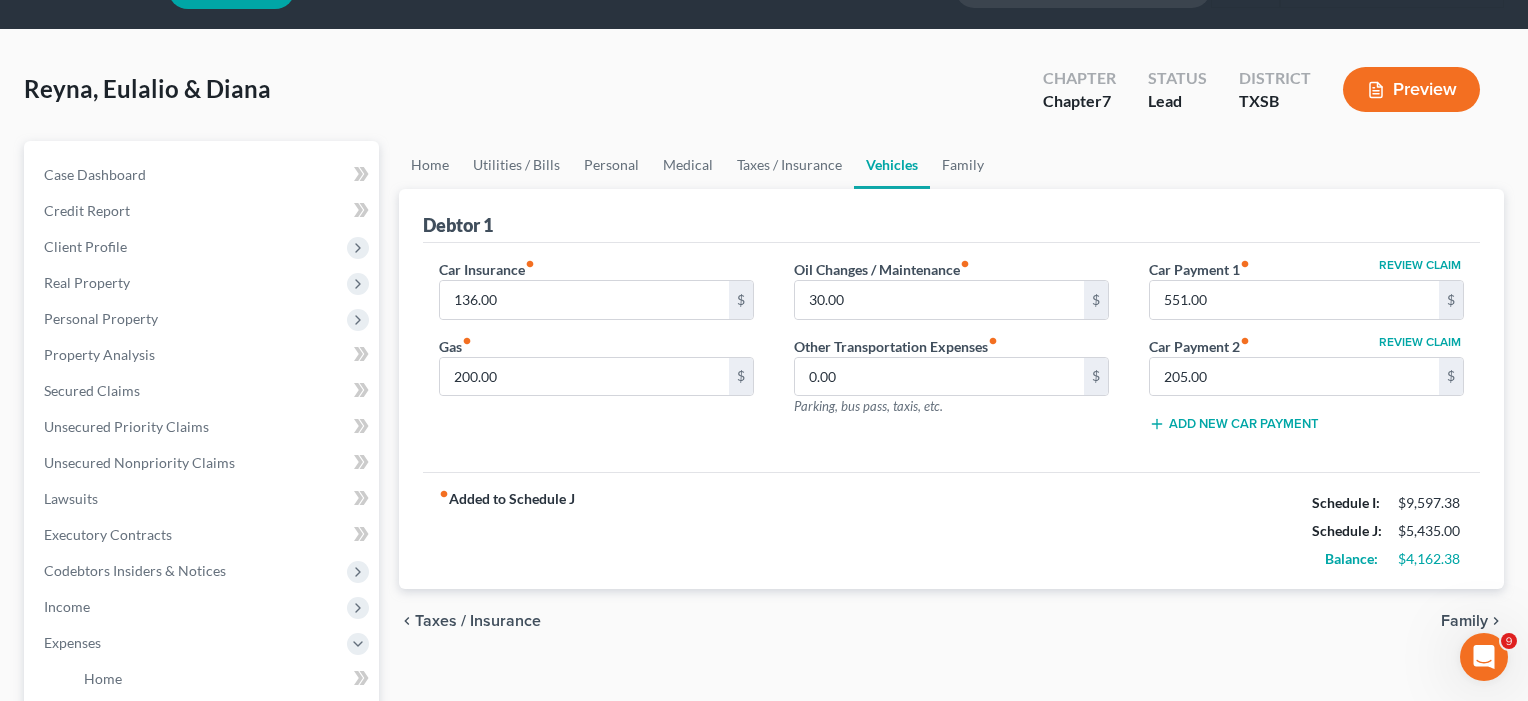 scroll, scrollTop: 0, scrollLeft: 0, axis: both 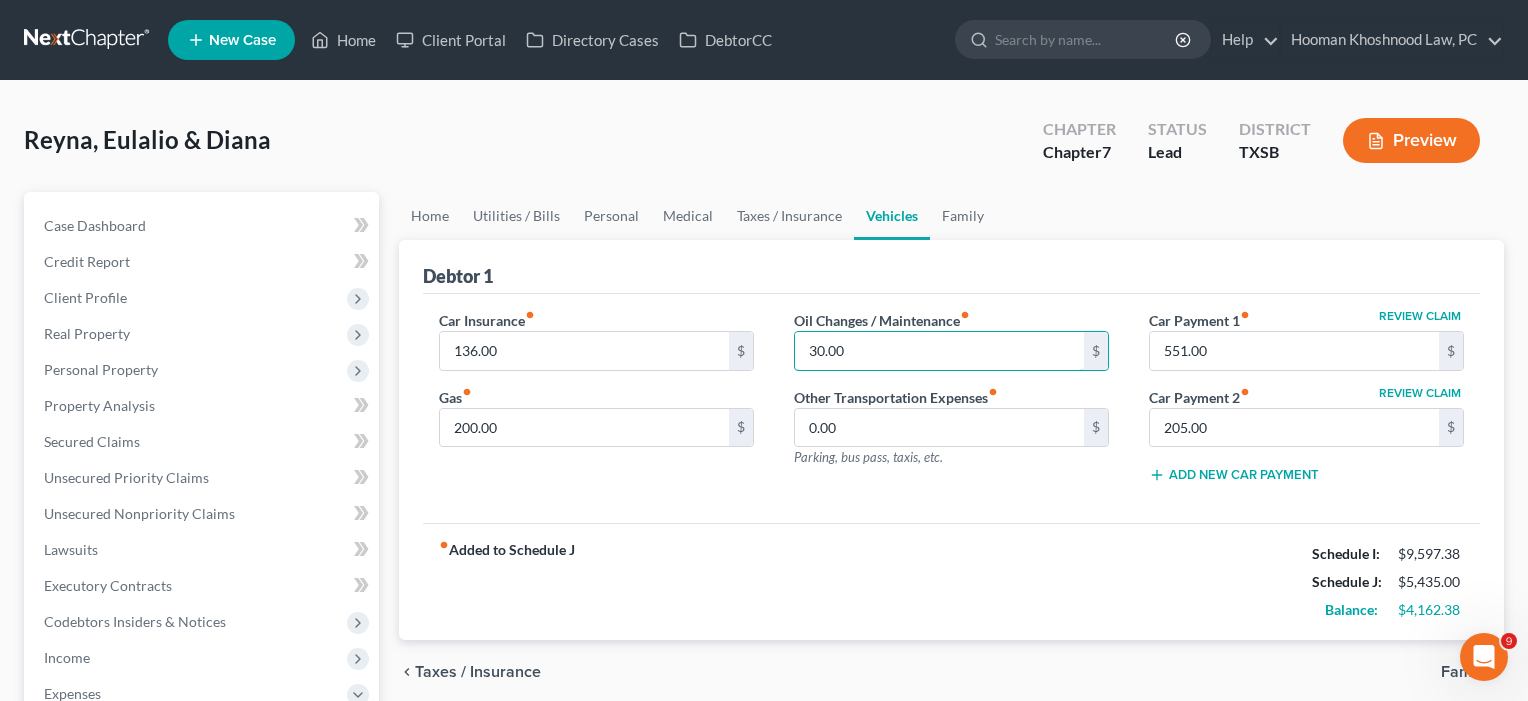 drag, startPoint x: 862, startPoint y: 361, endPoint x: 757, endPoint y: 347, distance: 105.92922 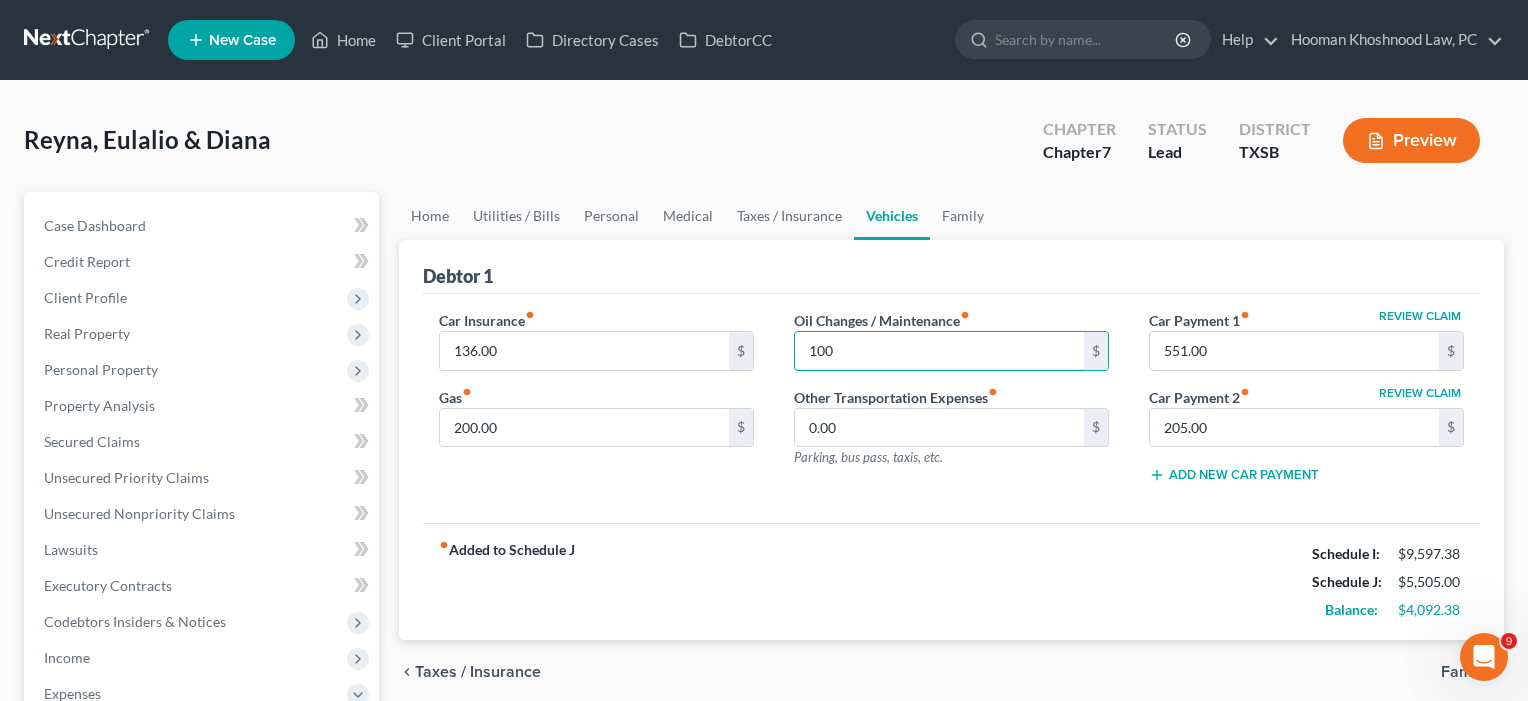 type on "100" 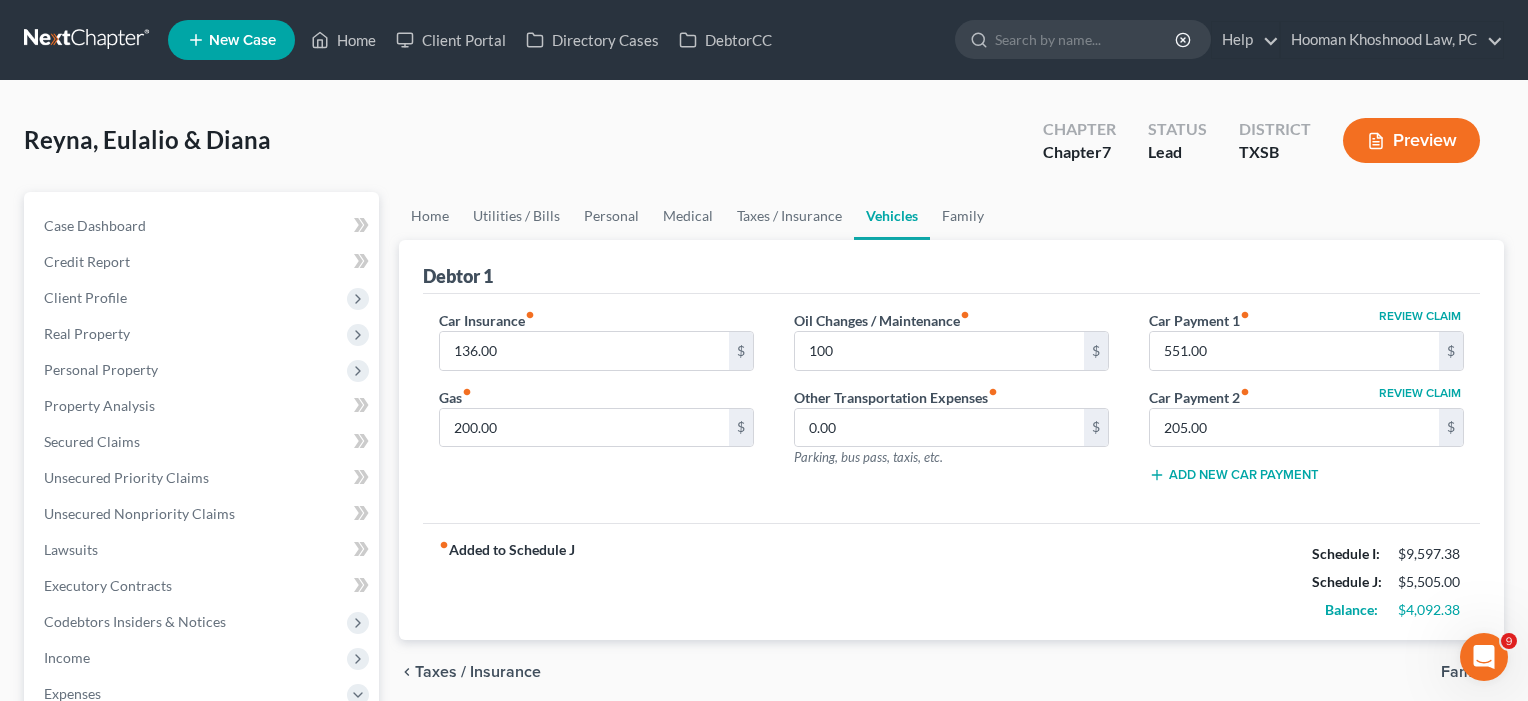 click on "Oil Changes / Maintenance fiber_manual_record 100 $ Other Transportation Expenses fiber_manual_record 0.00 $ Parking, bus pass, taxis, etc." at bounding box center [951, 405] 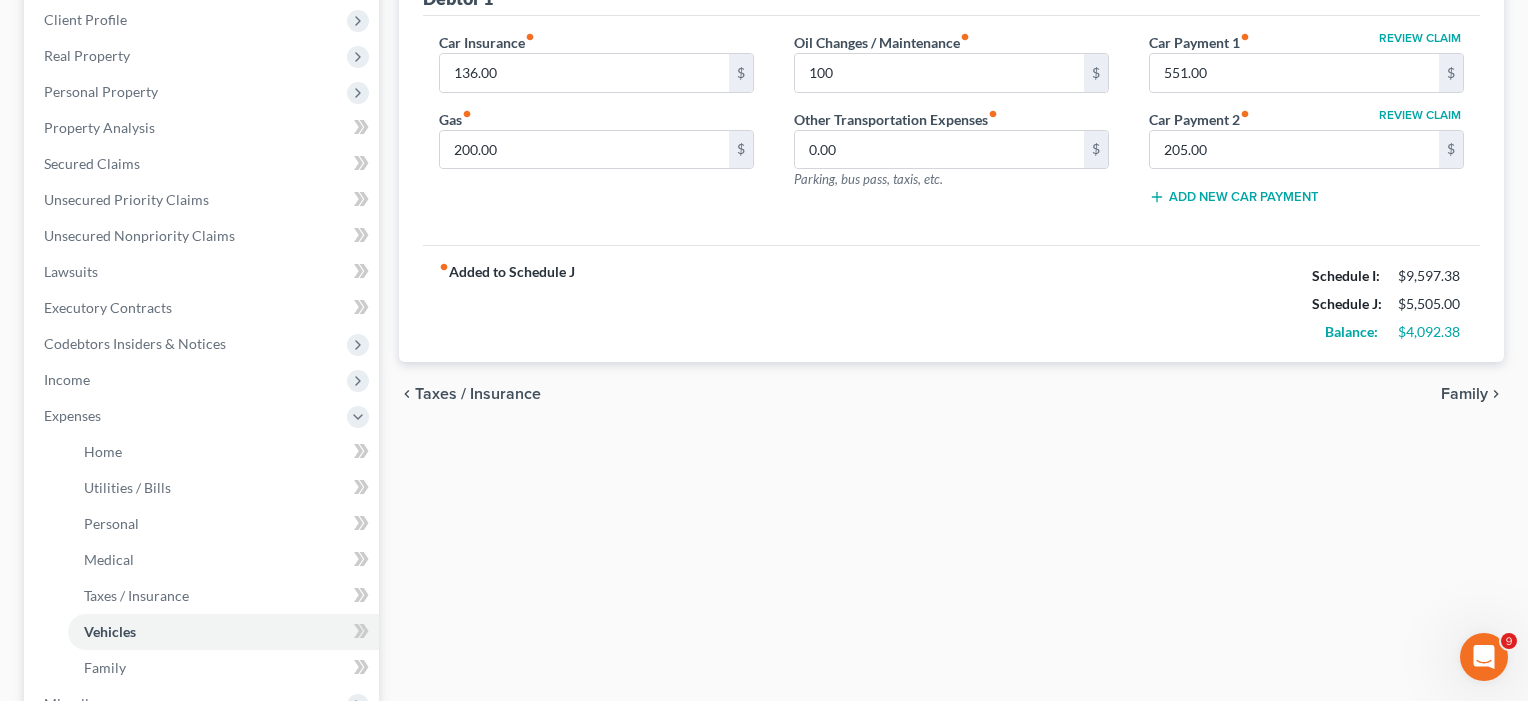 scroll, scrollTop: 327, scrollLeft: 0, axis: vertical 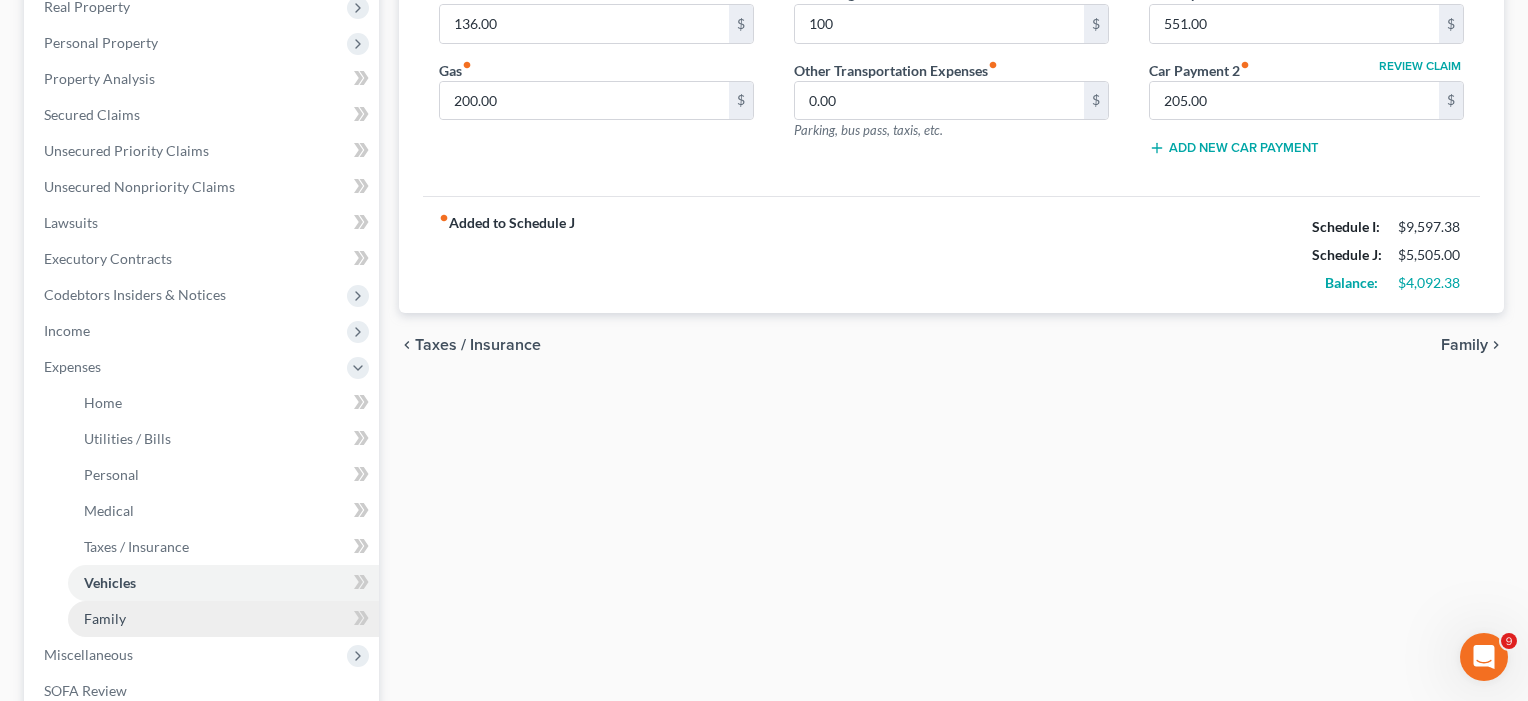 click on "Family" at bounding box center (105, 618) 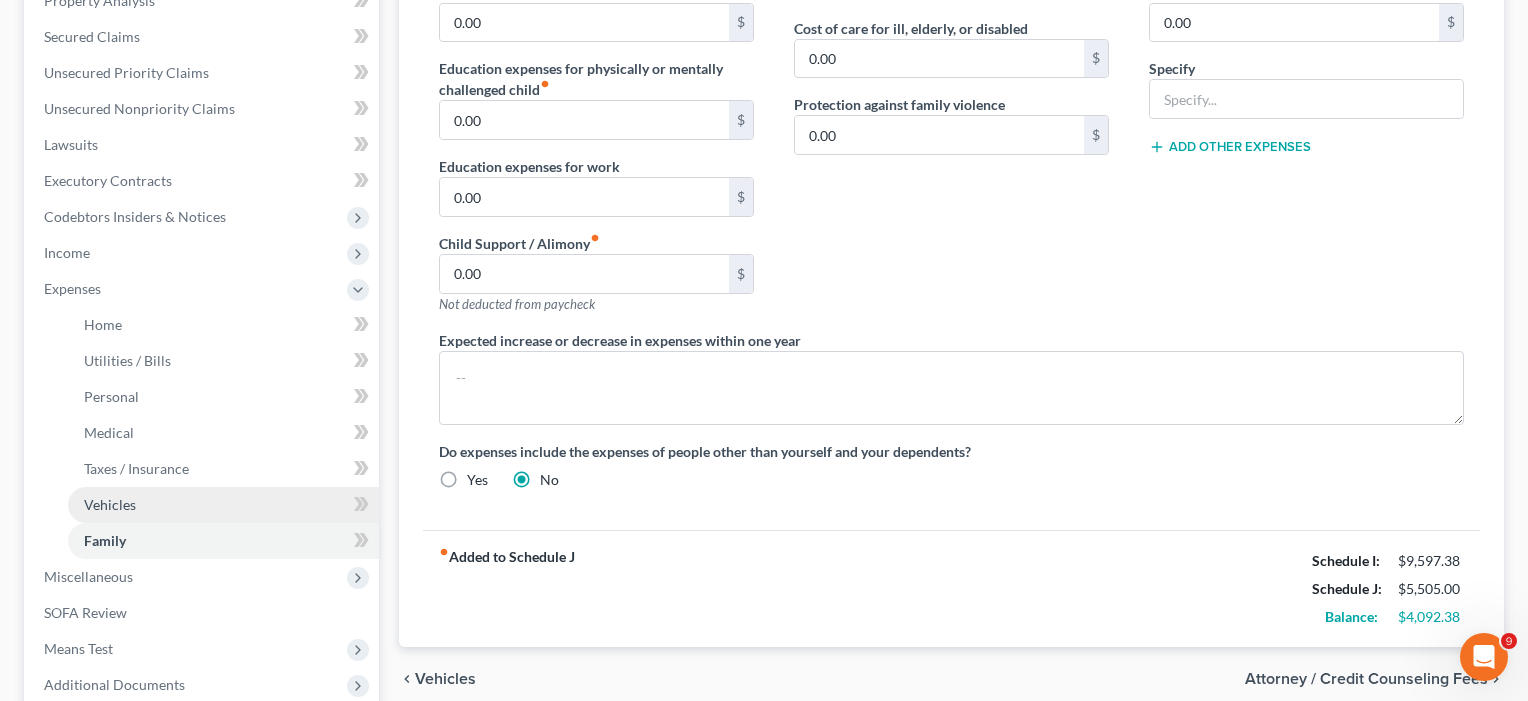 scroll, scrollTop: 270, scrollLeft: 0, axis: vertical 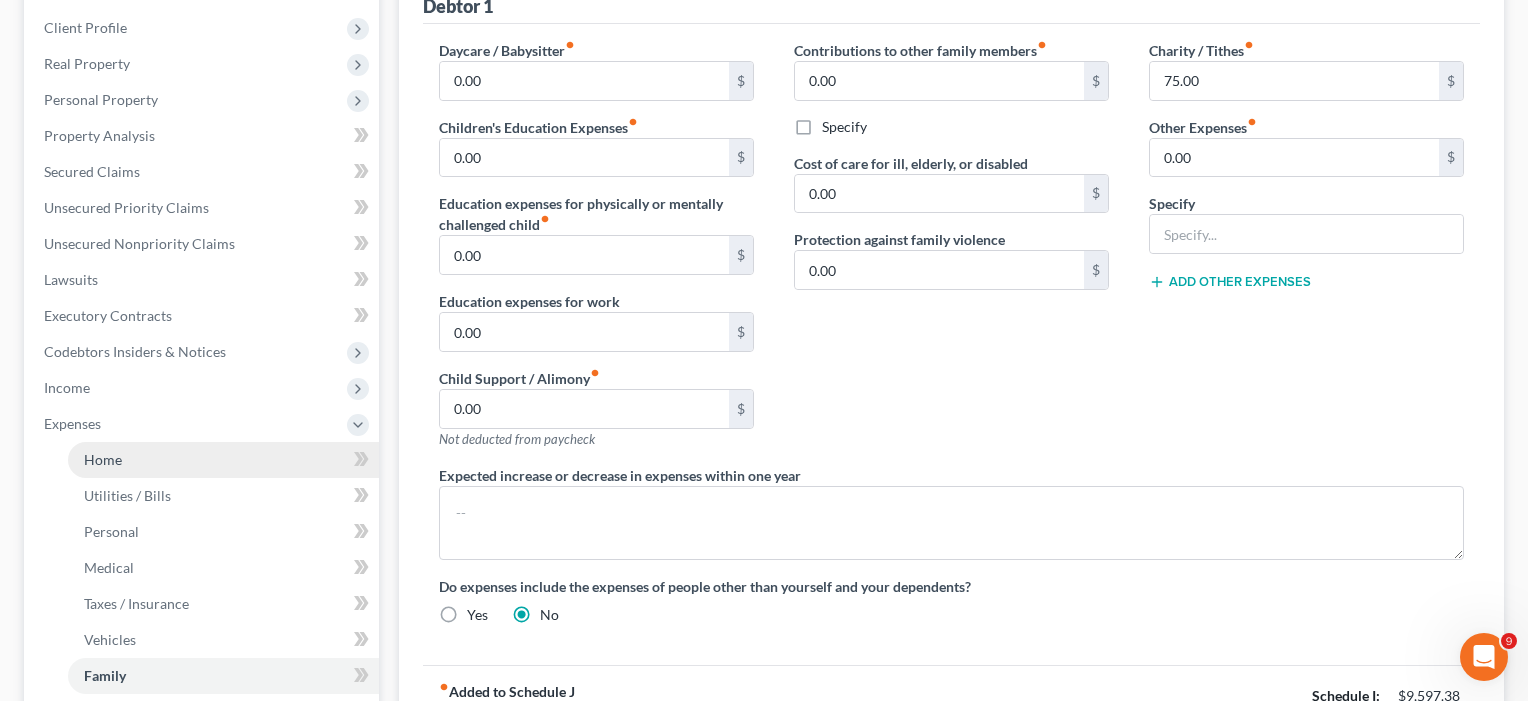 click on "Home" at bounding box center (103, 459) 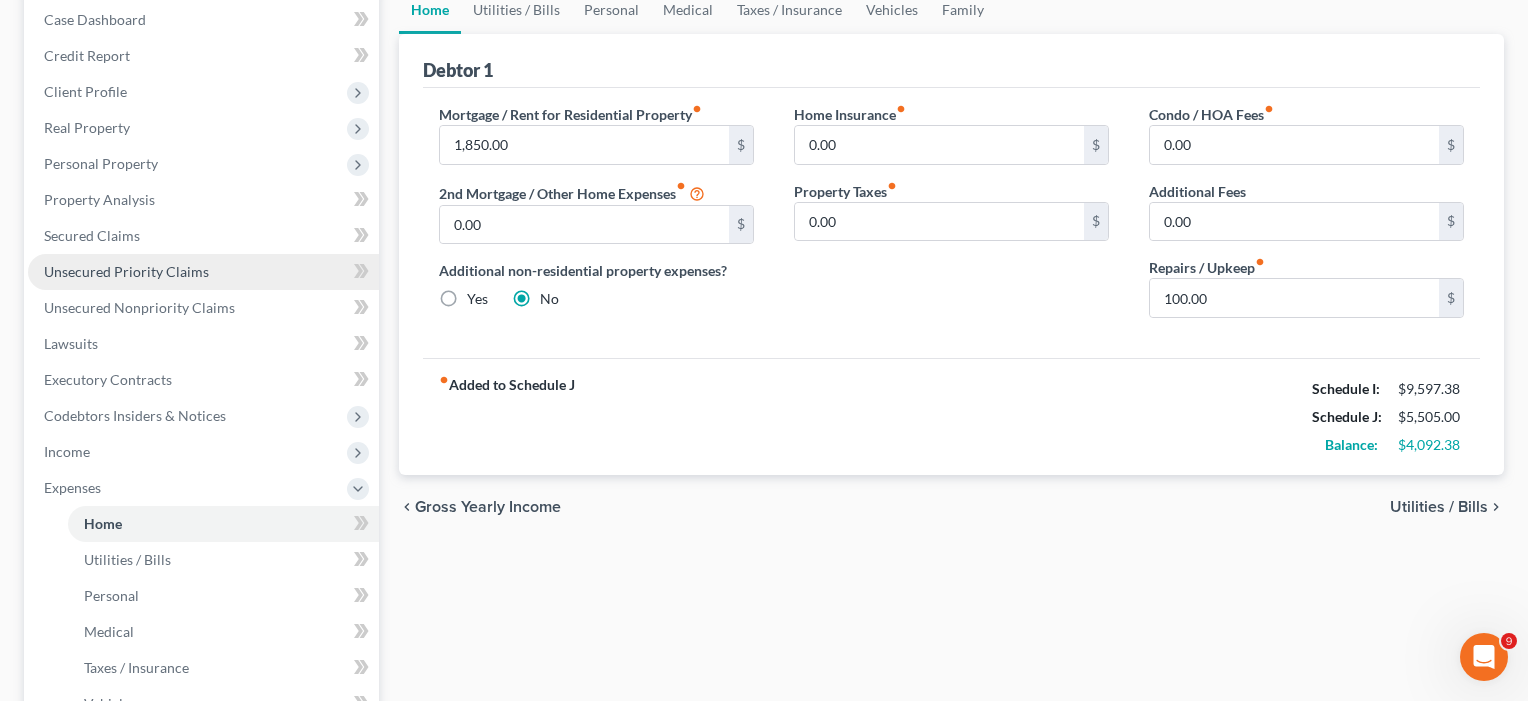 scroll, scrollTop: 425, scrollLeft: 0, axis: vertical 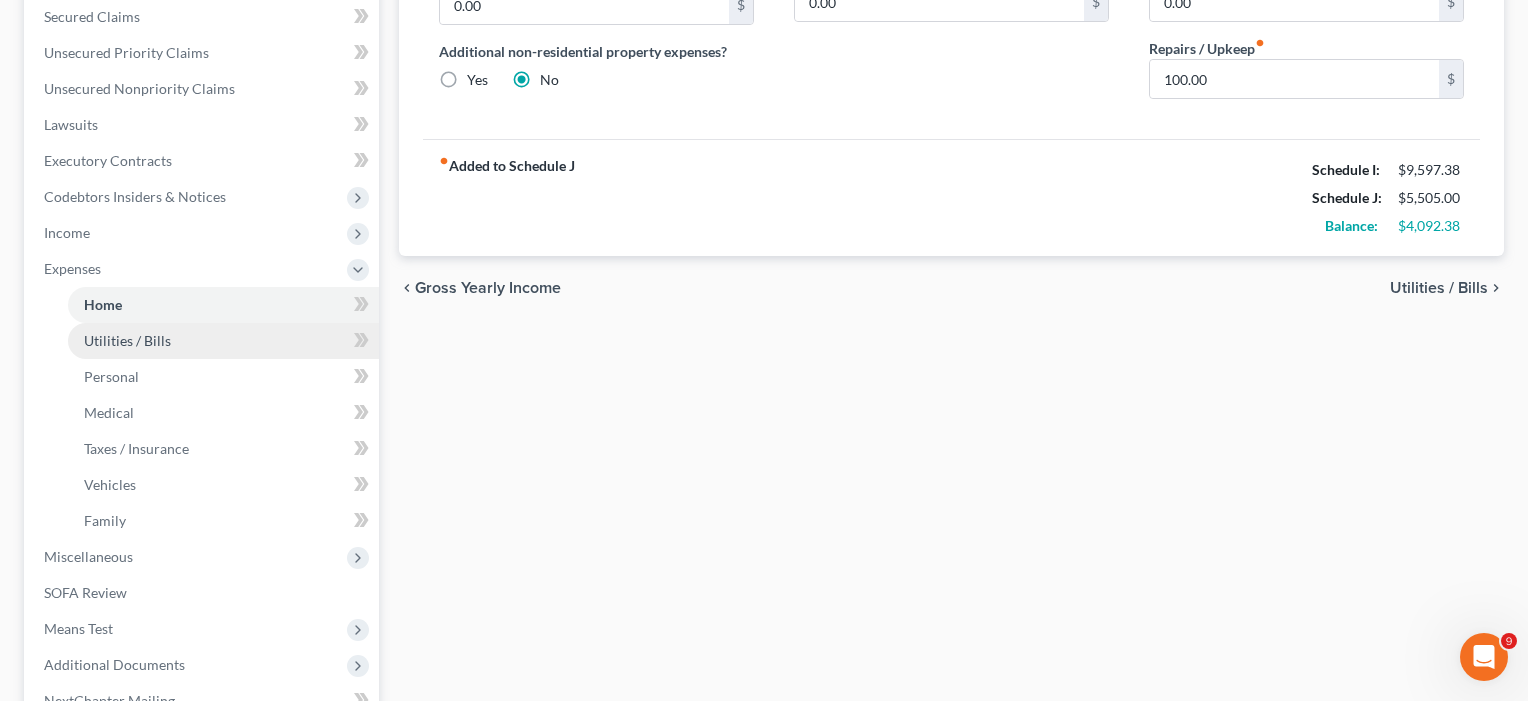 click on "Utilities / Bills" at bounding box center [127, 340] 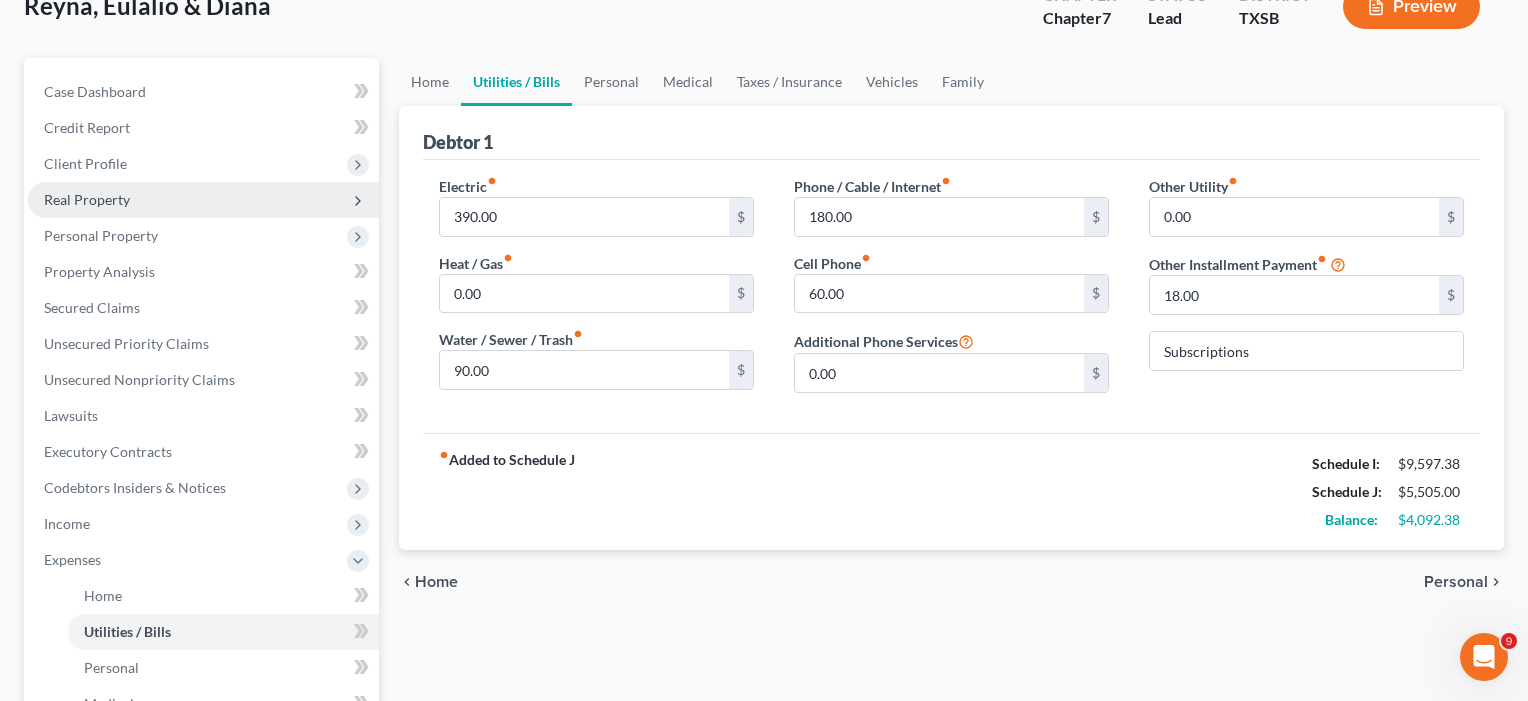 scroll, scrollTop: 144, scrollLeft: 0, axis: vertical 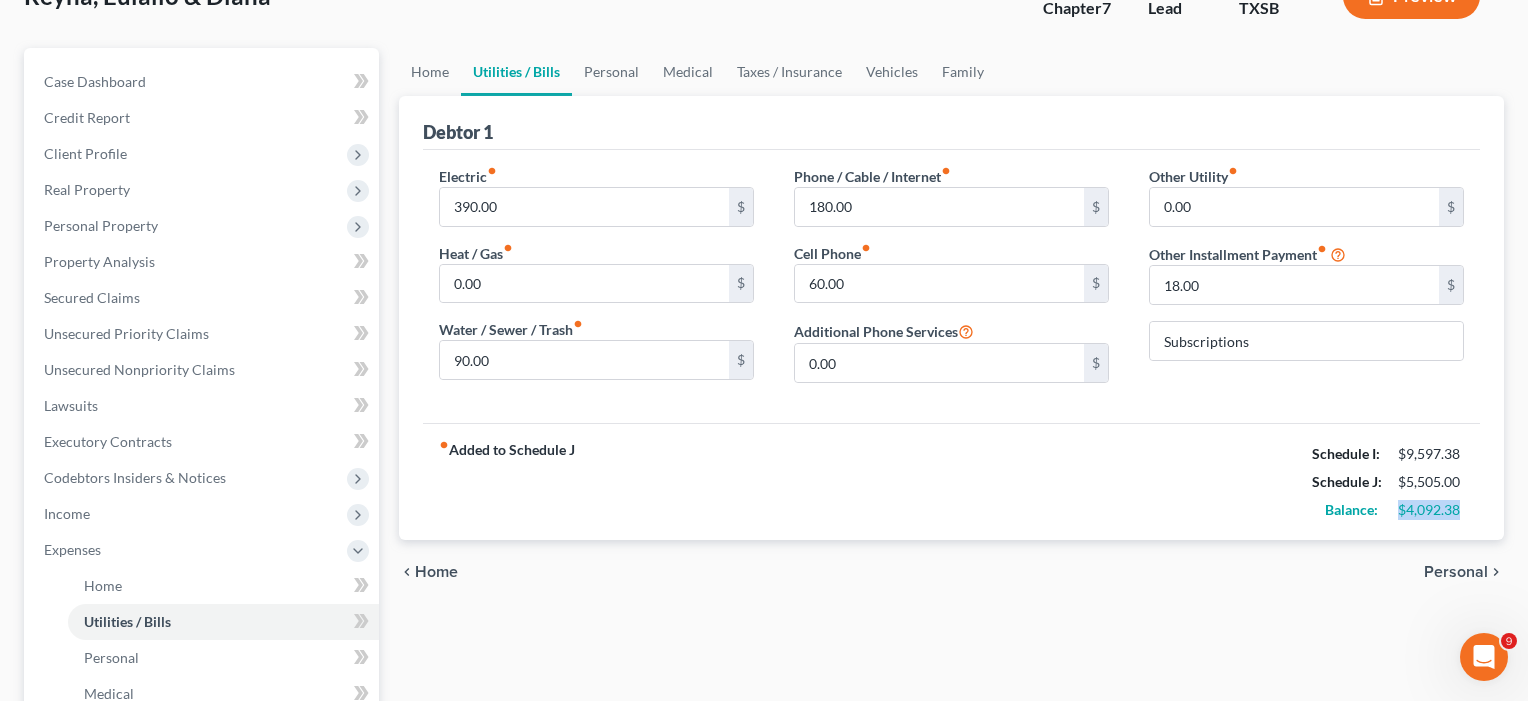 drag, startPoint x: 1400, startPoint y: 516, endPoint x: 1465, endPoint y: 514, distance: 65.03076 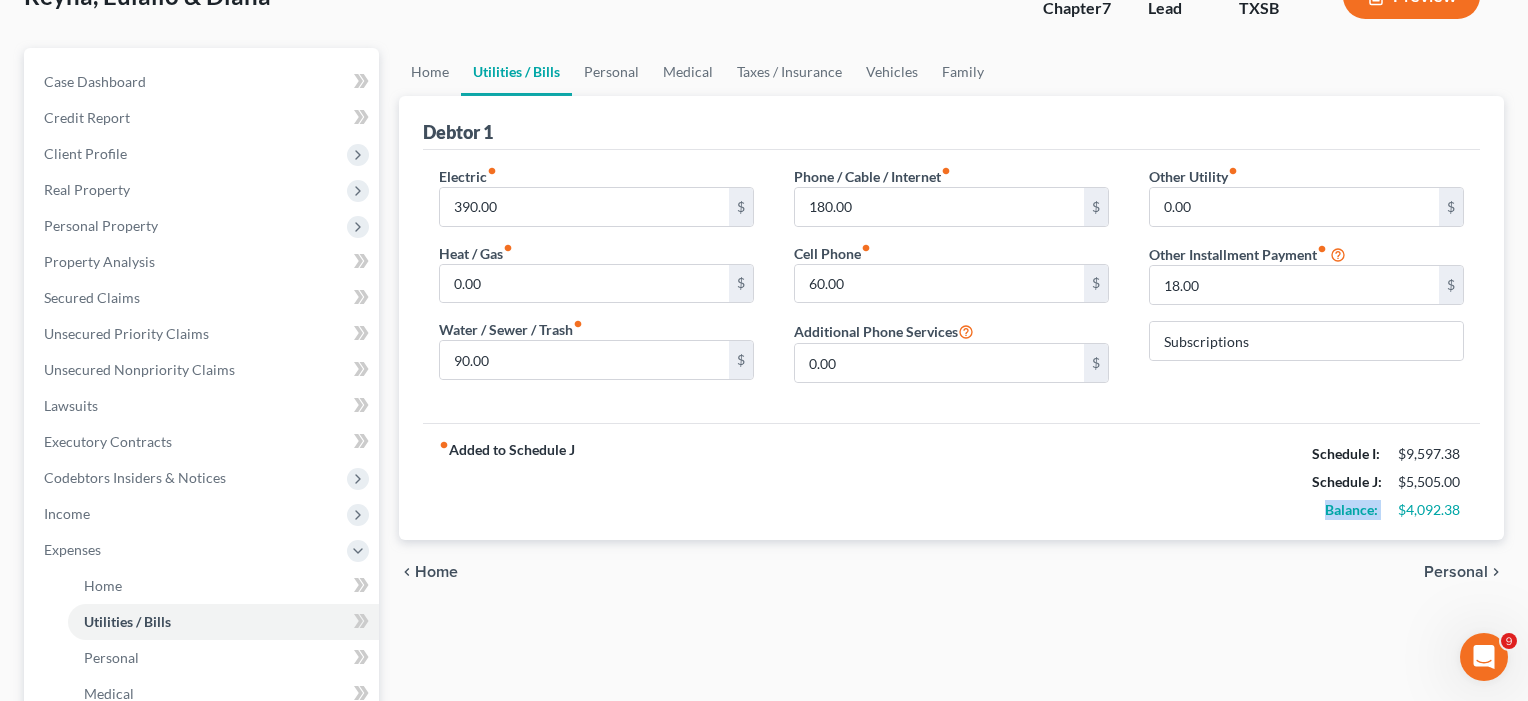 drag, startPoint x: 1400, startPoint y: 515, endPoint x: 1432, endPoint y: 493, distance: 38.832977 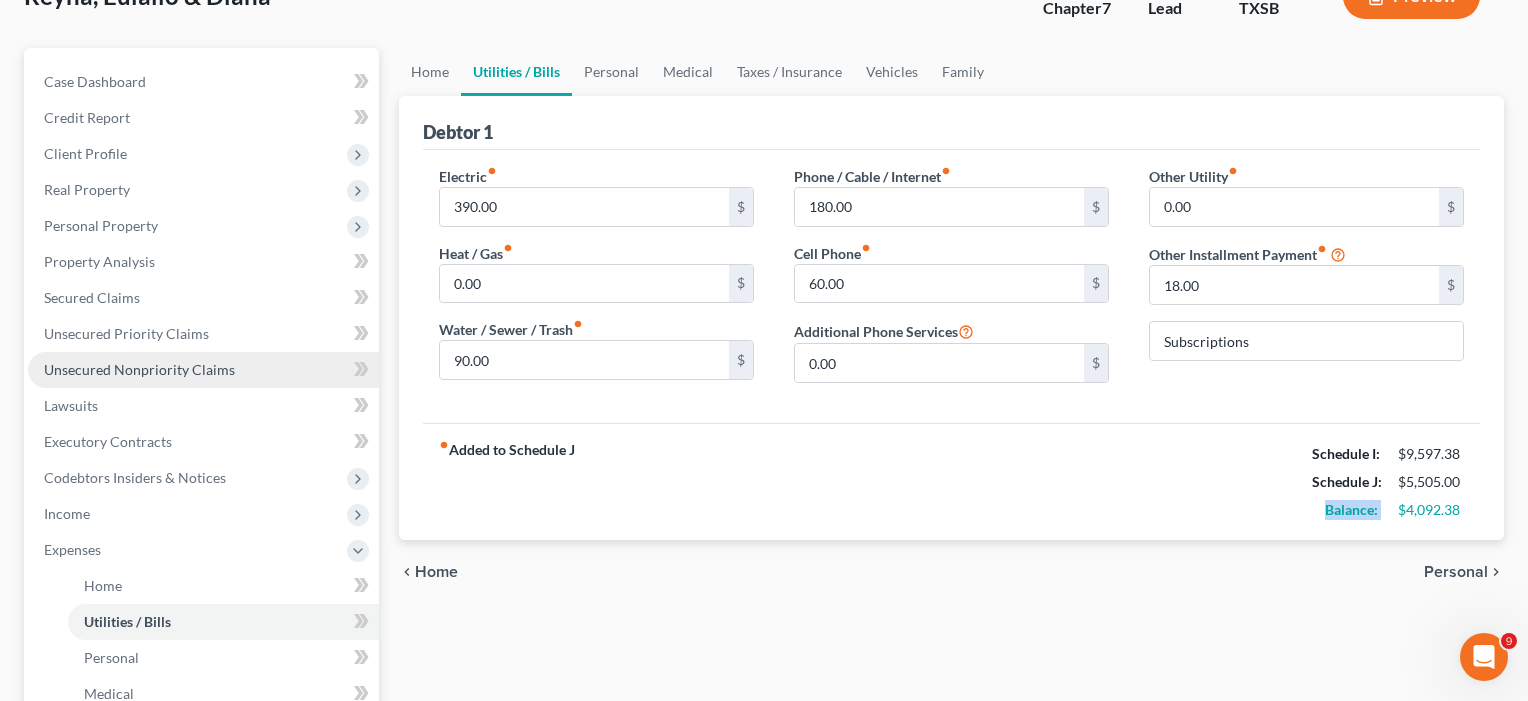 click on "Unsecured Nonpriority Claims" at bounding box center [139, 369] 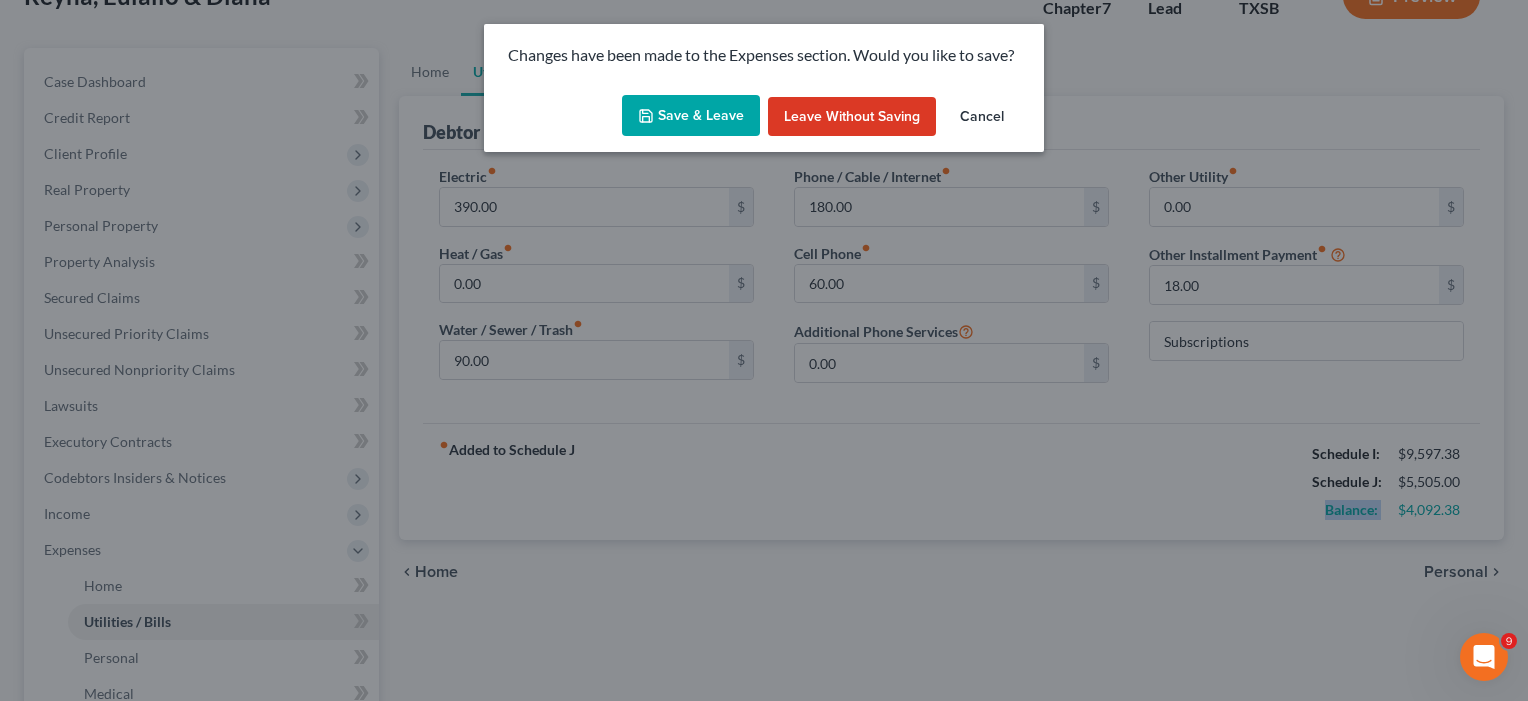 click on "Save & Leave" at bounding box center (691, 116) 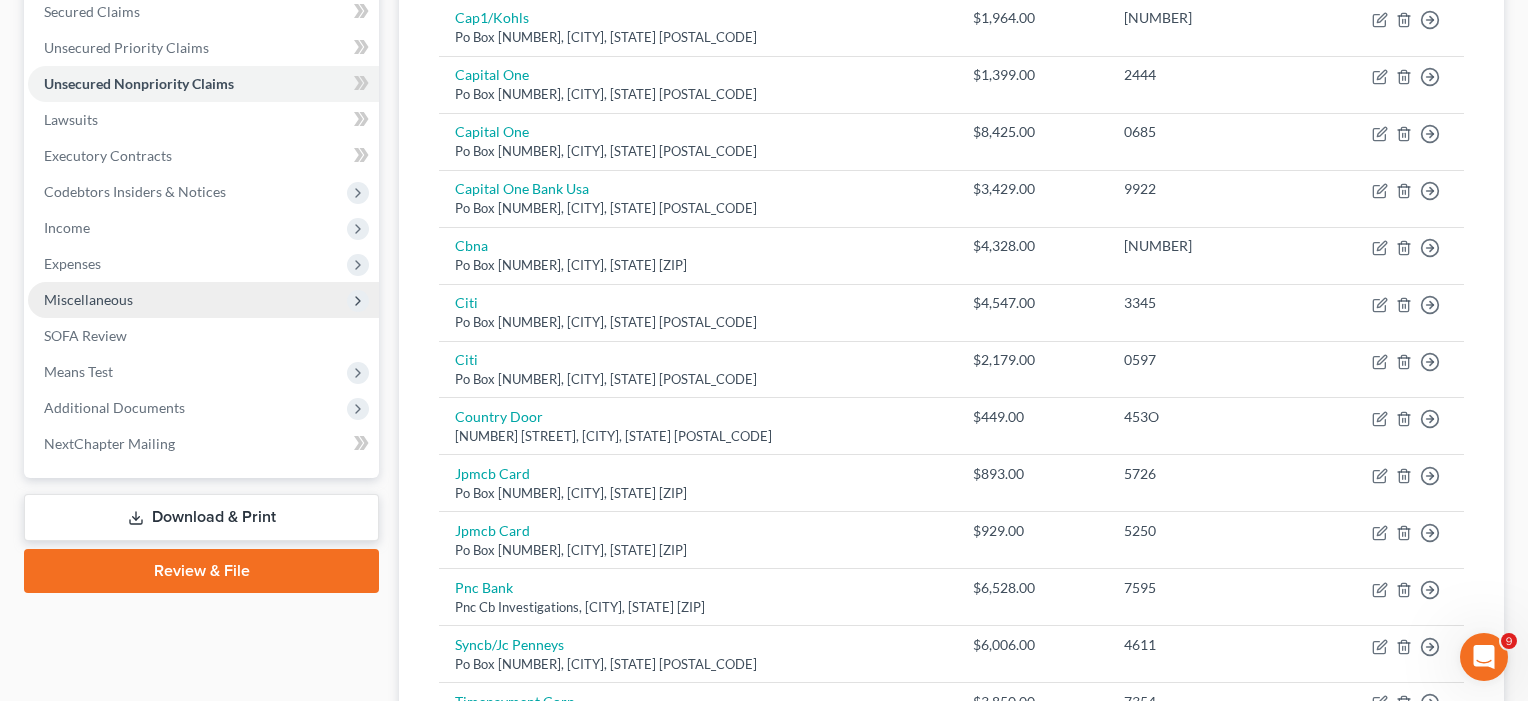scroll, scrollTop: 428, scrollLeft: 0, axis: vertical 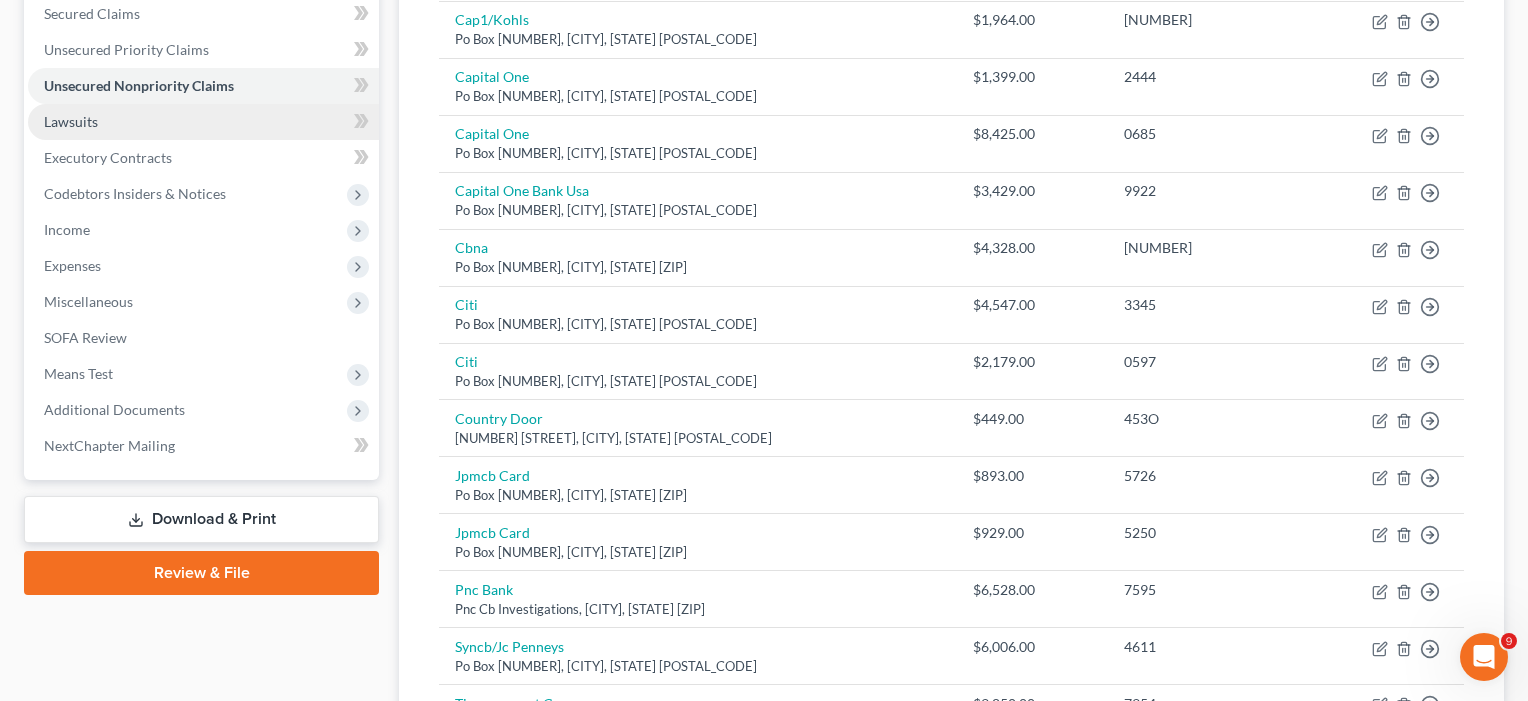 click on "Lawsuits" at bounding box center (71, 121) 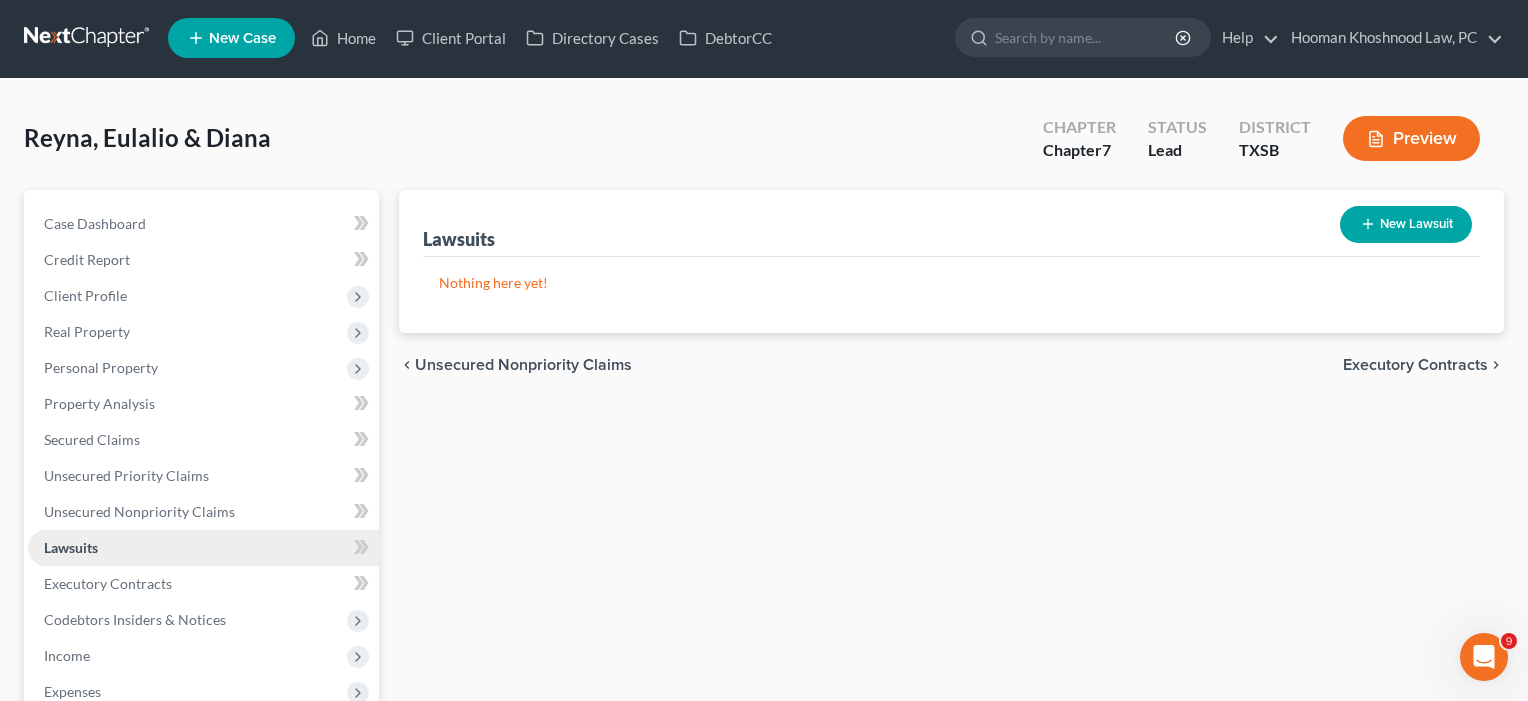 scroll, scrollTop: 0, scrollLeft: 0, axis: both 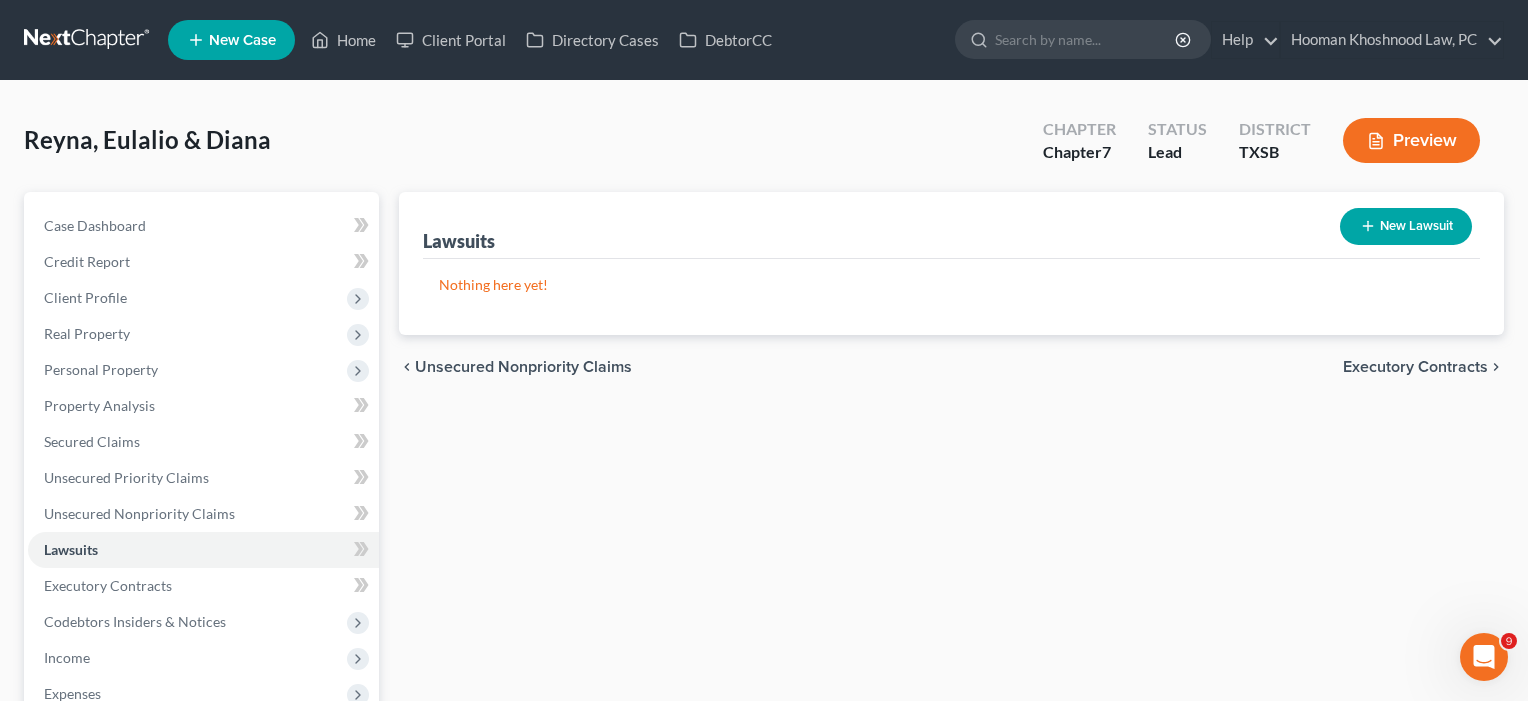 click on "New Lawsuit" at bounding box center [1406, 226] 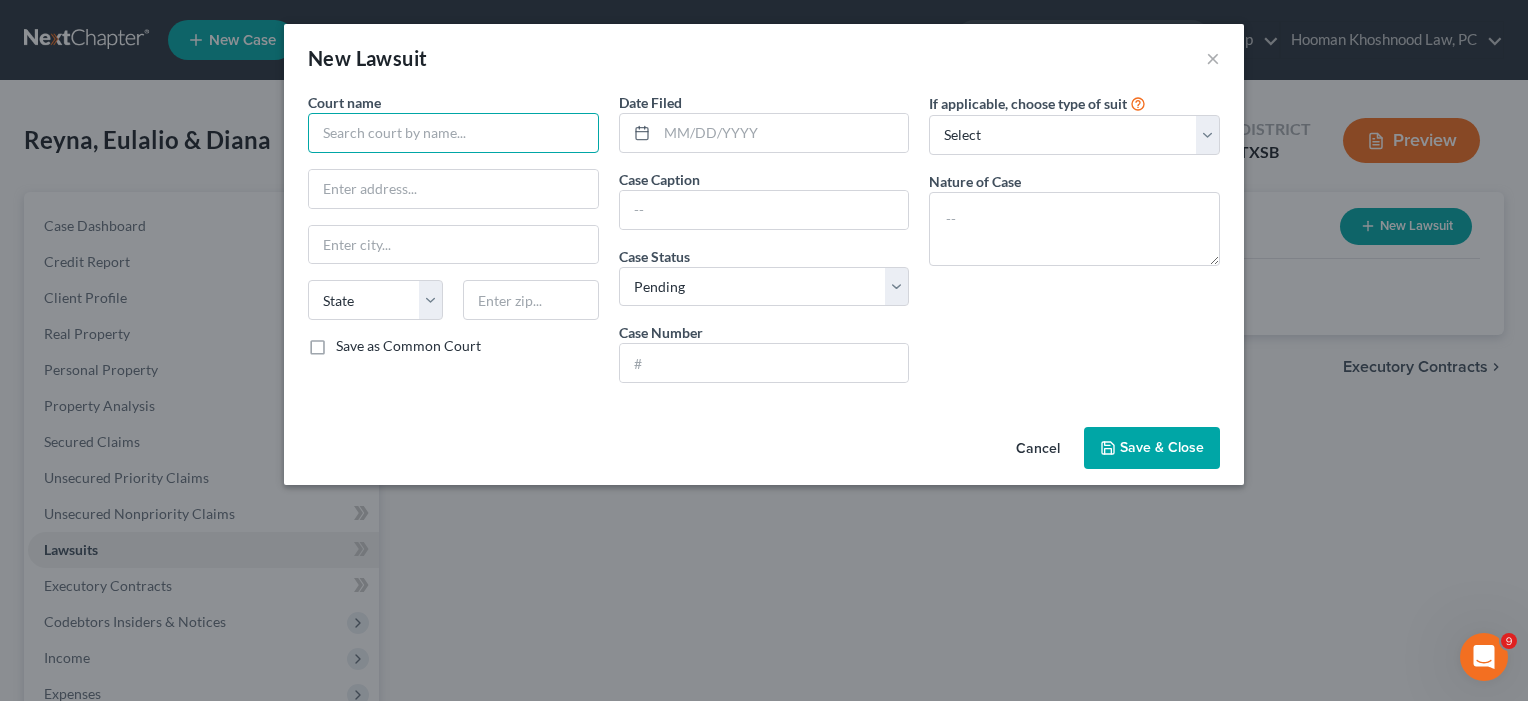 click at bounding box center [453, 133] 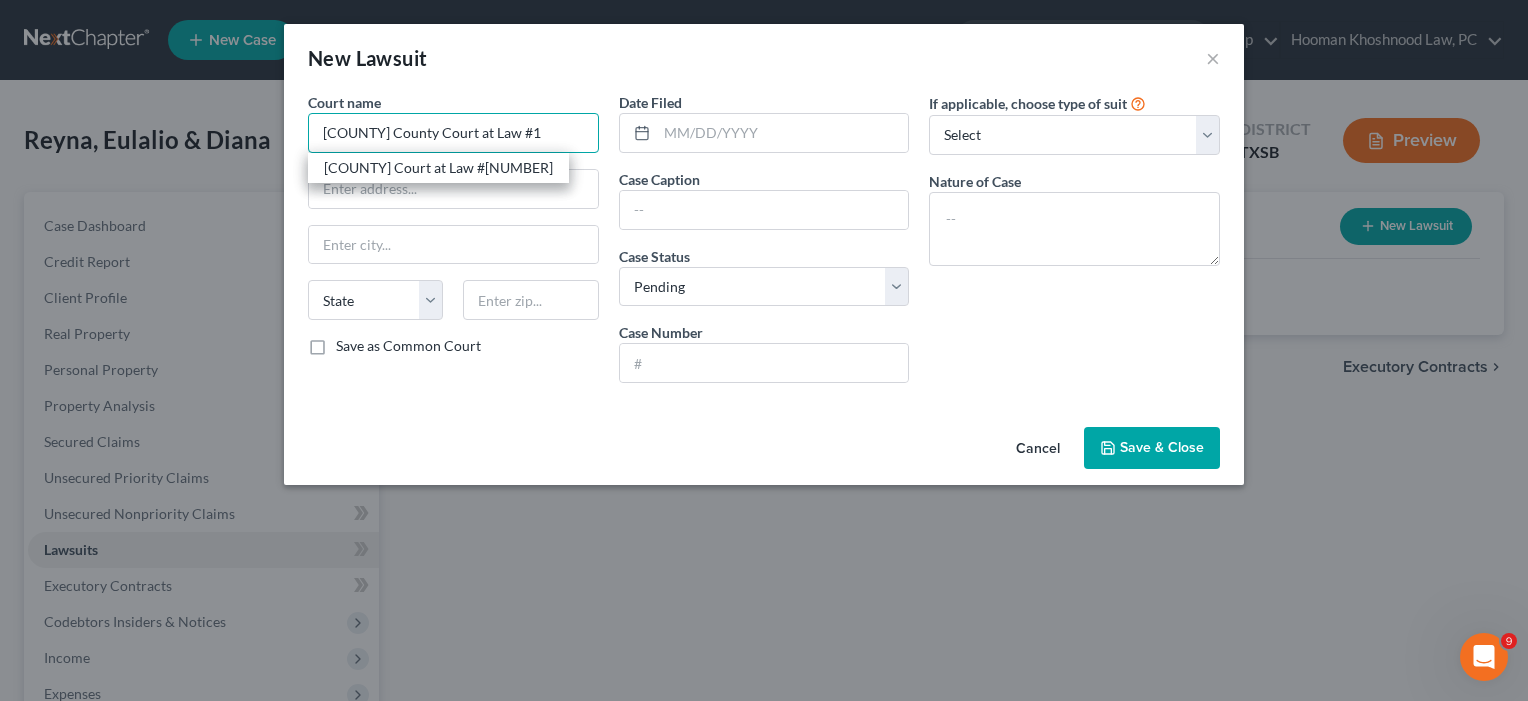 type on "[COUNTY] County Court at Law #1" 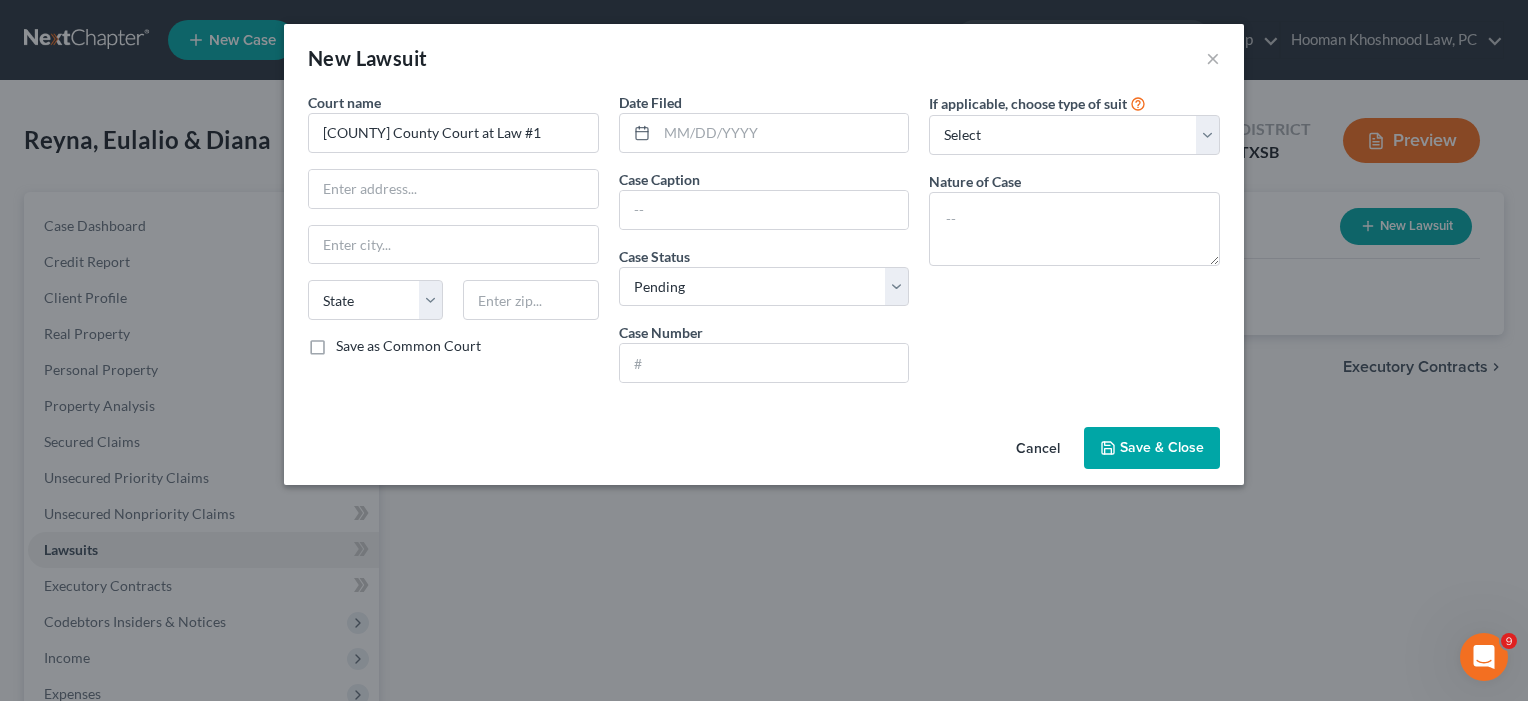 click on "Case Caption" at bounding box center [659, 179] 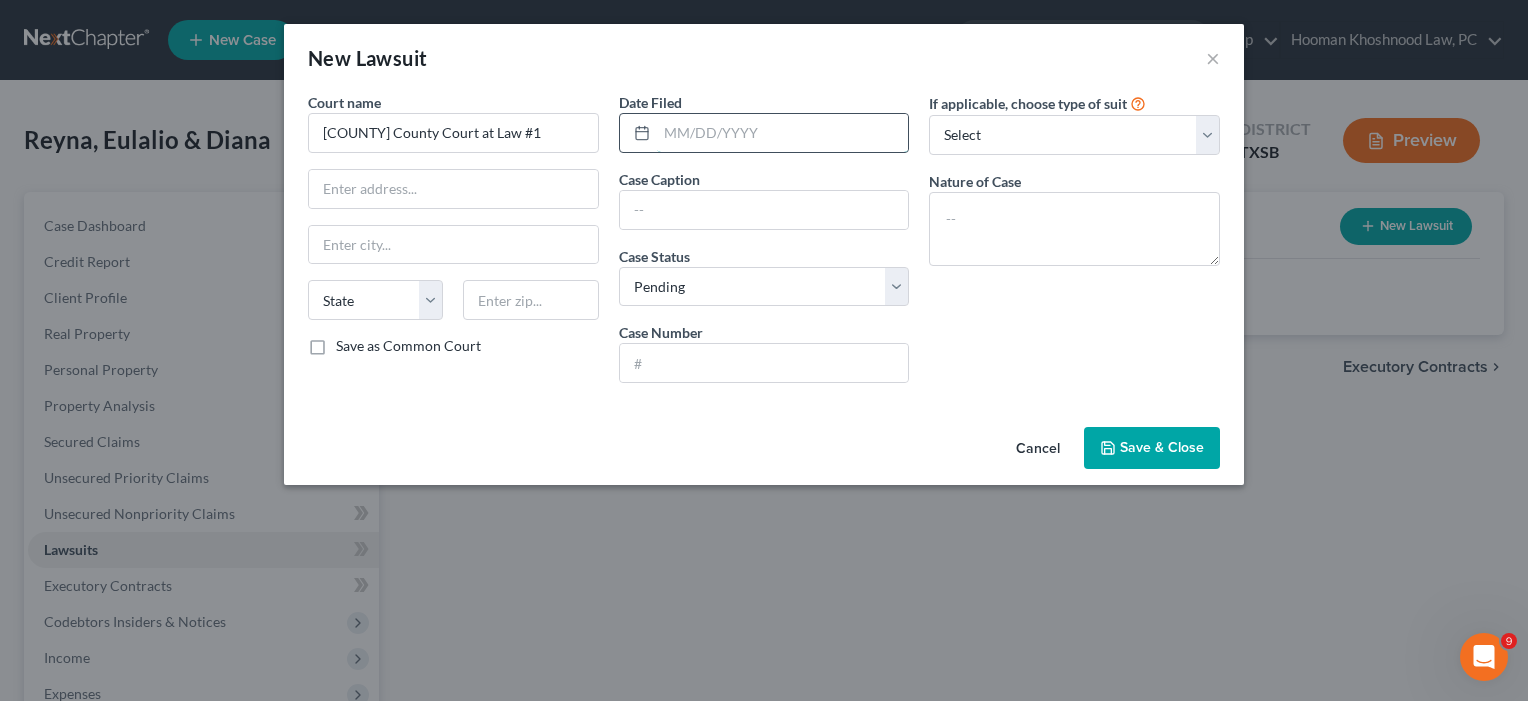 click at bounding box center (783, 133) 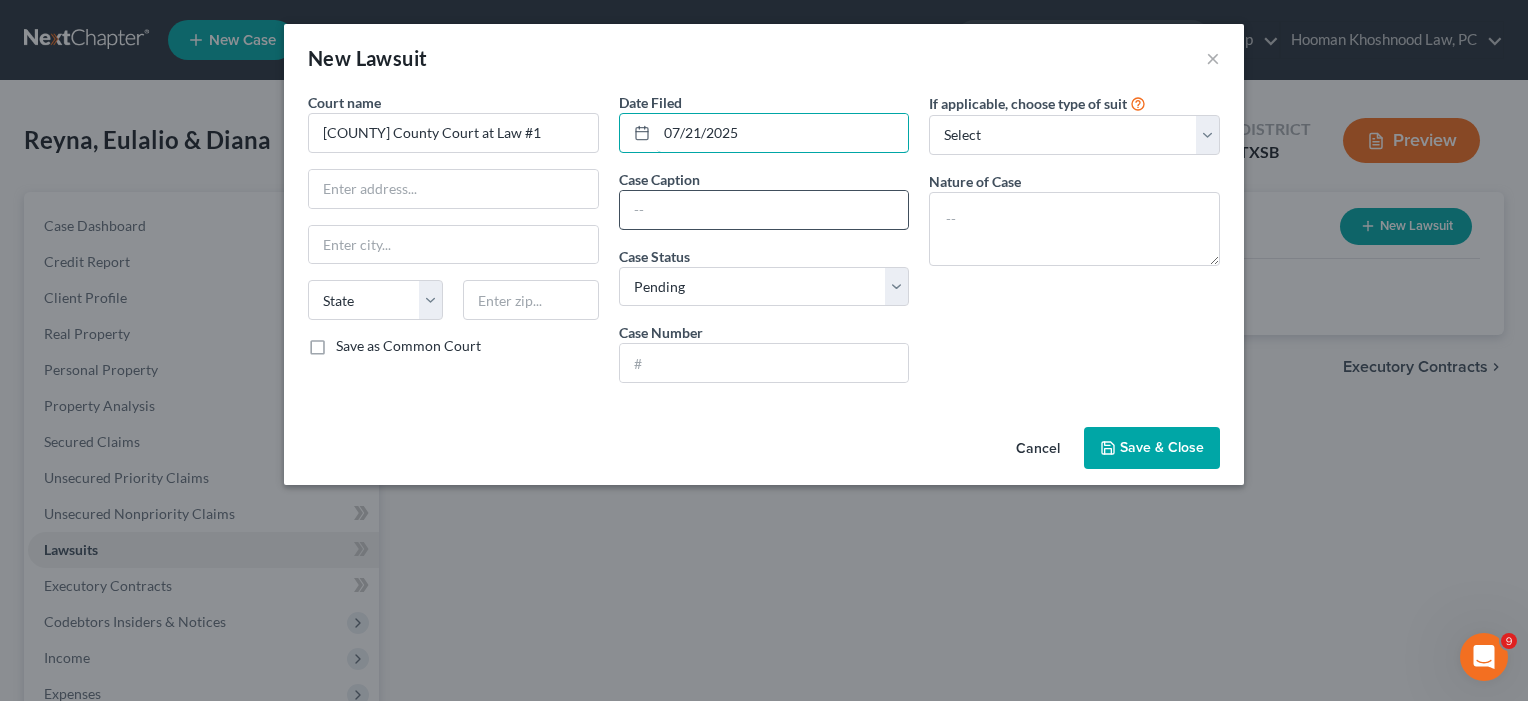 type on "07/21/2025" 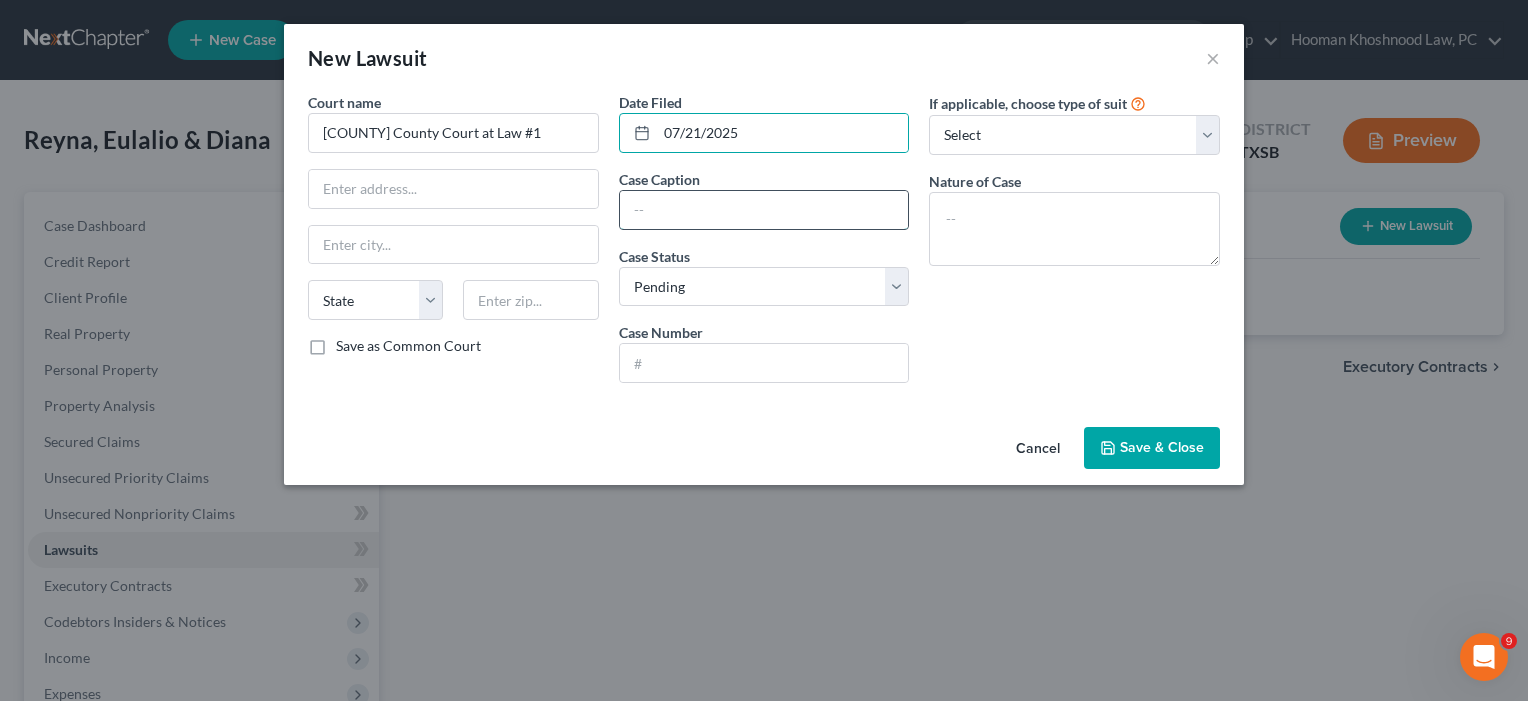 click at bounding box center [764, 210] 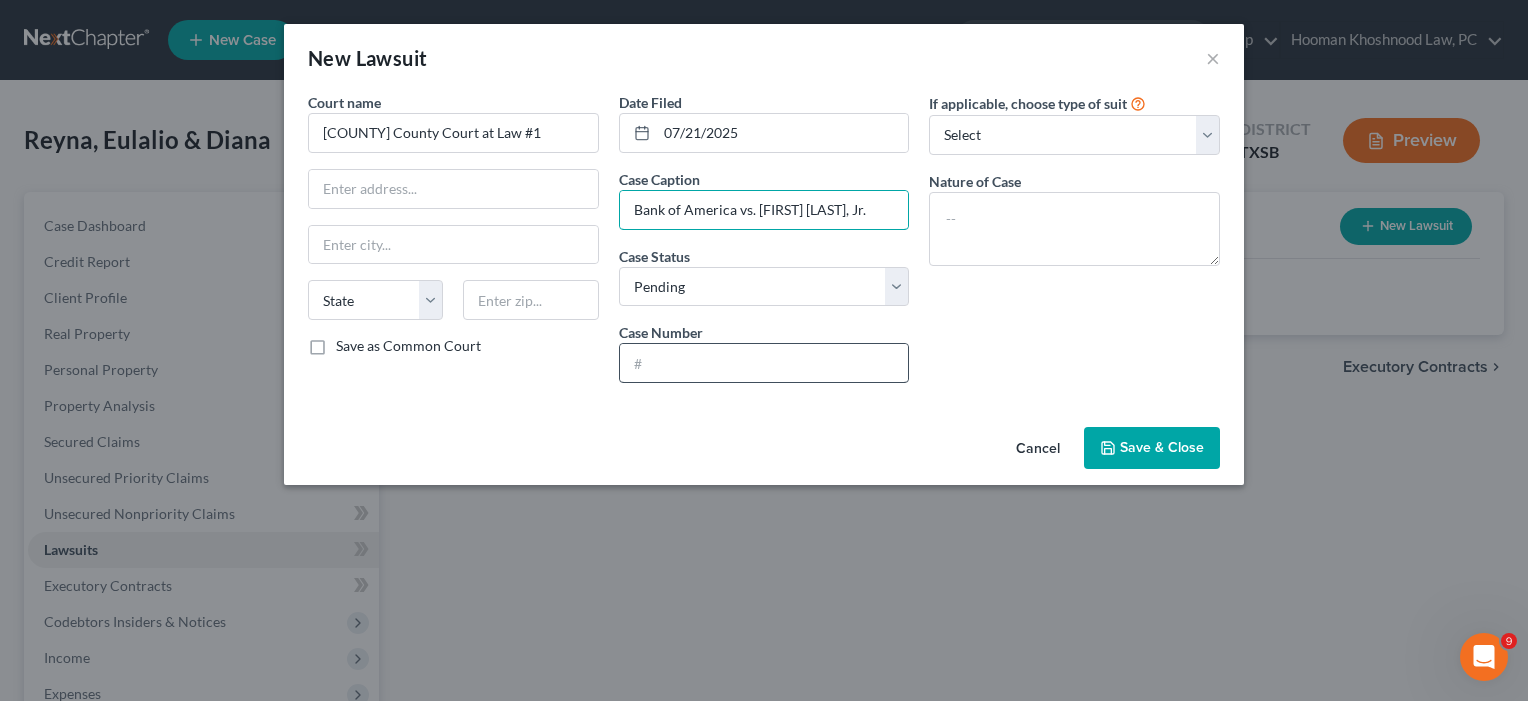 type on "Bank of America vs. [FIRST] [LAST], Jr." 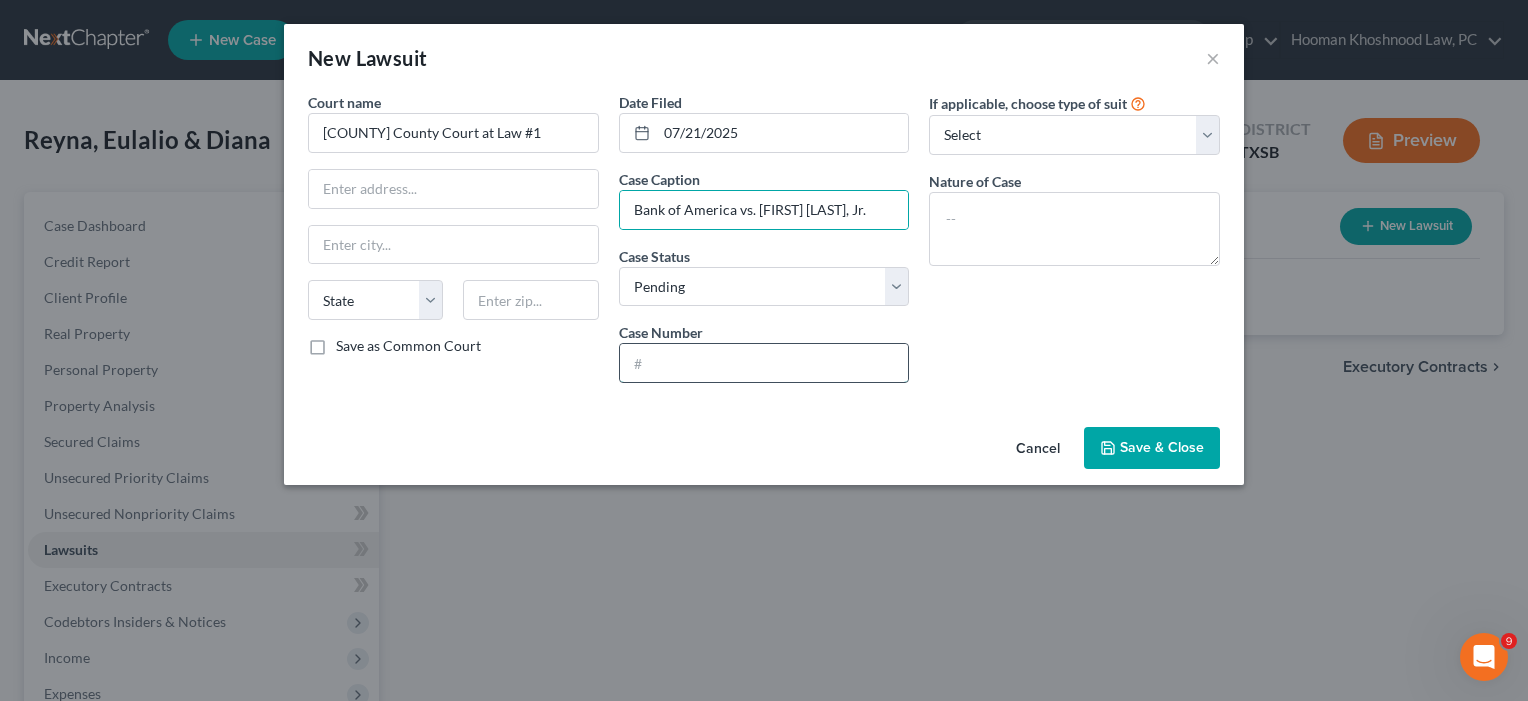 click at bounding box center (764, 363) 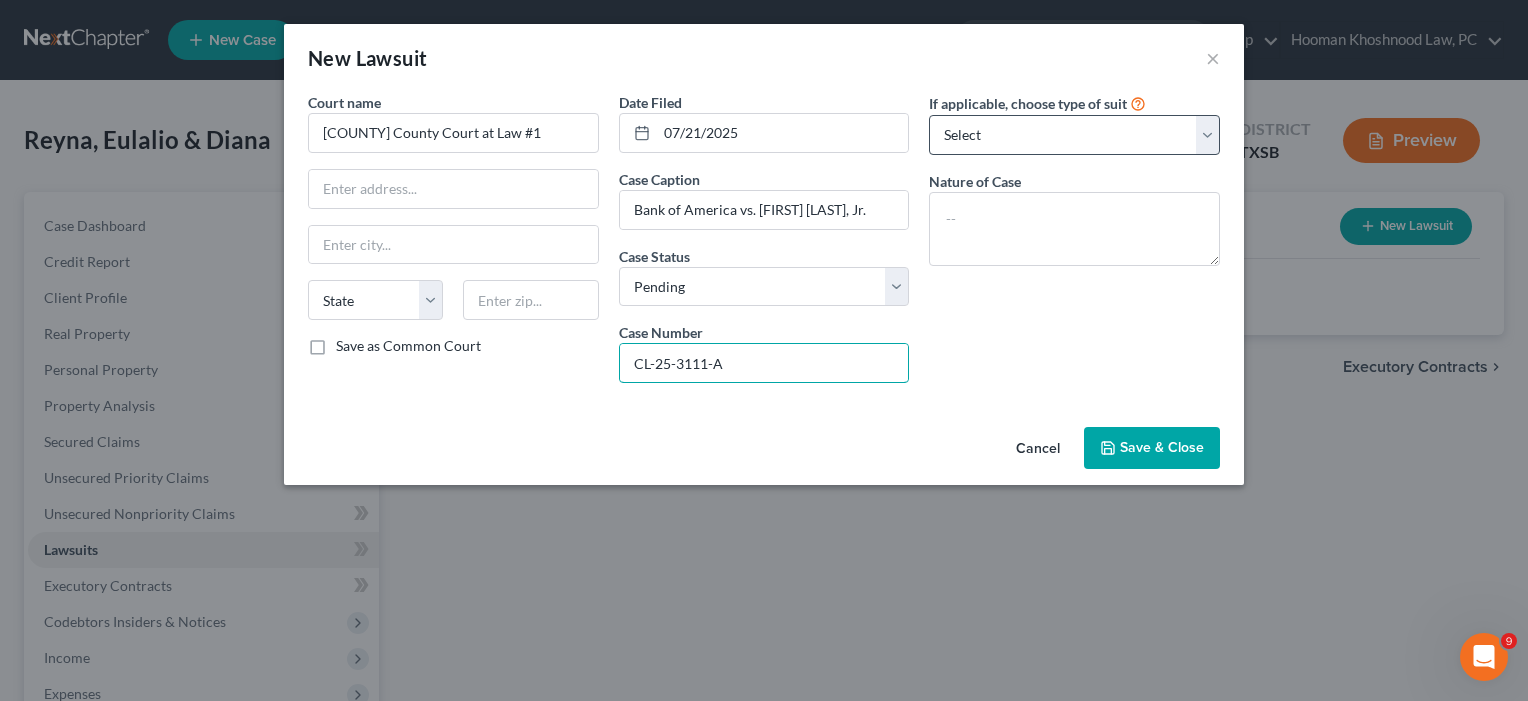 type on "CL-25-3111-A" 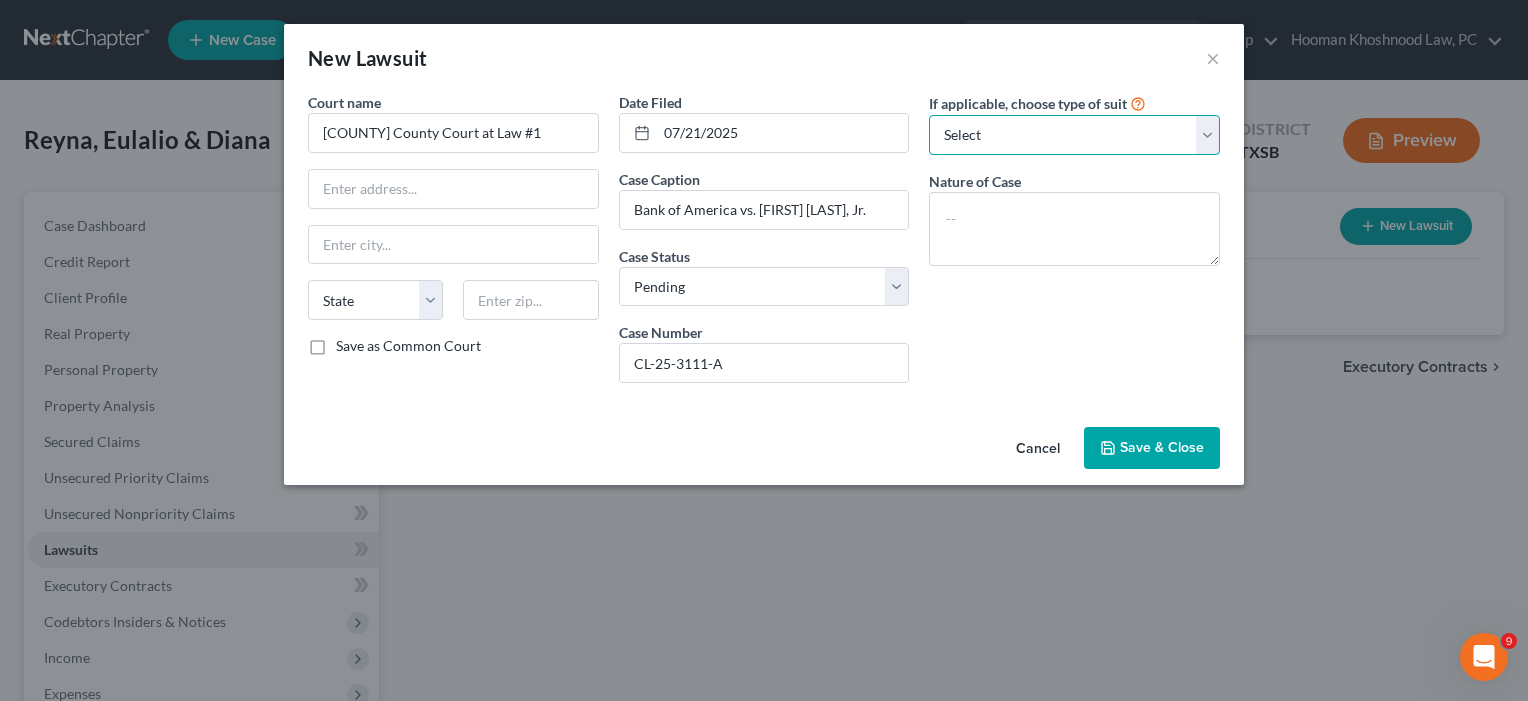 select on "4" 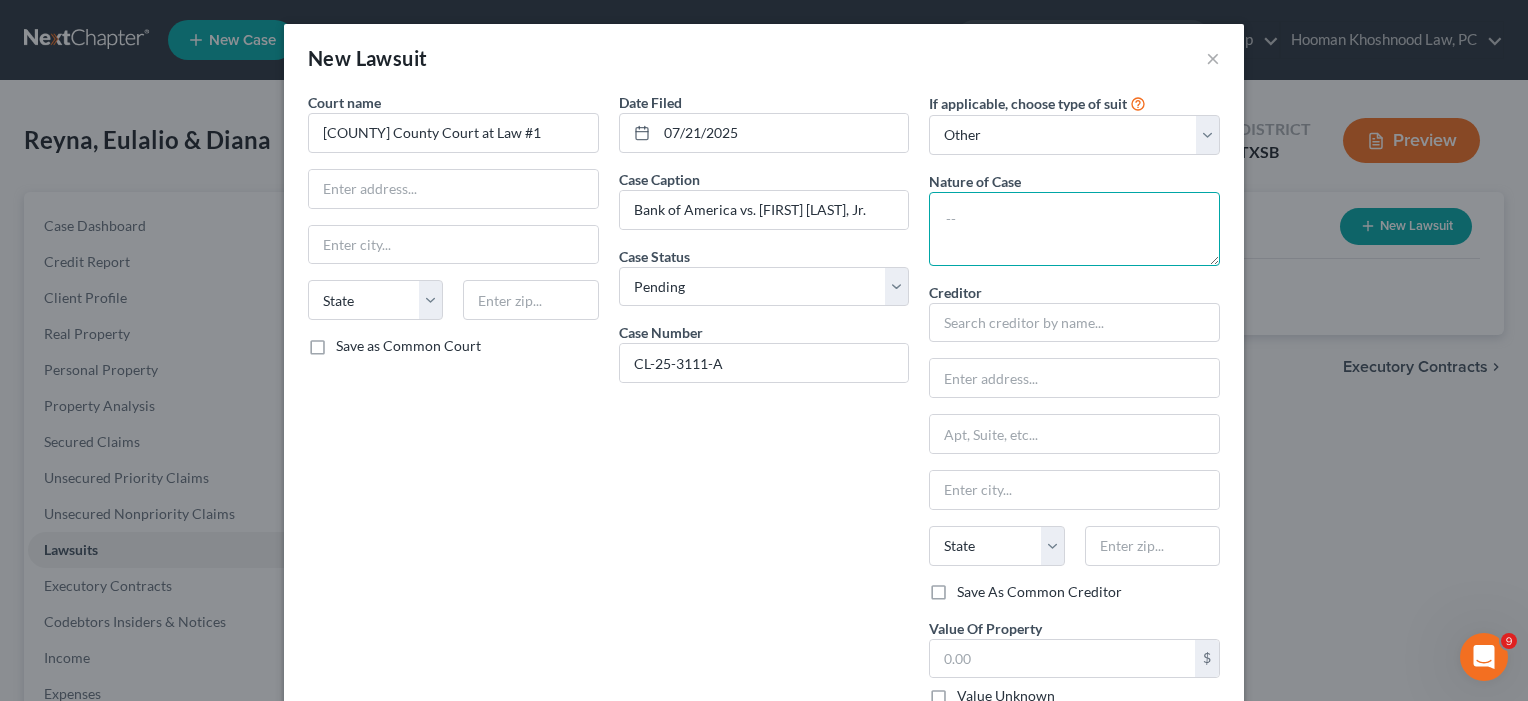 click at bounding box center (1074, 229) 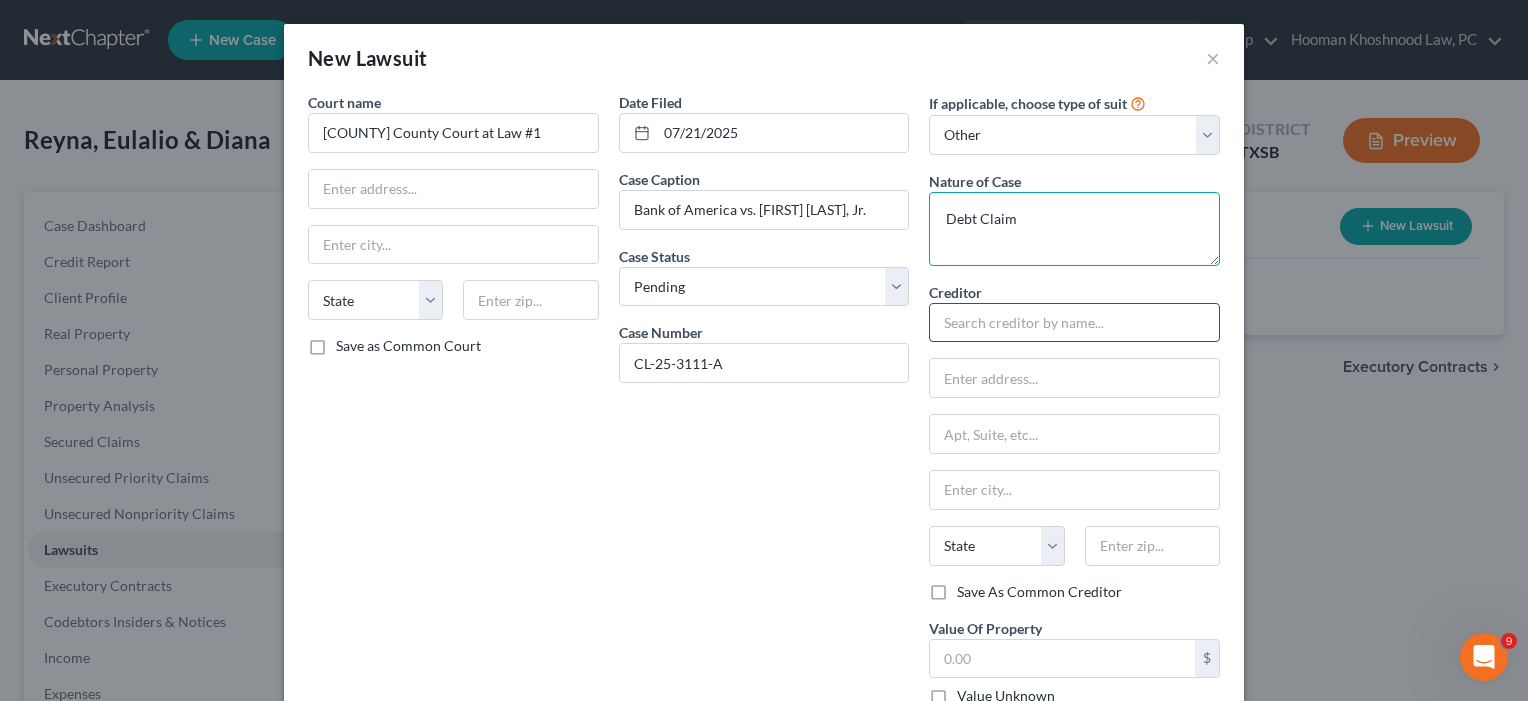 type on "Debt Claim" 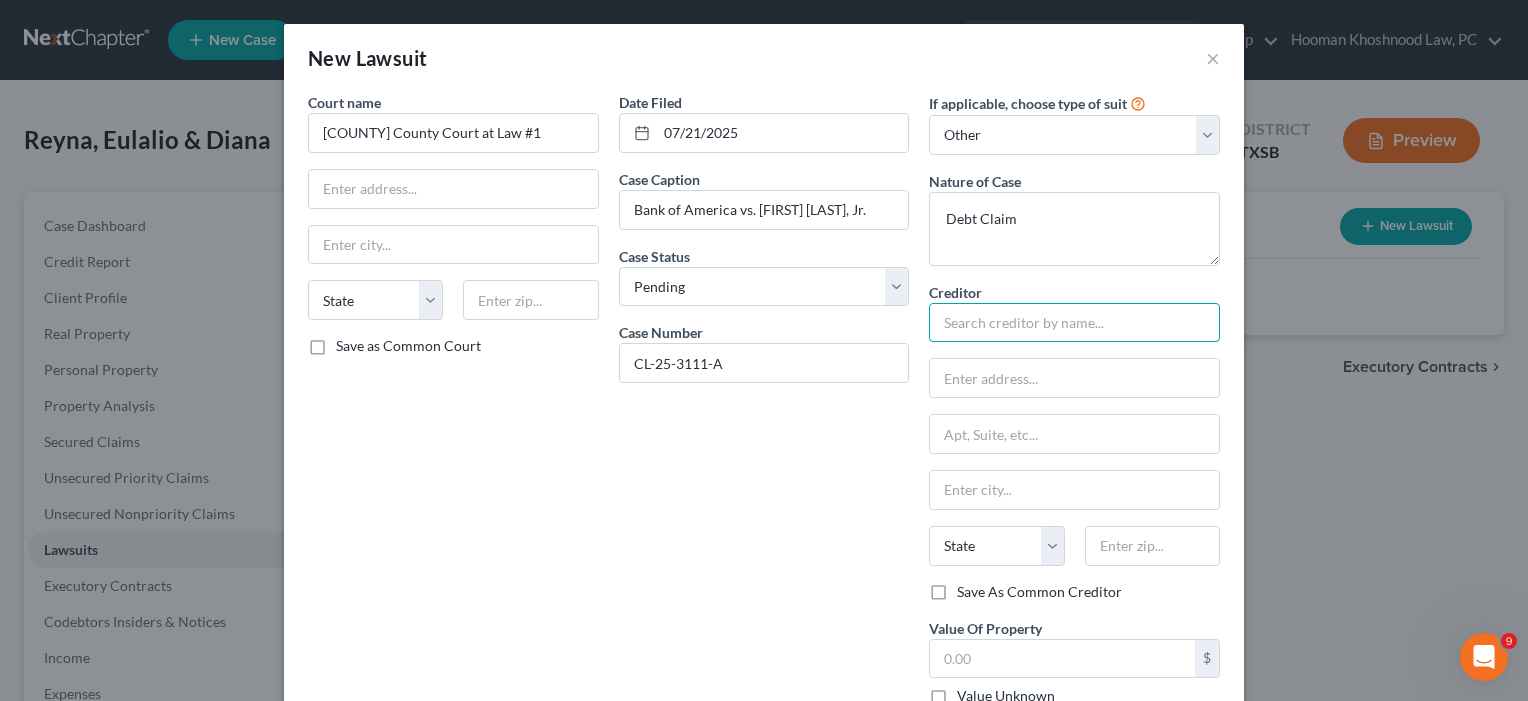 click at bounding box center [1074, 323] 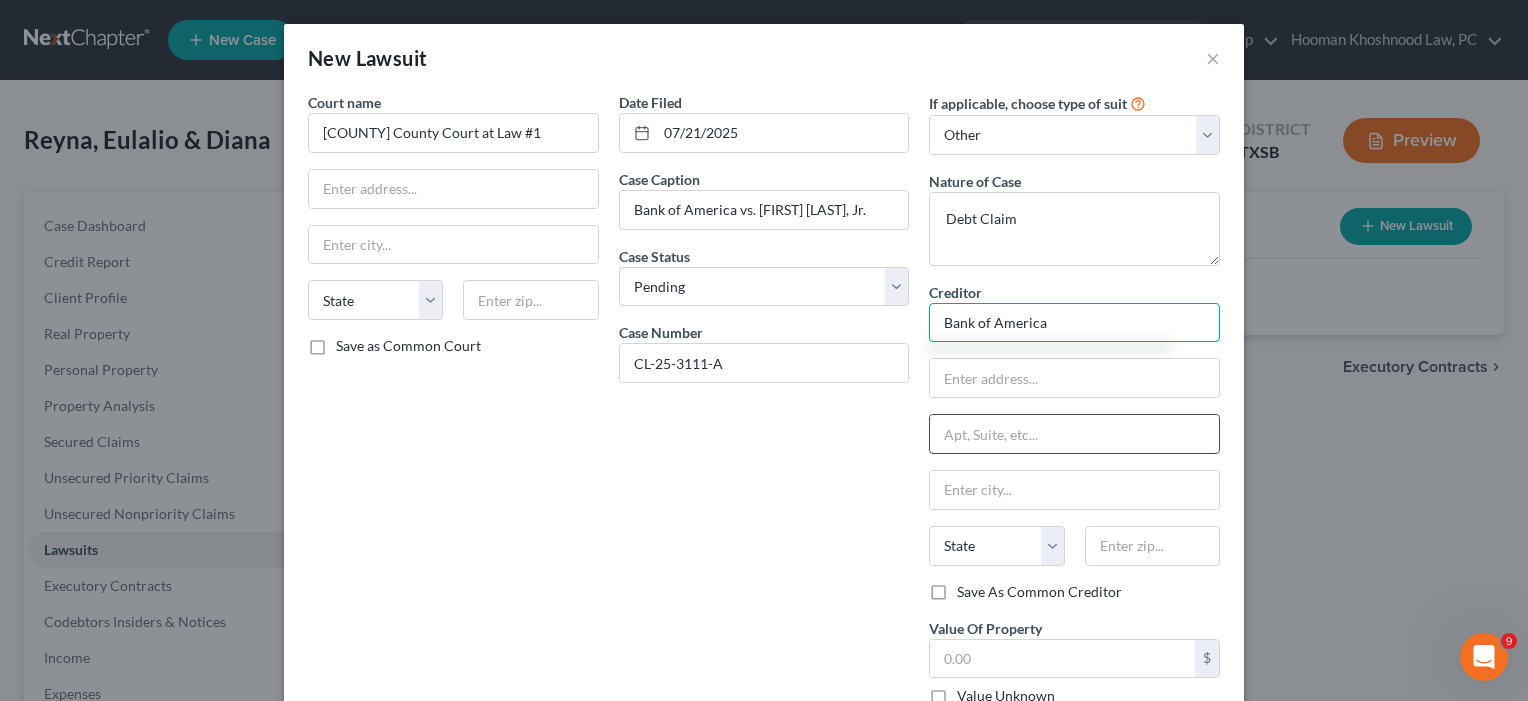 type on "Bank of America" 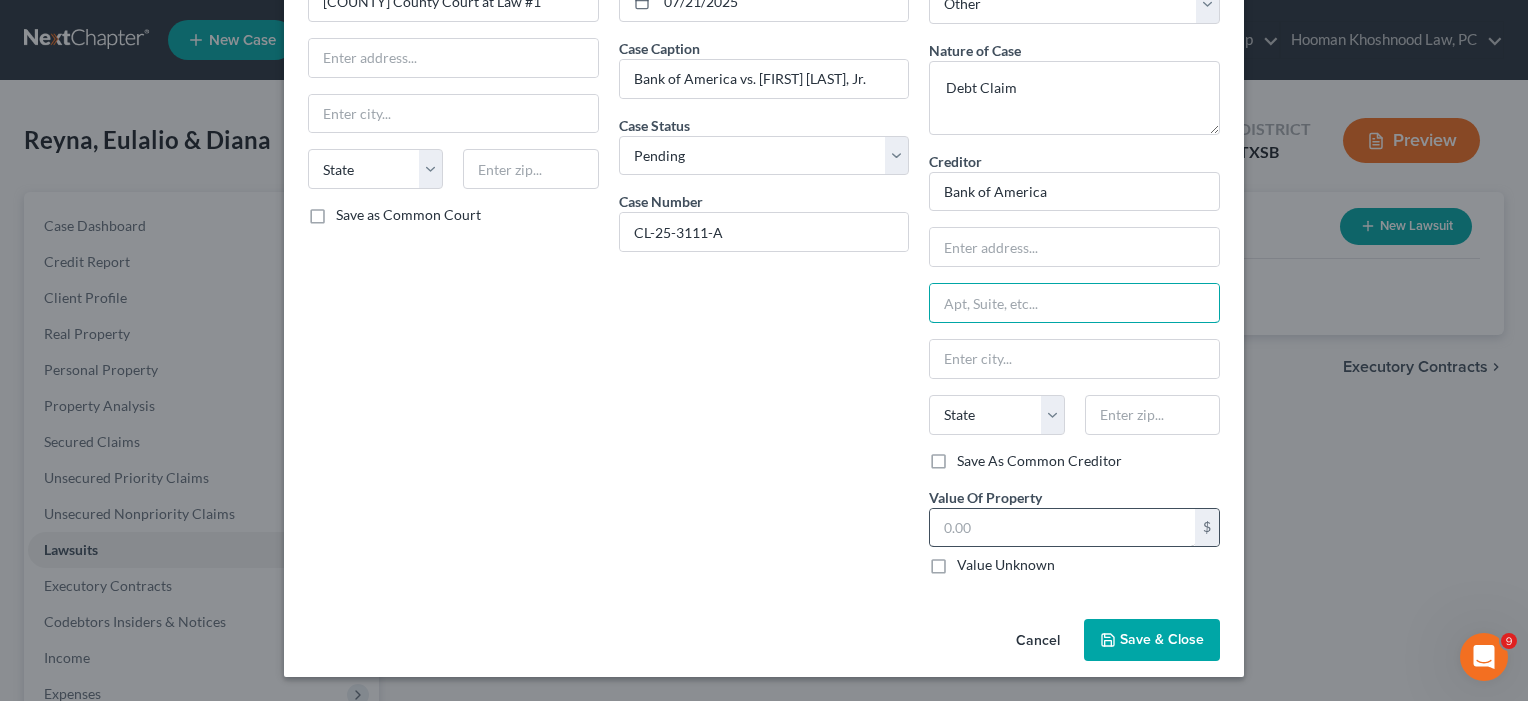 scroll, scrollTop: 130, scrollLeft: 0, axis: vertical 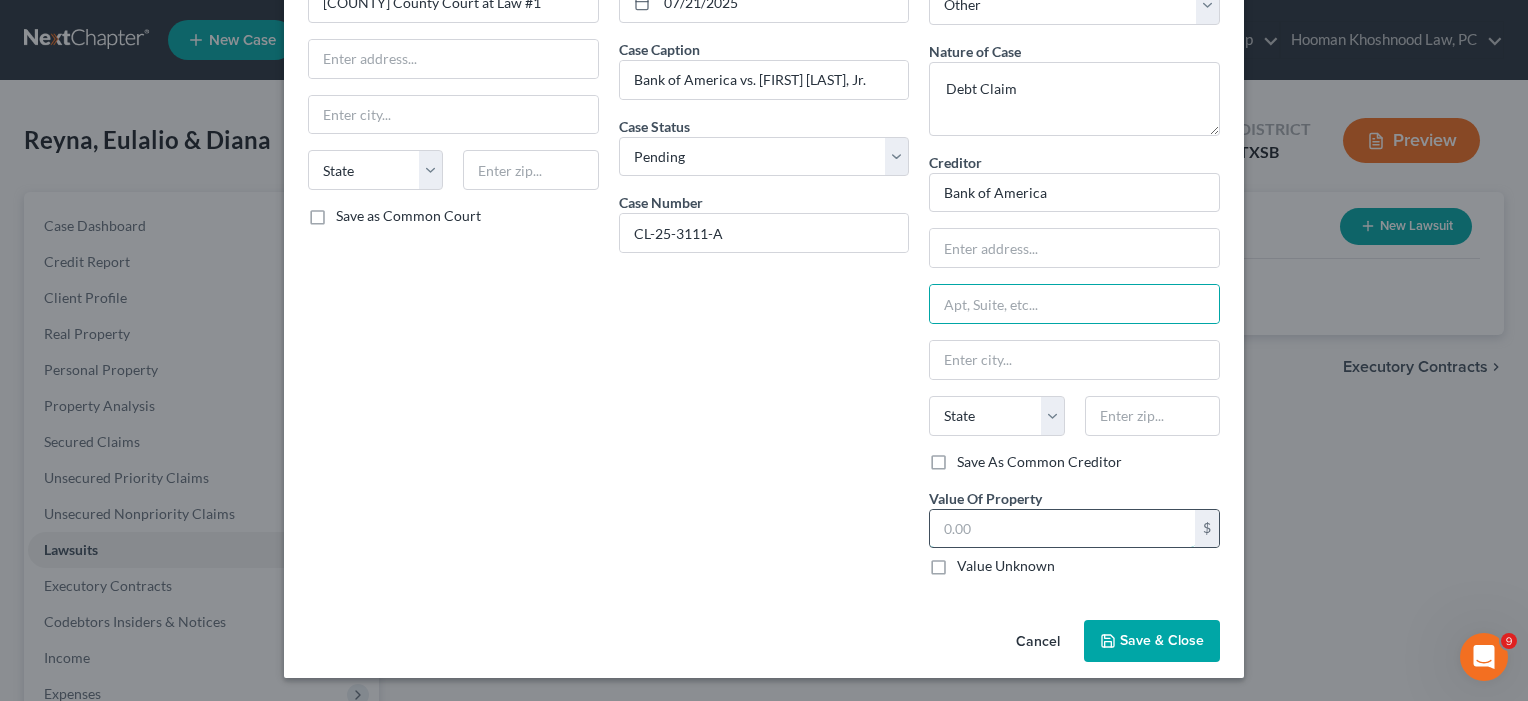 click at bounding box center (1062, 529) 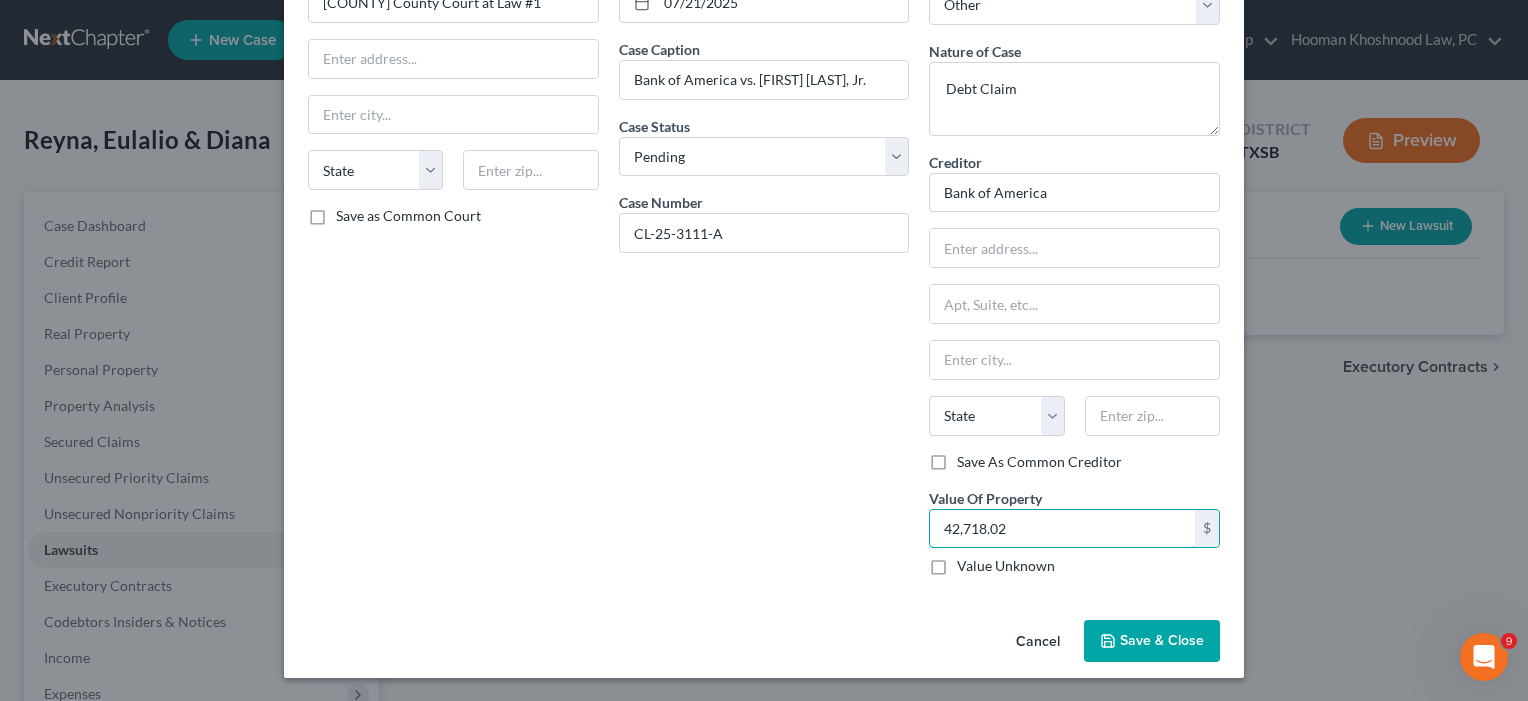 type on "42,718.02" 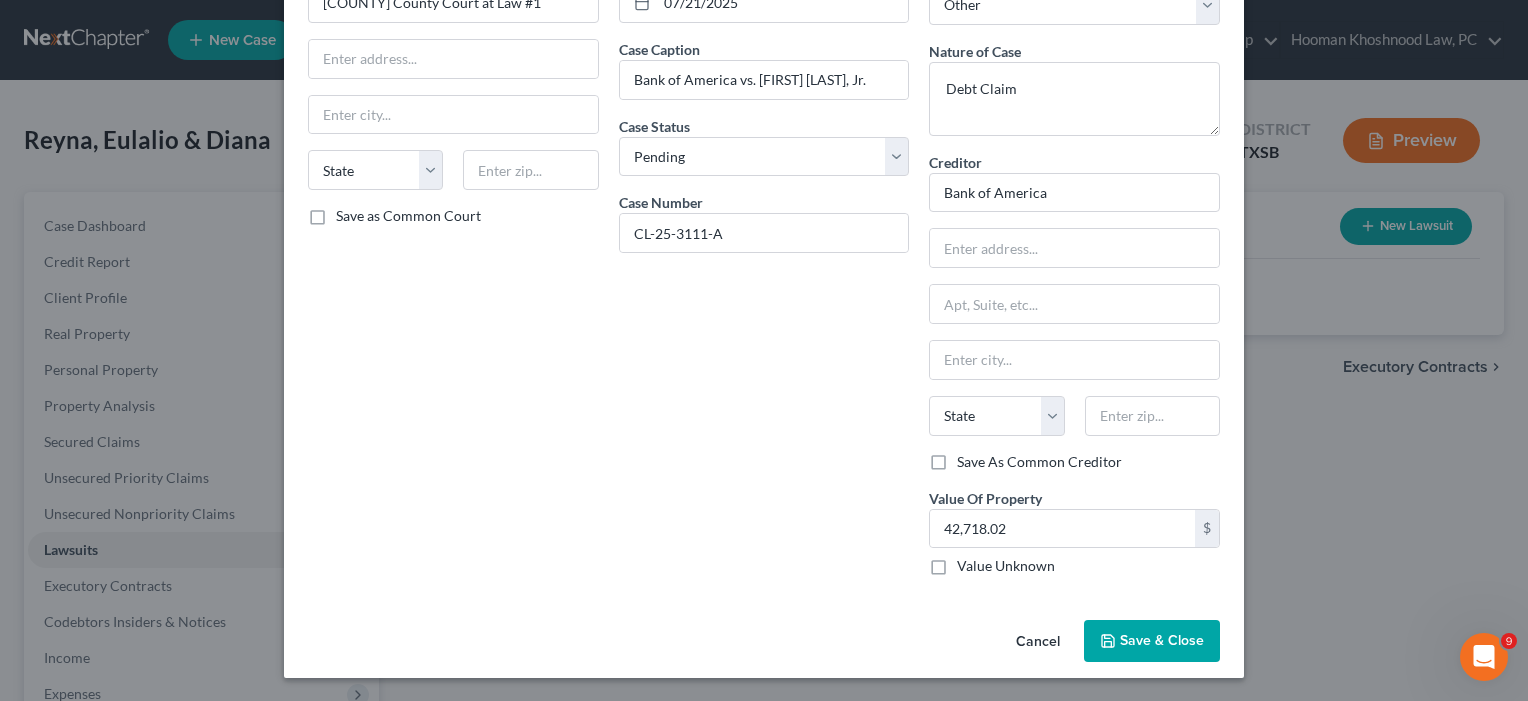 click on "Save & Close" at bounding box center (1162, 640) 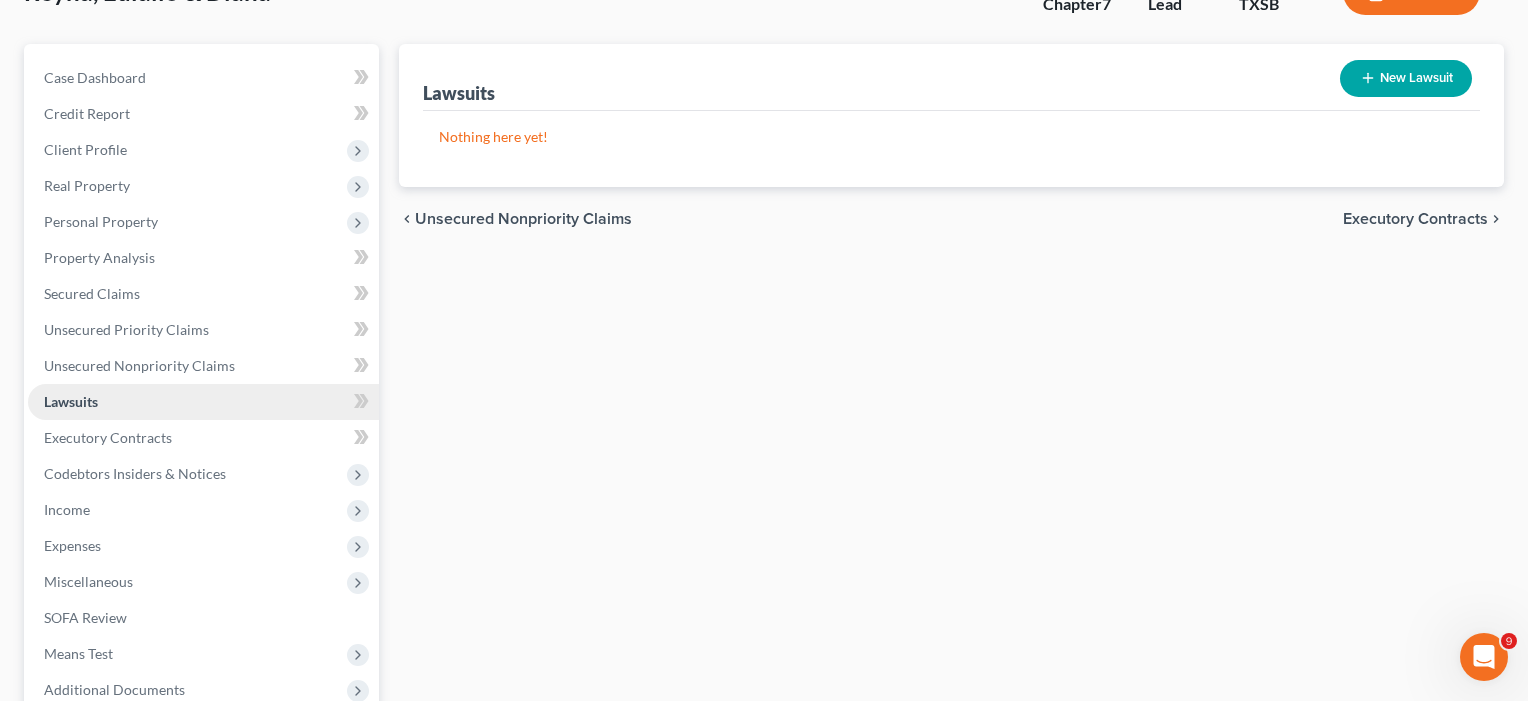 scroll, scrollTop: 163, scrollLeft: 0, axis: vertical 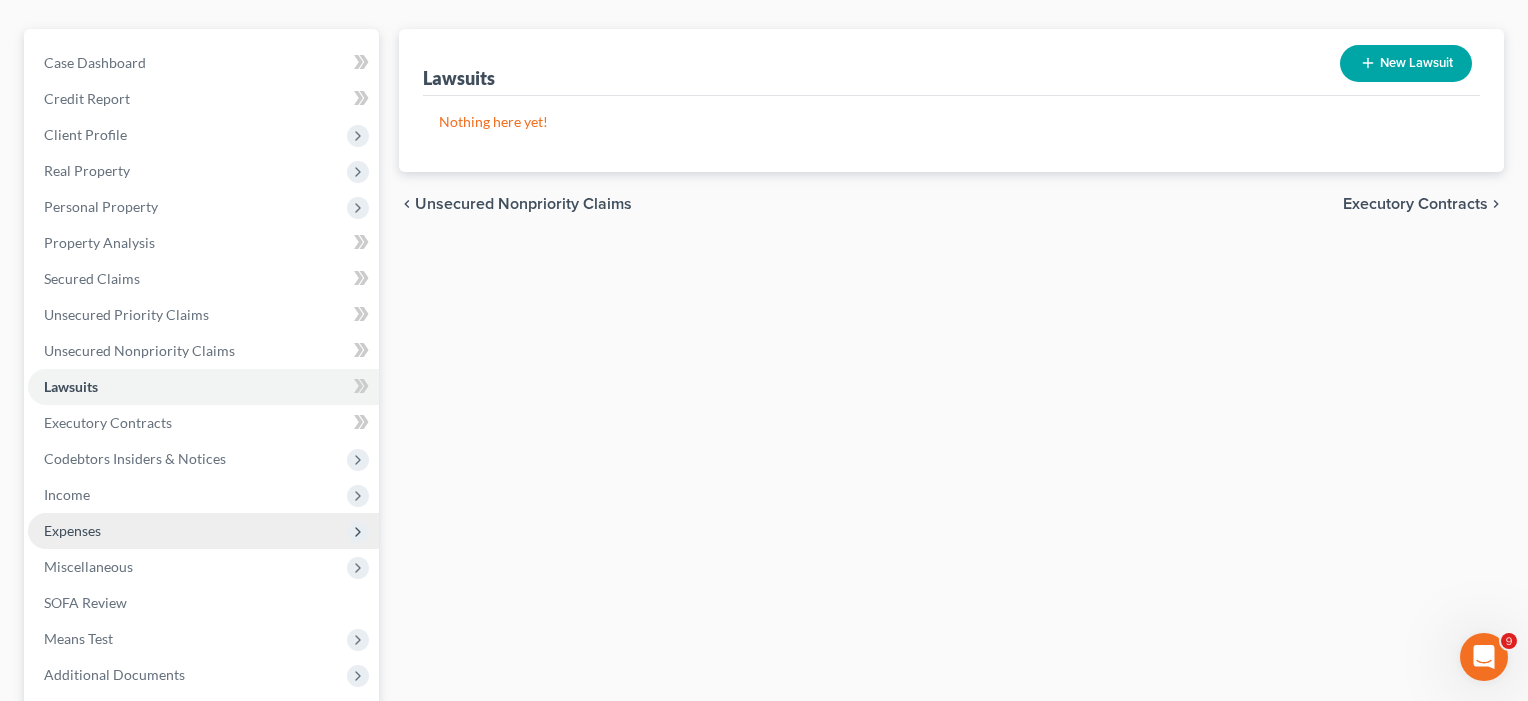 click on "Expenses" at bounding box center [72, 530] 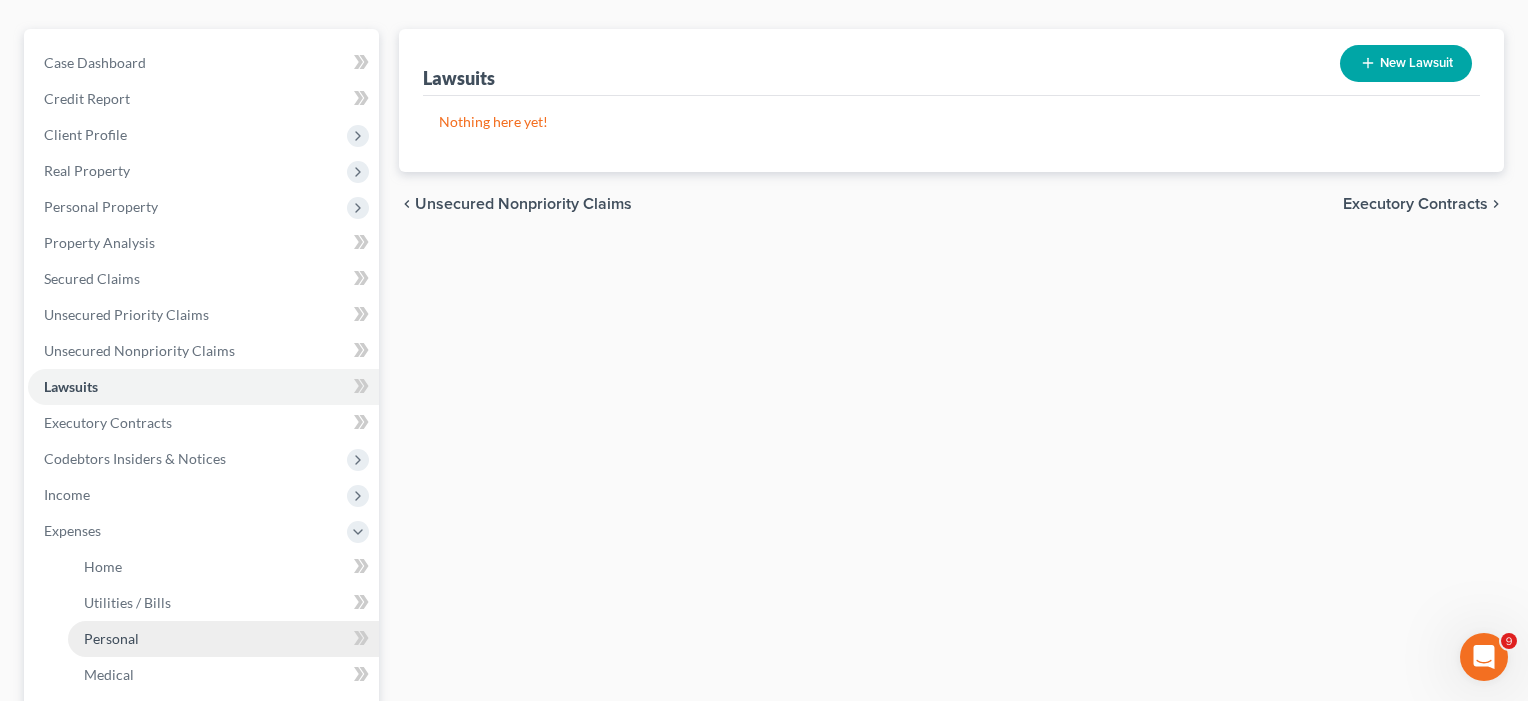 click on "Personal" at bounding box center (223, 639) 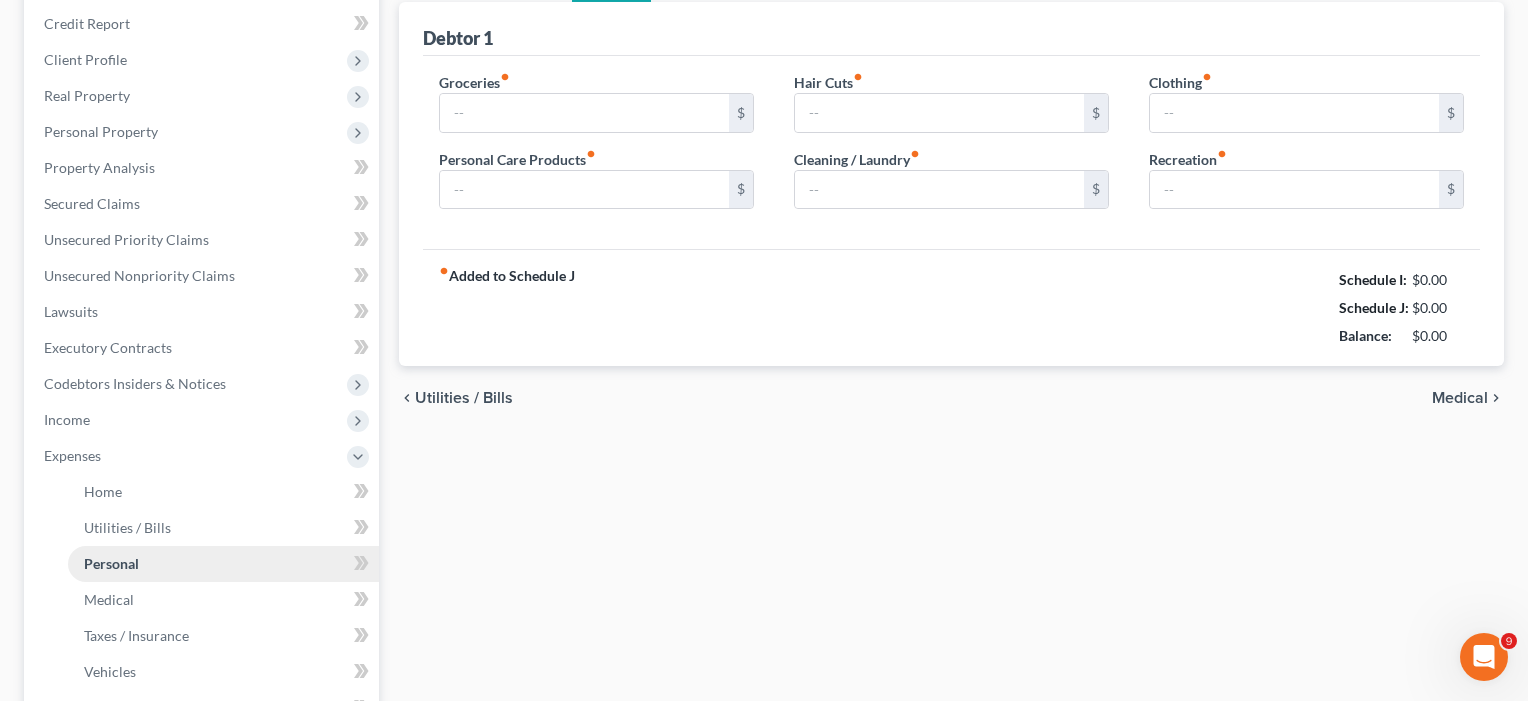 type on "860.00" 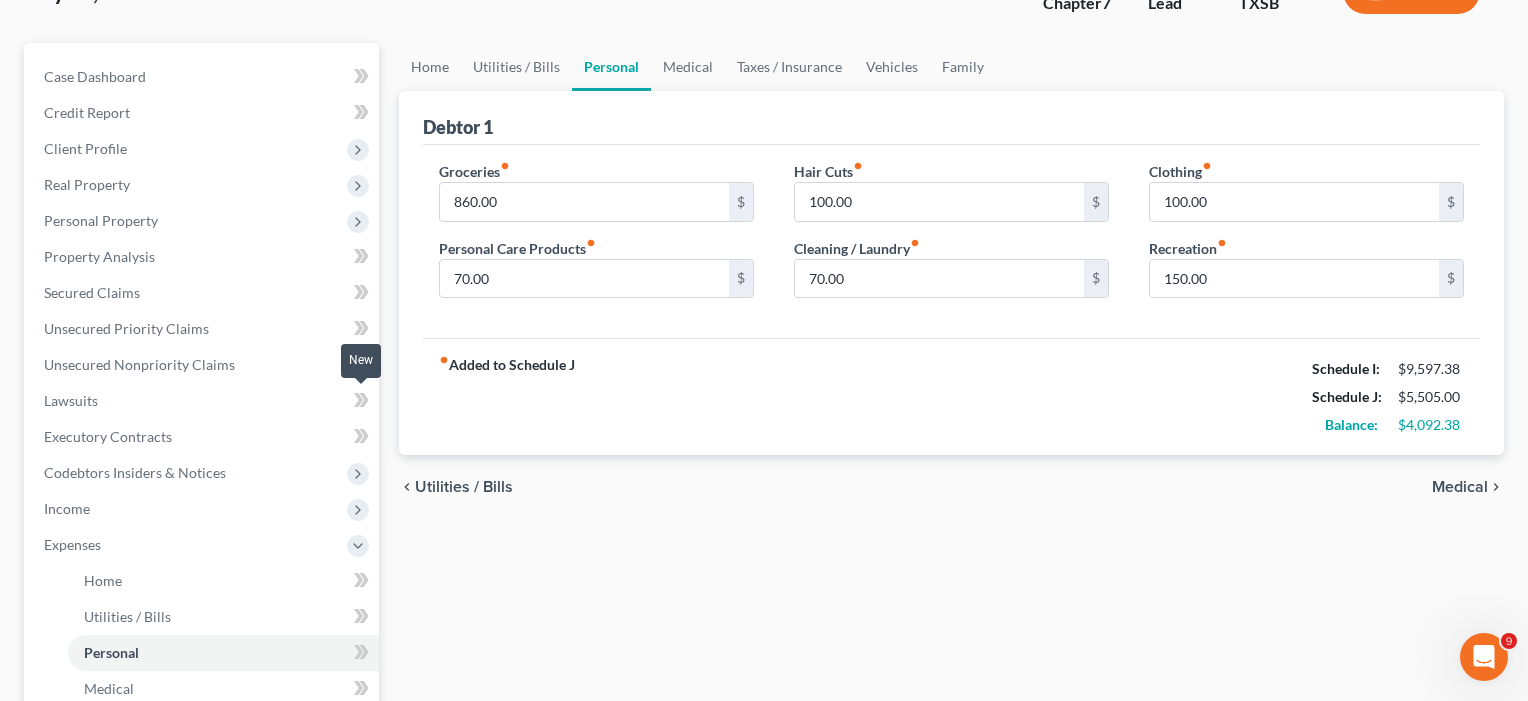 scroll, scrollTop: 186, scrollLeft: 0, axis: vertical 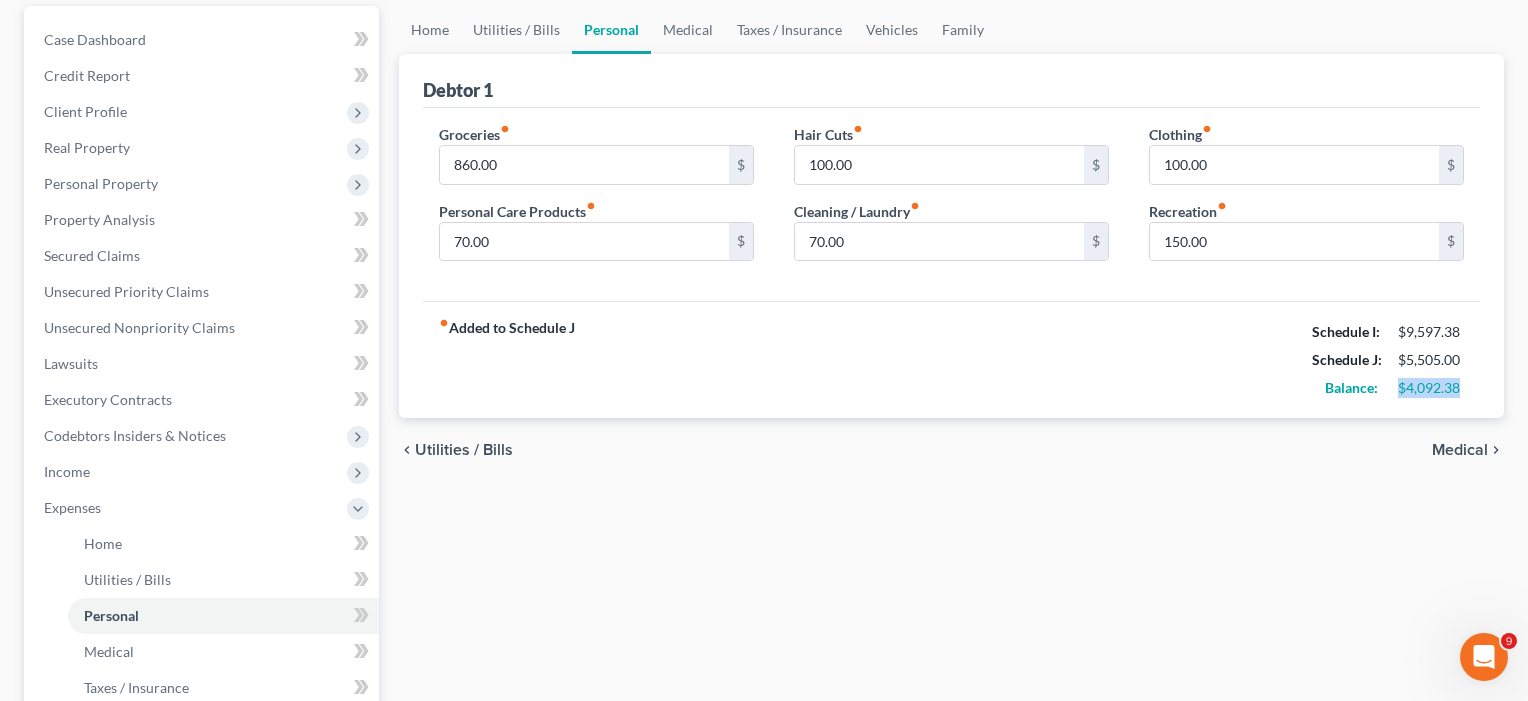 drag, startPoint x: 1398, startPoint y: 392, endPoint x: 1467, endPoint y: 399, distance: 69.354164 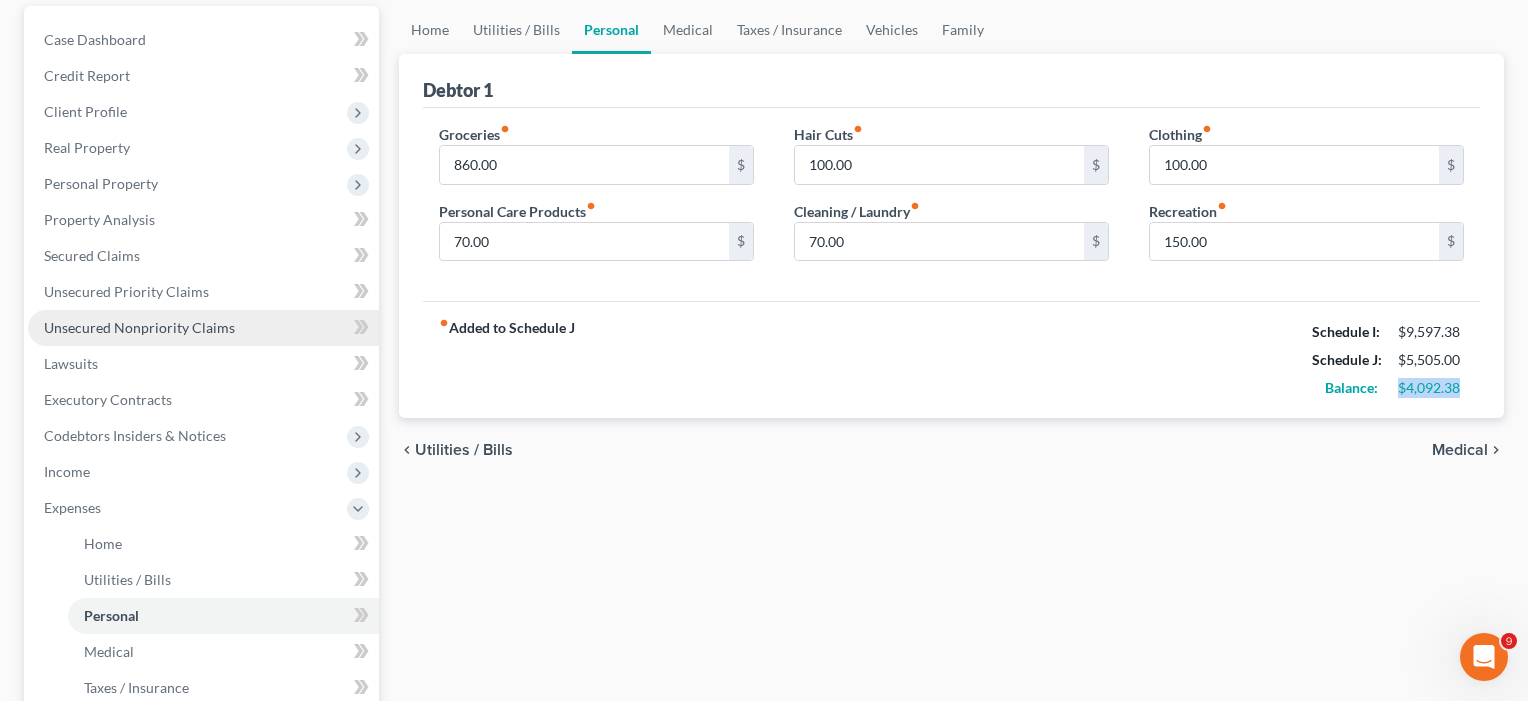 click on "Unsecured Nonpriority Claims" at bounding box center [139, 327] 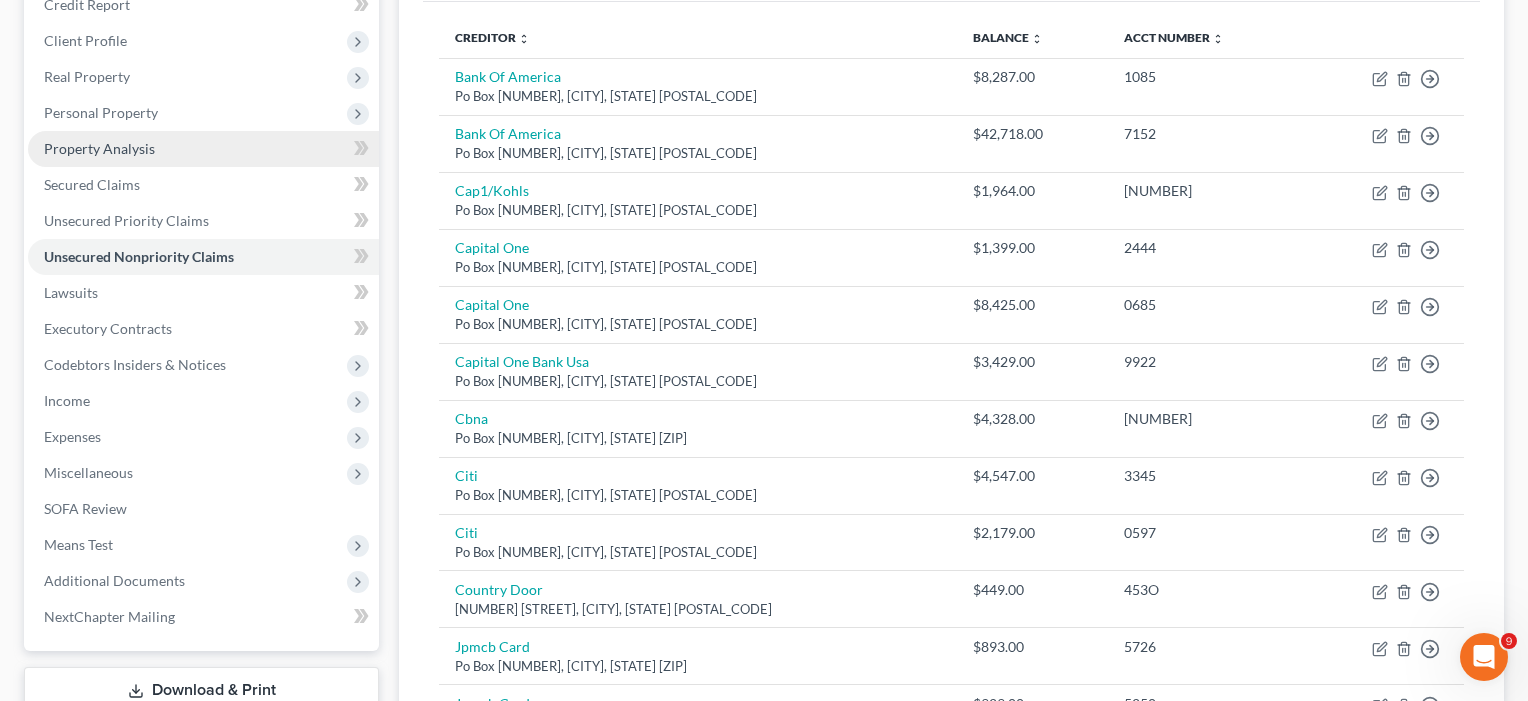 scroll, scrollTop: 242, scrollLeft: 0, axis: vertical 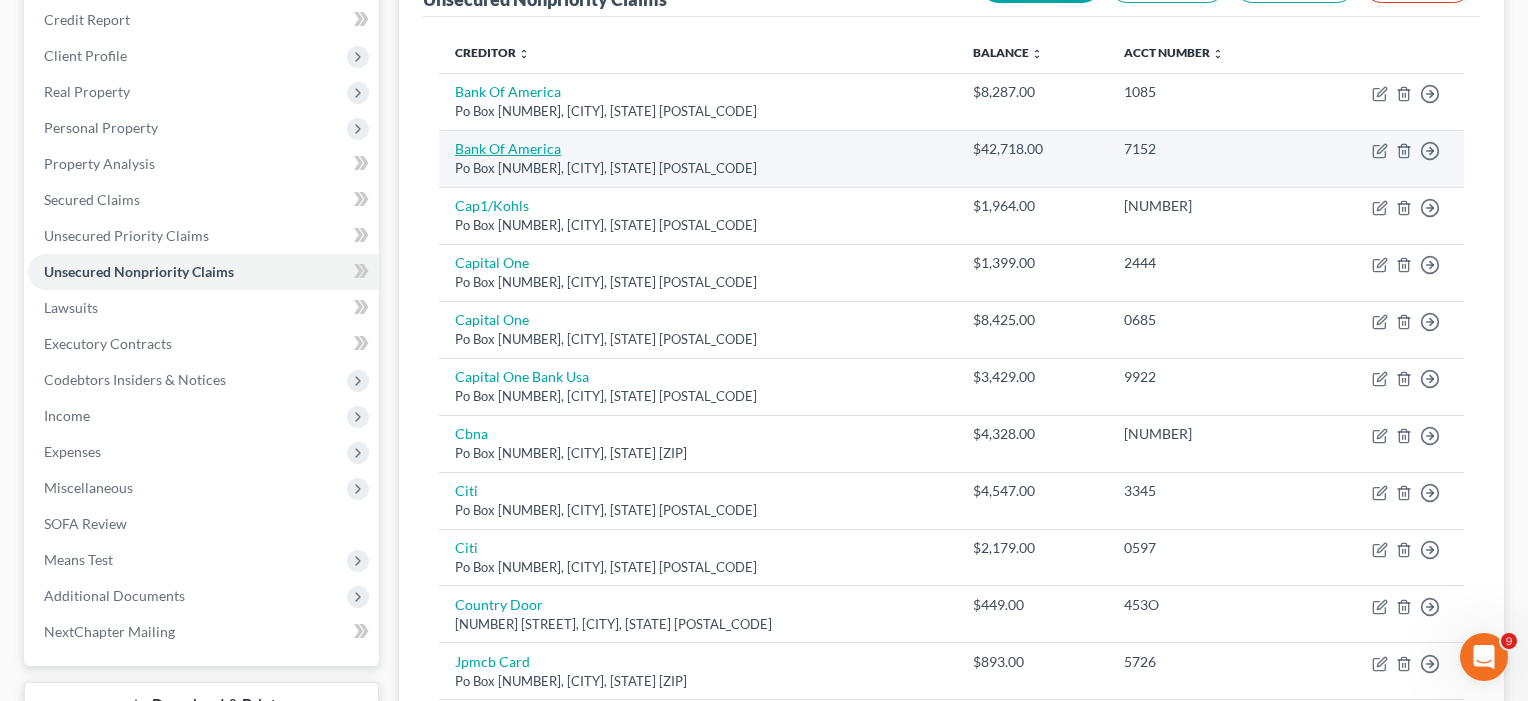 click on "Bank Of America" at bounding box center (508, 148) 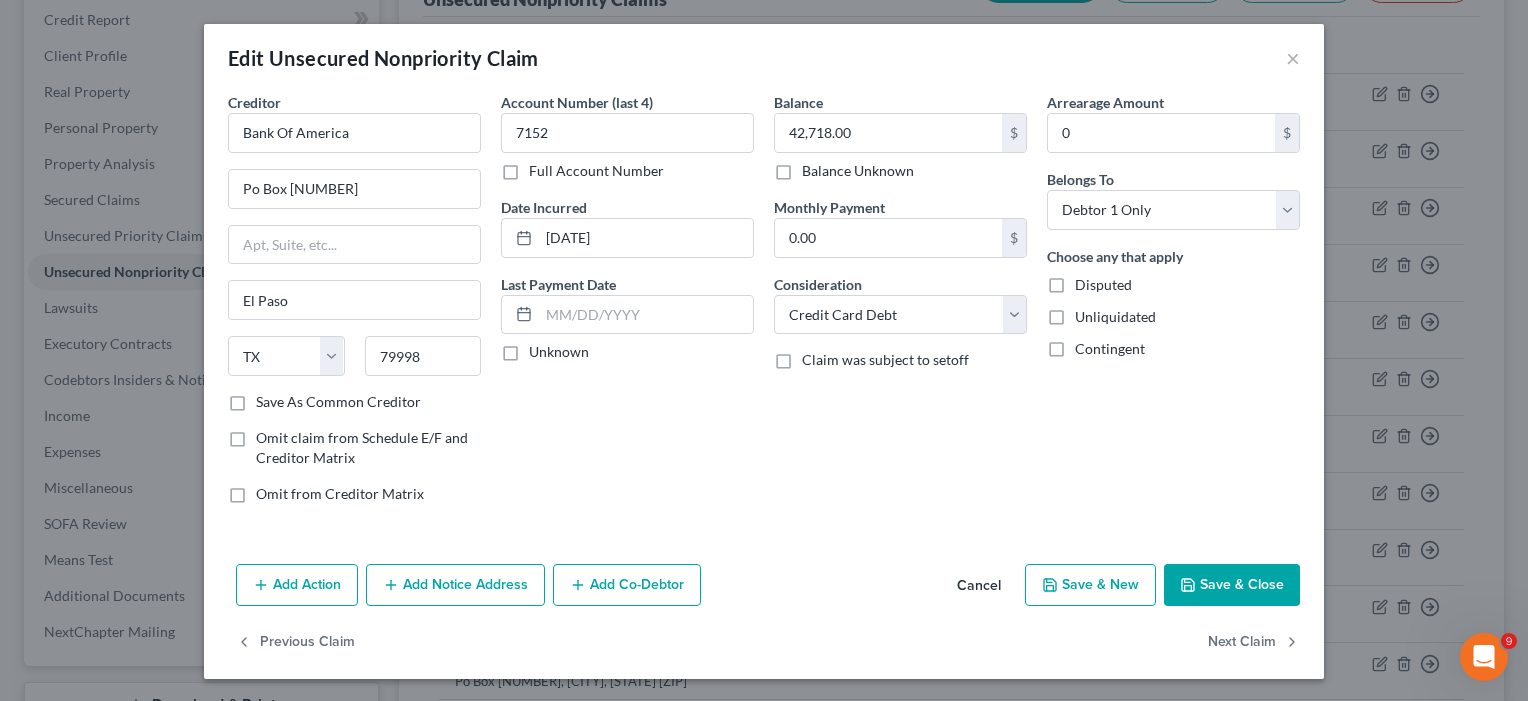 click on "Disputed" at bounding box center (1103, 284) 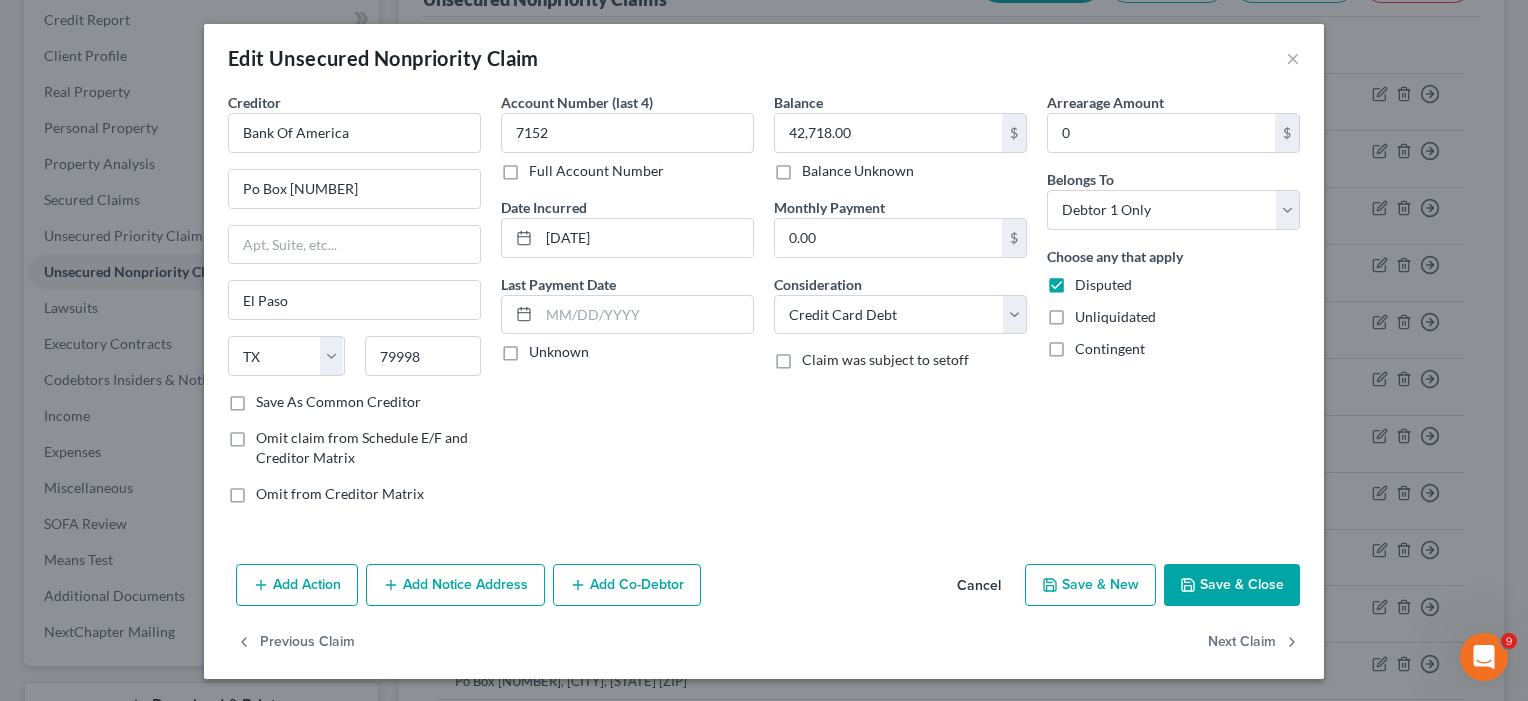 click on "Save & Close" at bounding box center [1232, 585] 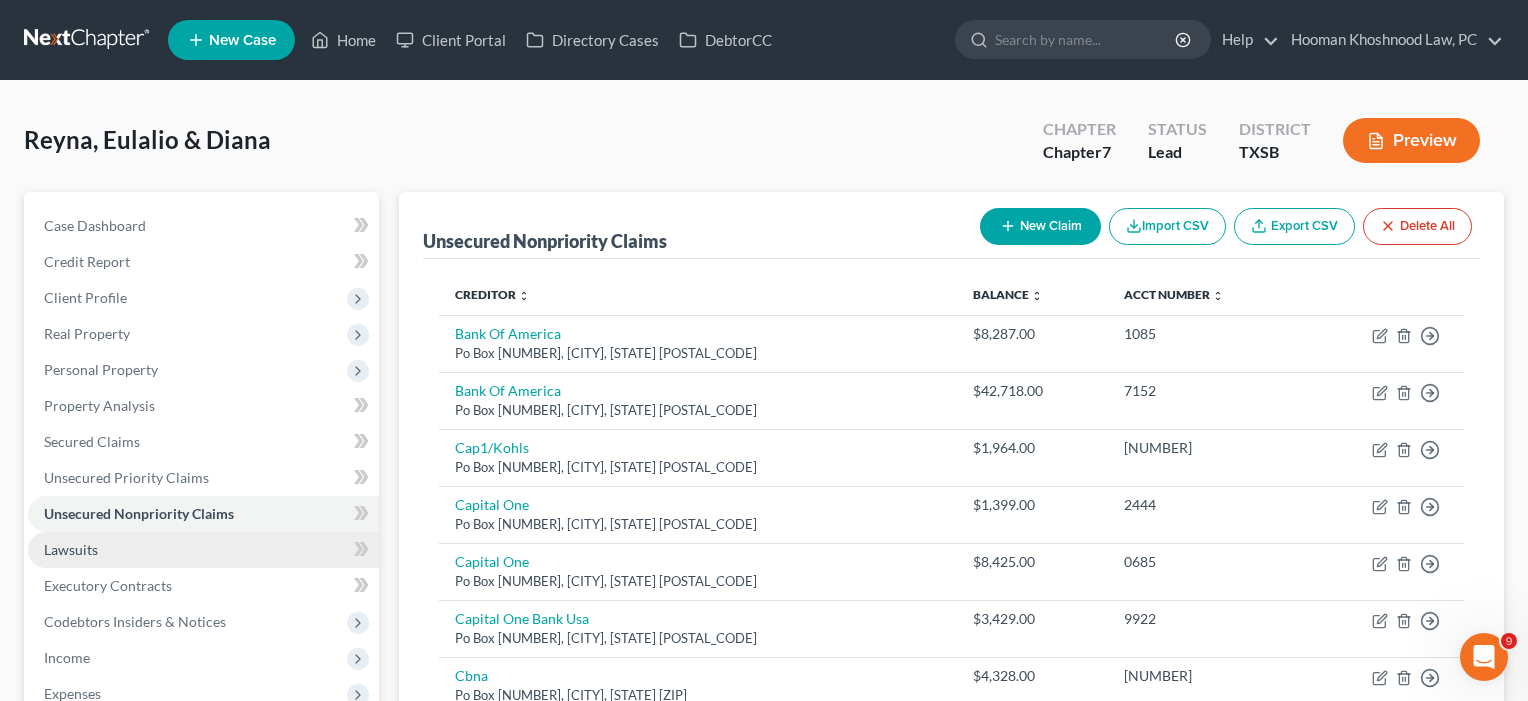 scroll, scrollTop: 0, scrollLeft: 0, axis: both 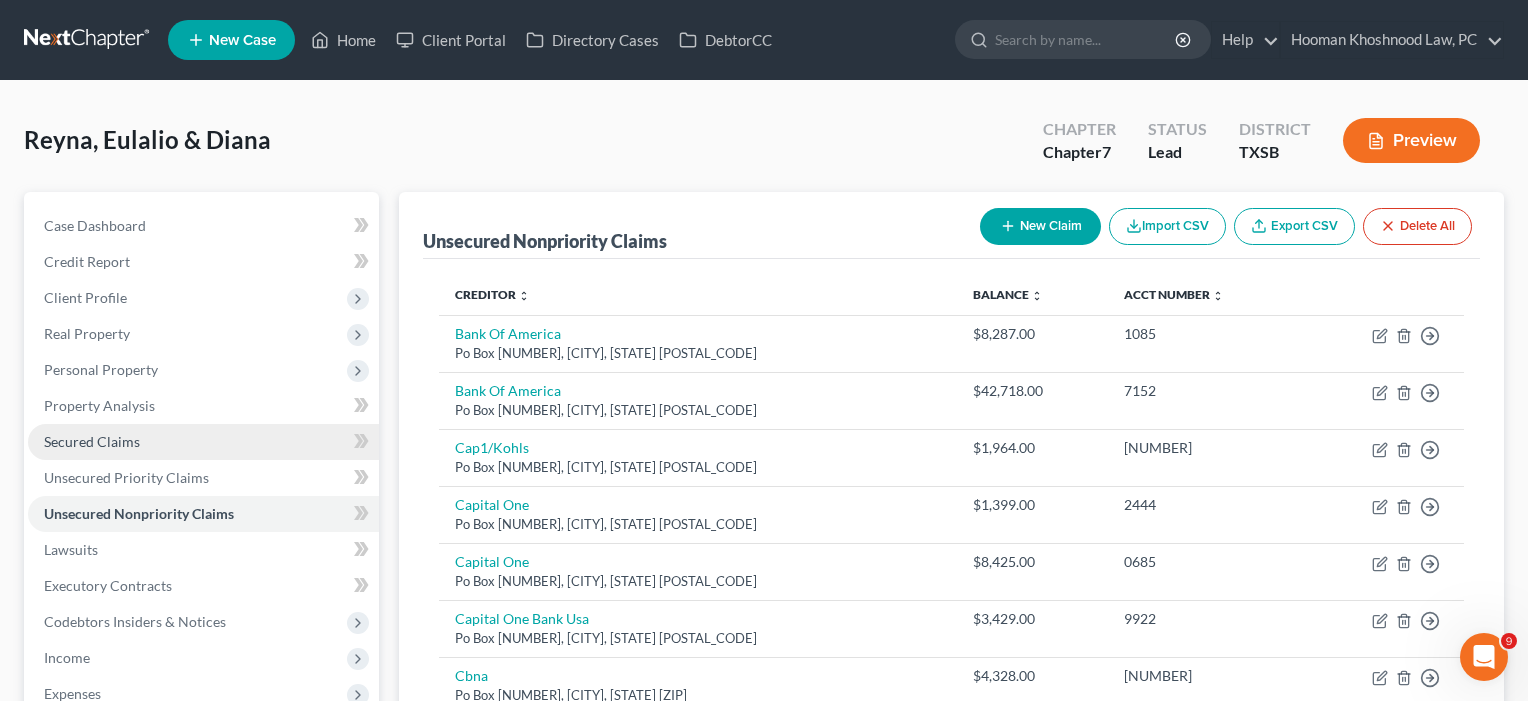 click on "Secured Claims" at bounding box center [92, 441] 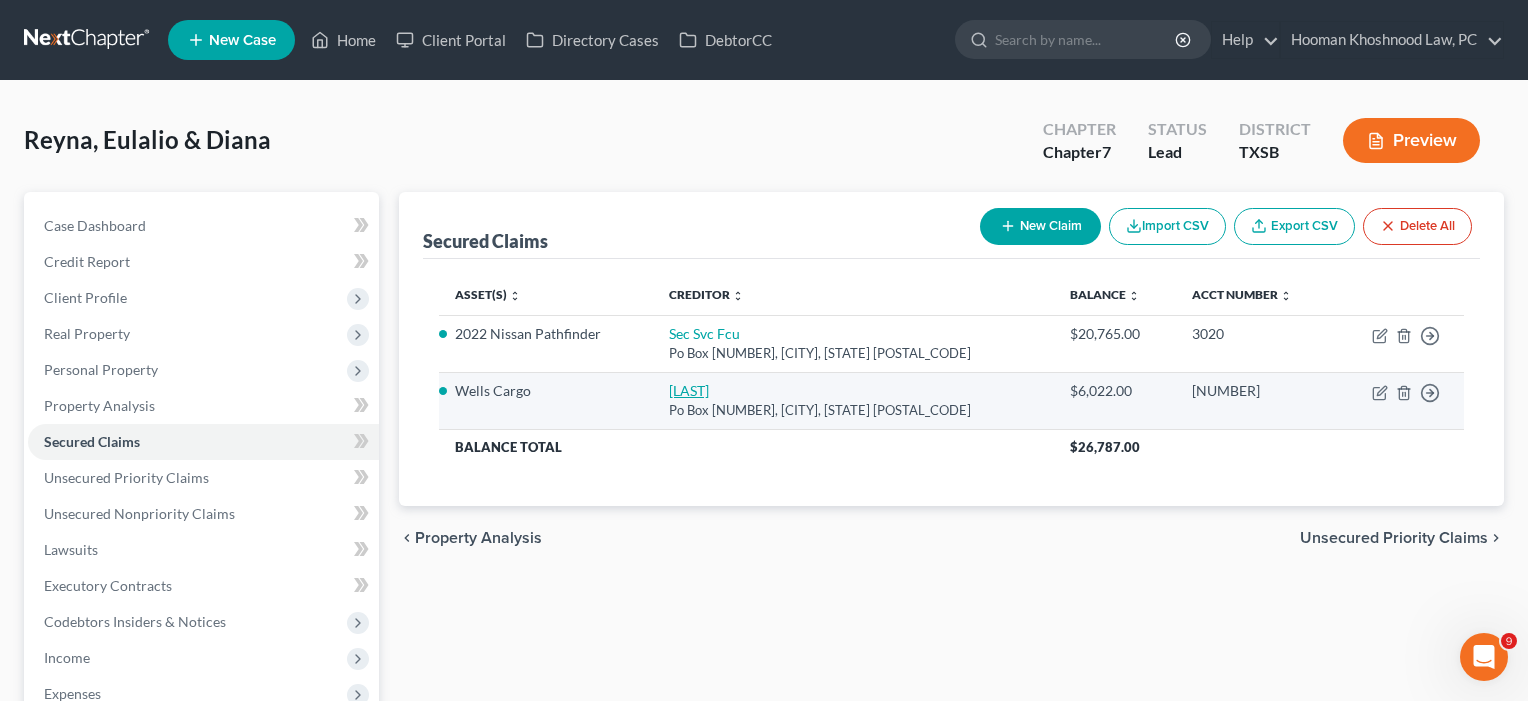 click on "[LAST]" at bounding box center [689, 390] 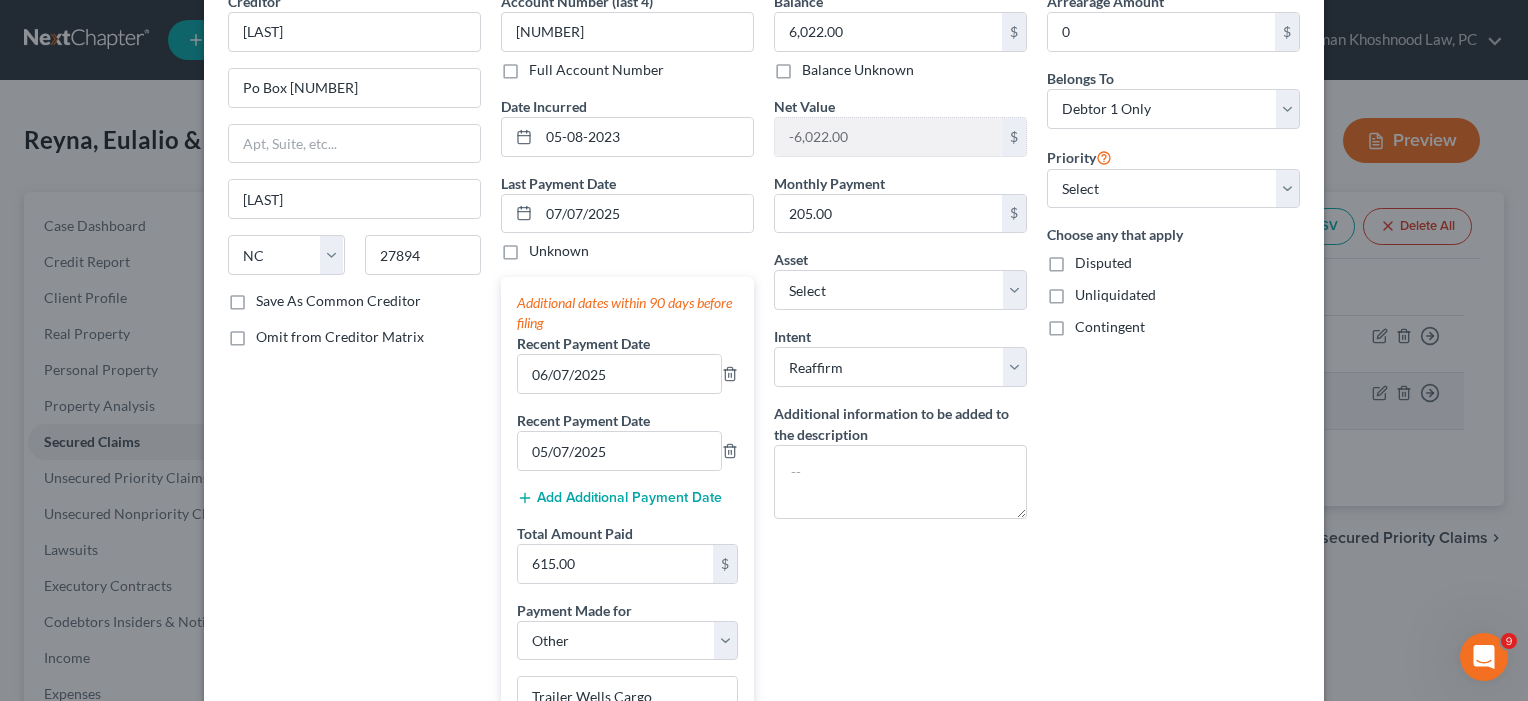 scroll, scrollTop: 102, scrollLeft: 0, axis: vertical 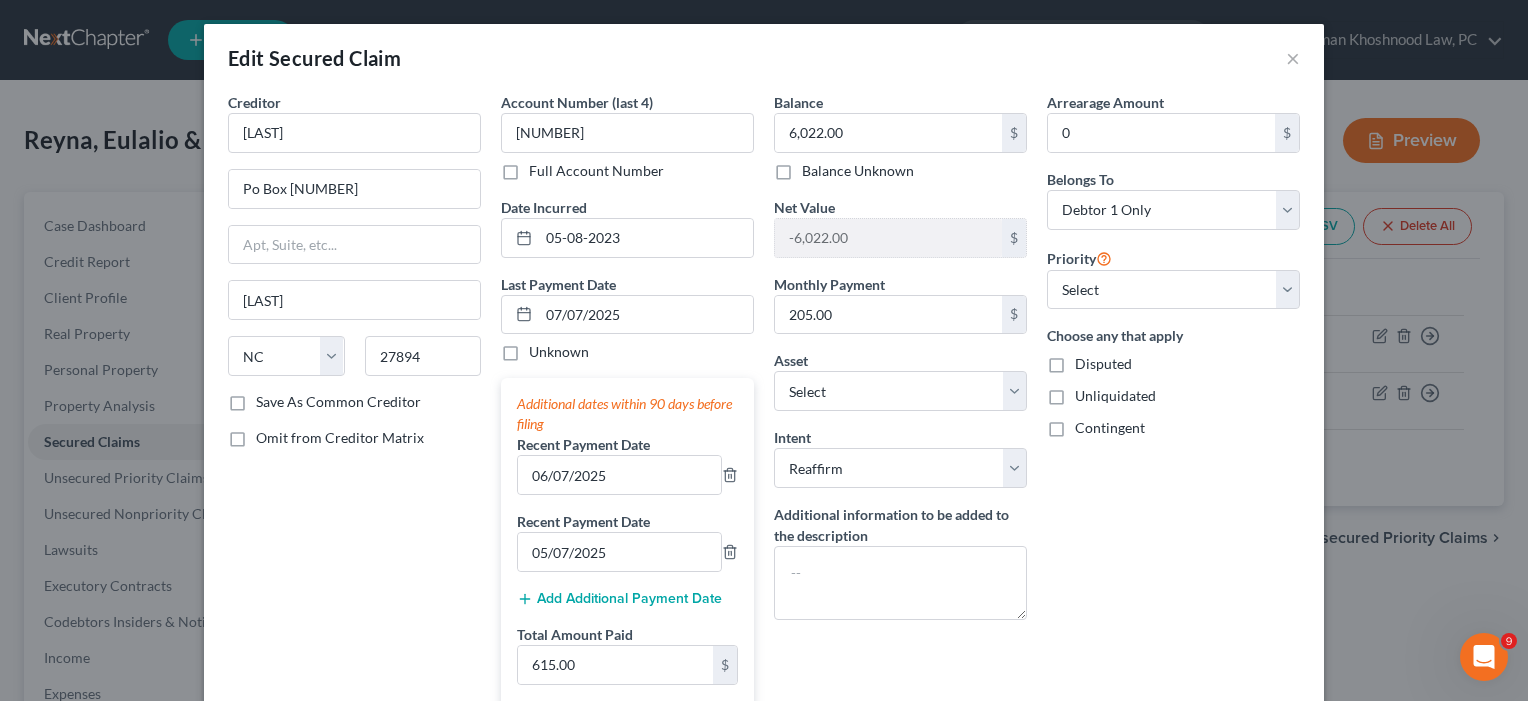 click on "Edit Secured Claim  ×" at bounding box center (764, 58) 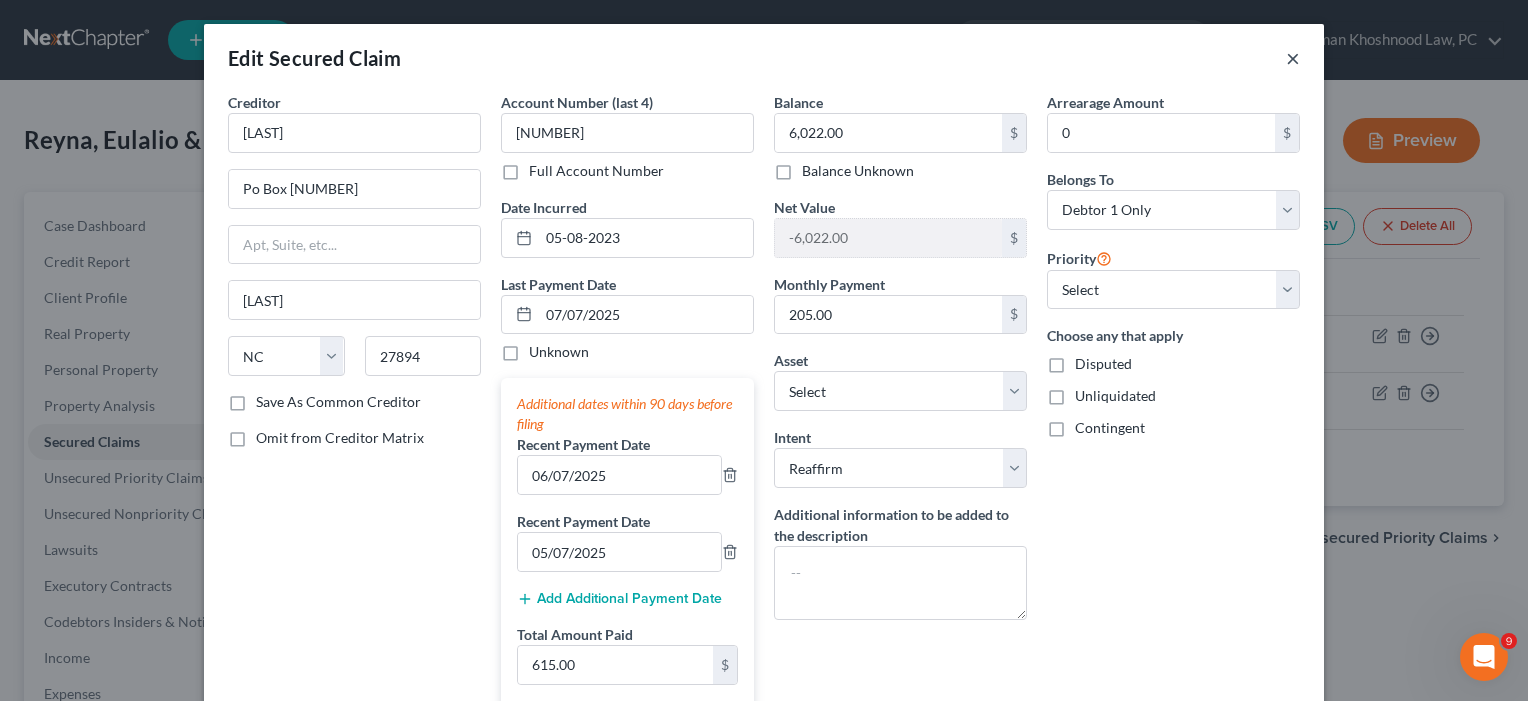 click on "×" at bounding box center [1293, 58] 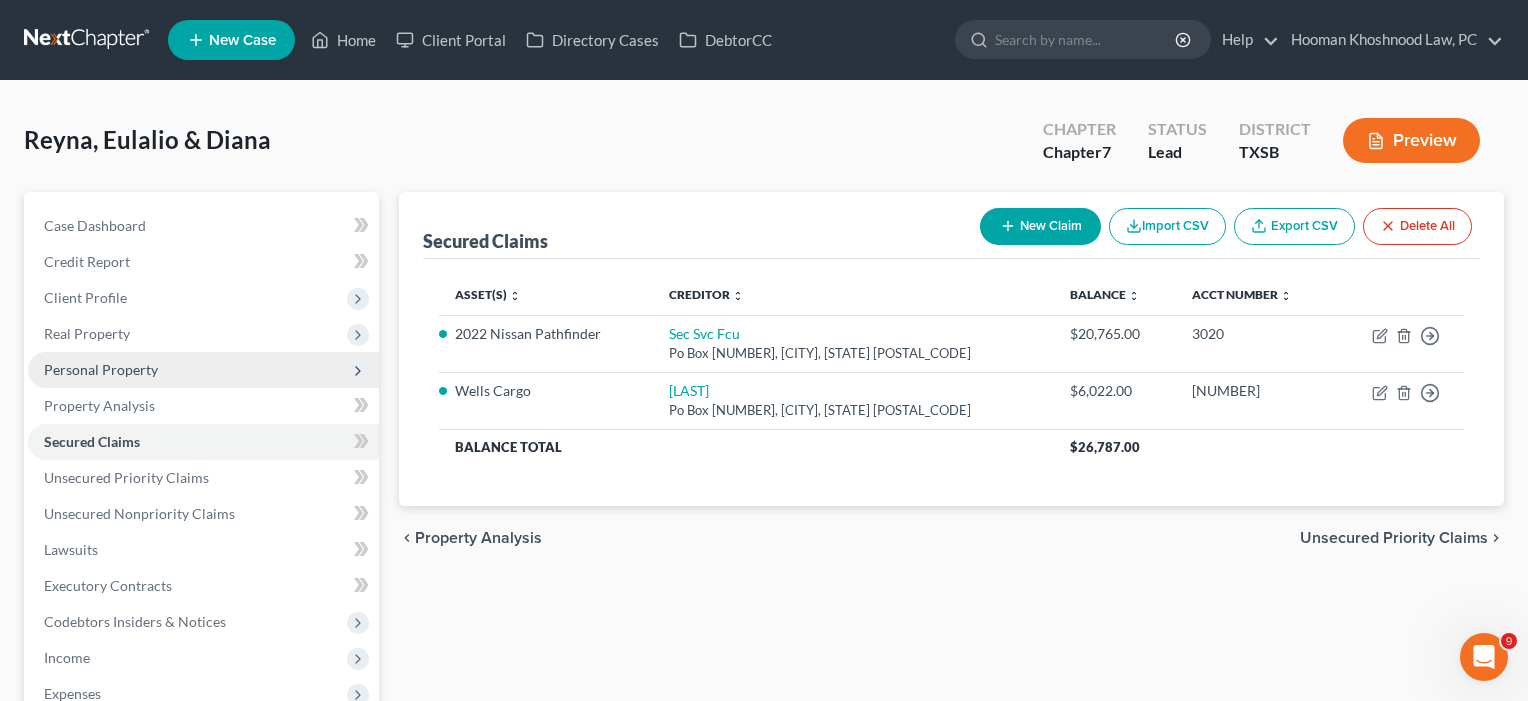 click on "Personal Property" at bounding box center [101, 369] 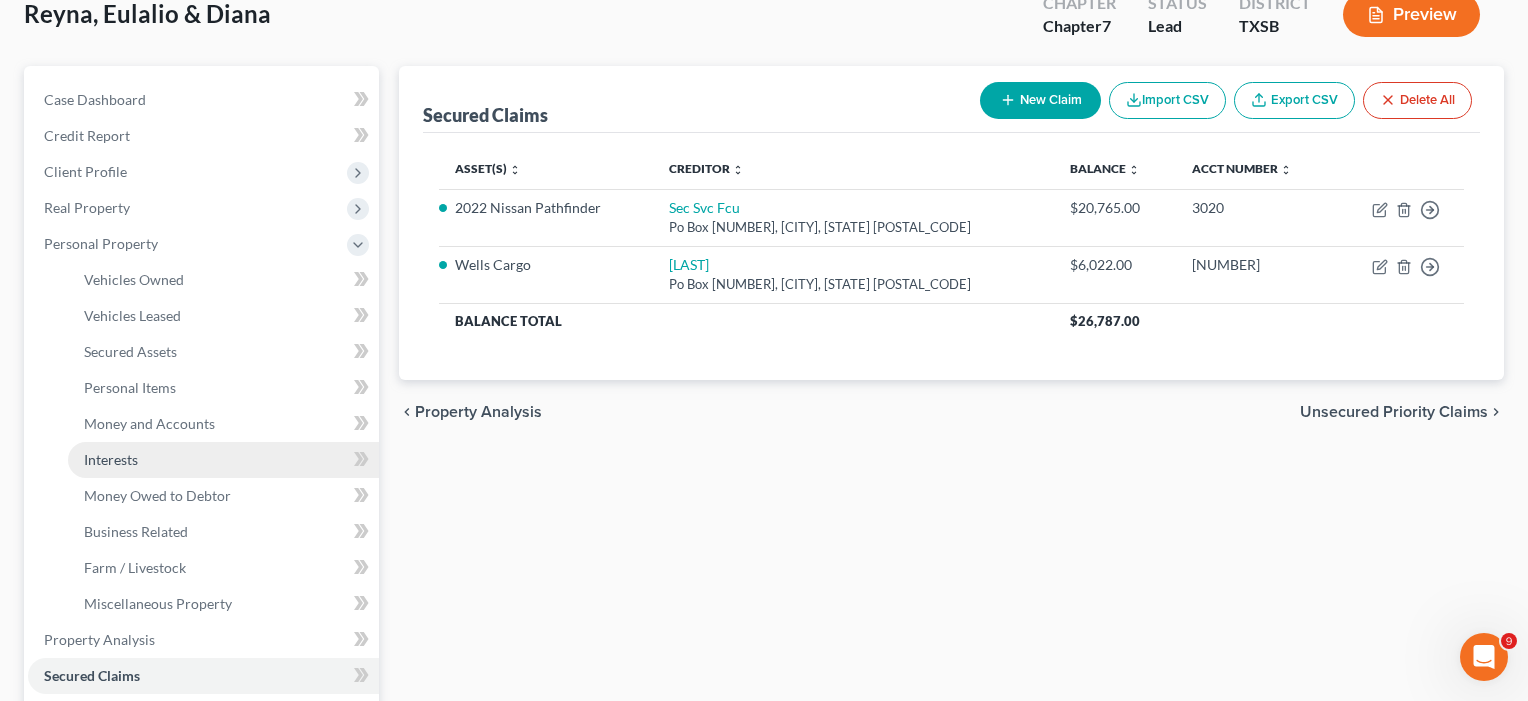 scroll, scrollTop: 133, scrollLeft: 0, axis: vertical 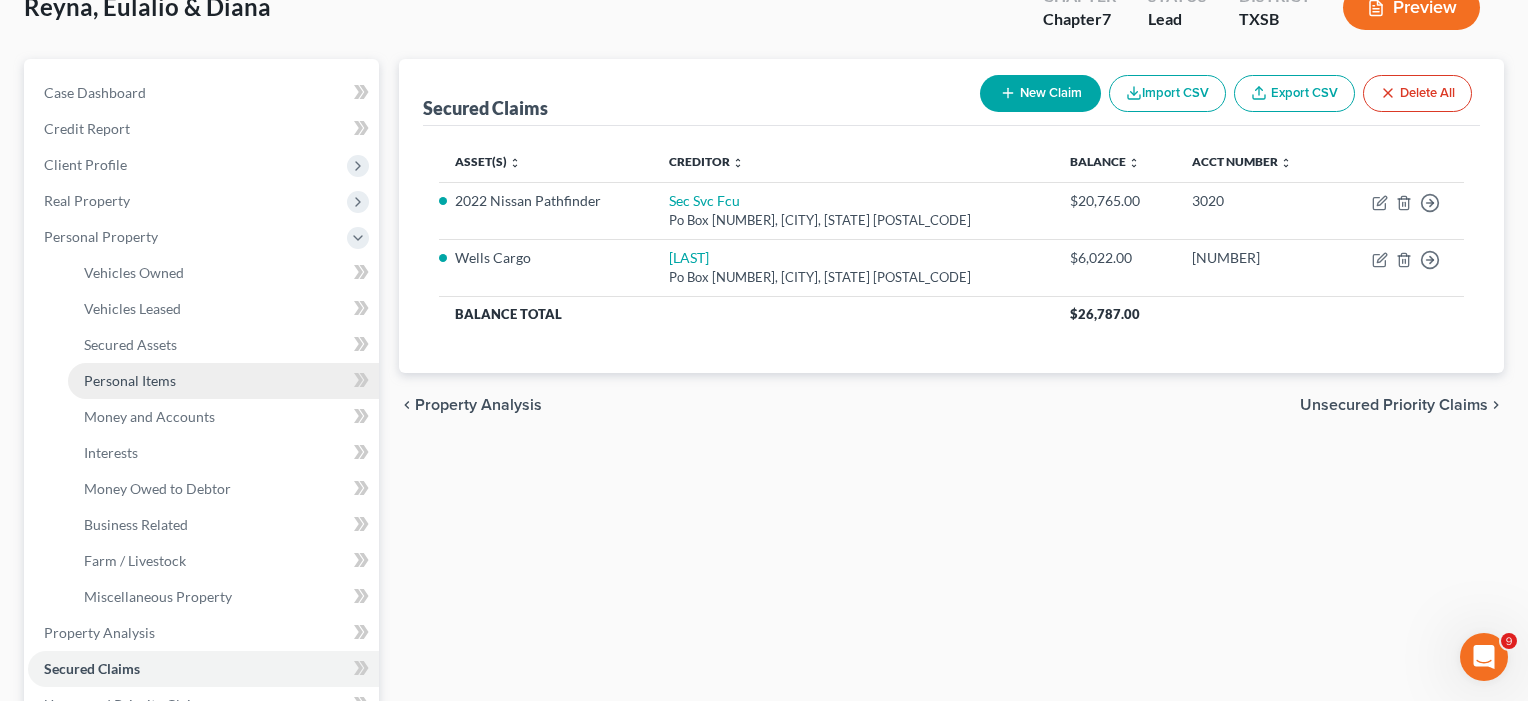 click on "Personal Items" at bounding box center (130, 380) 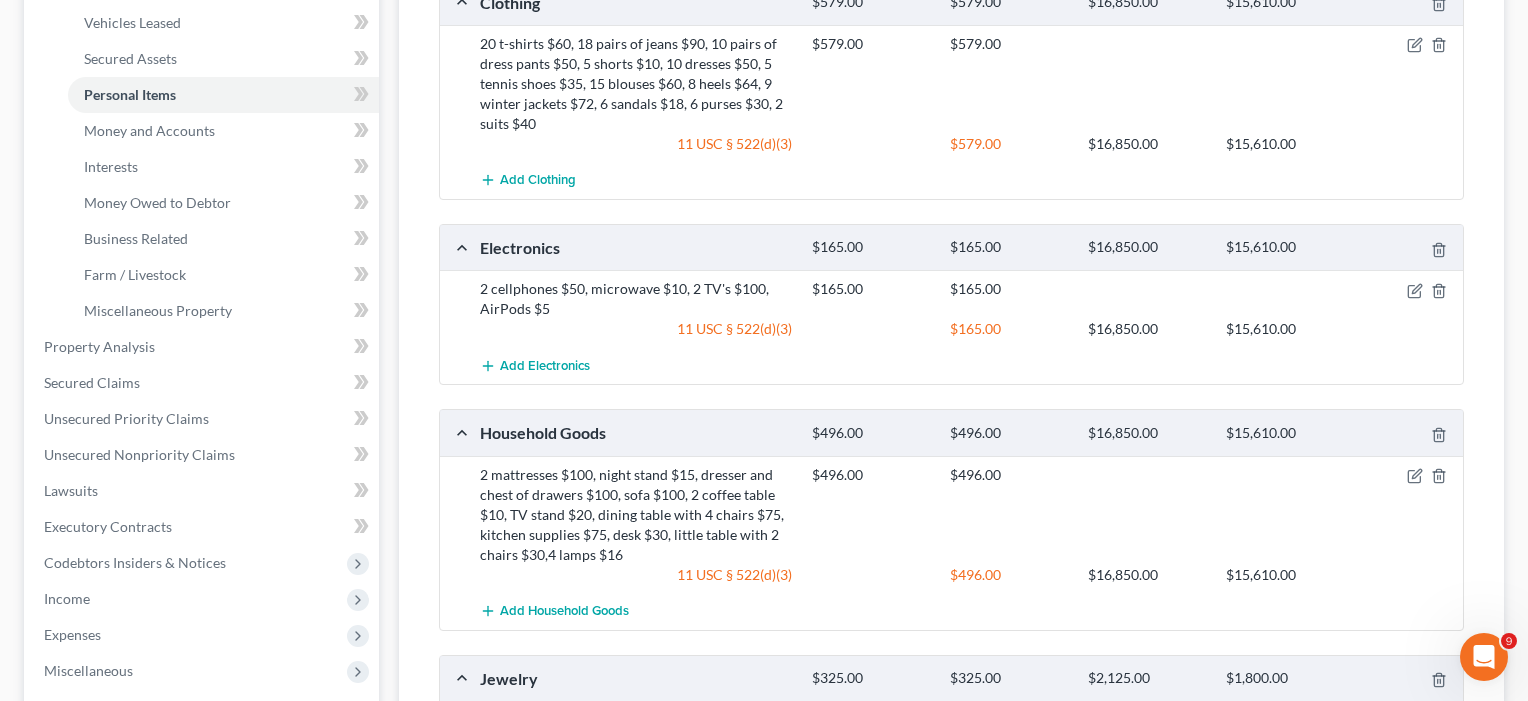scroll, scrollTop: 413, scrollLeft: 0, axis: vertical 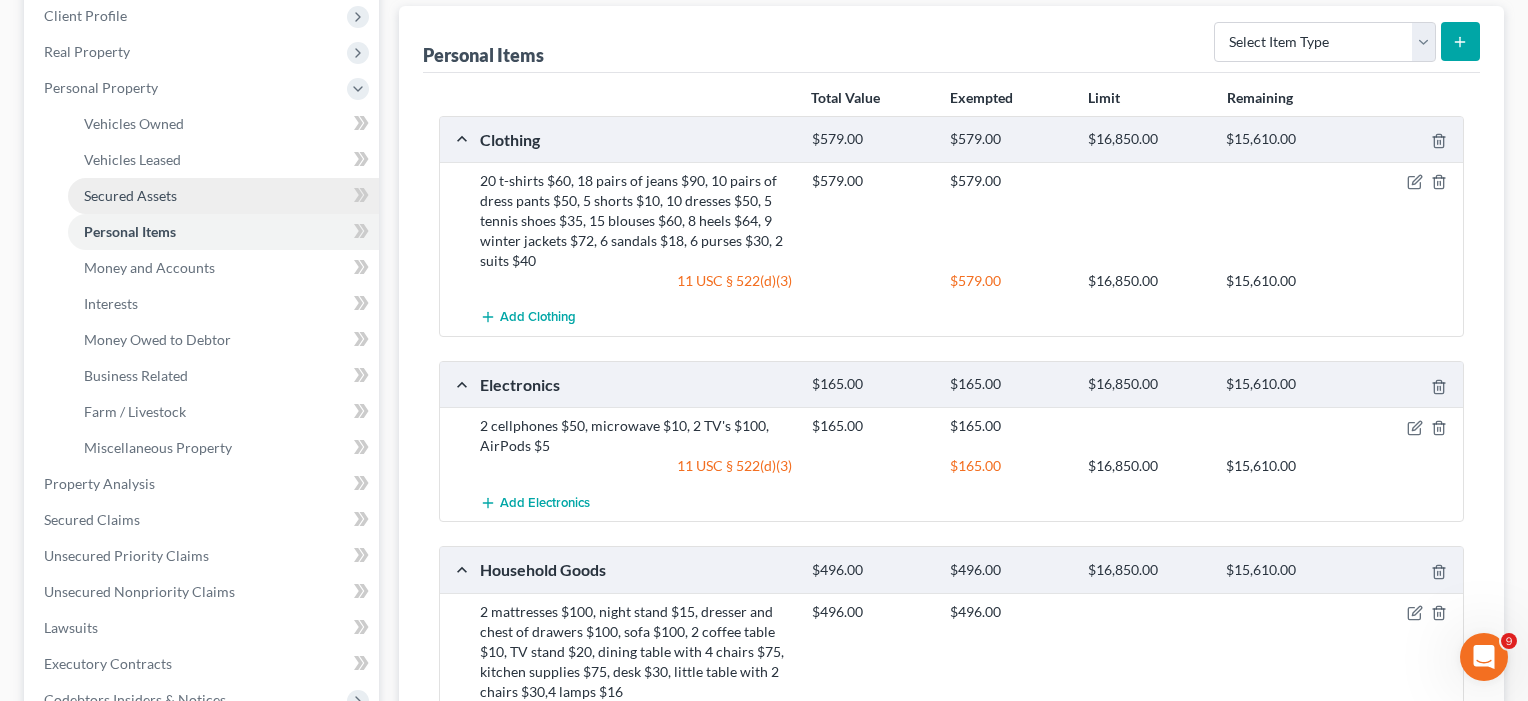 click on "Secured Assets" at bounding box center [130, 195] 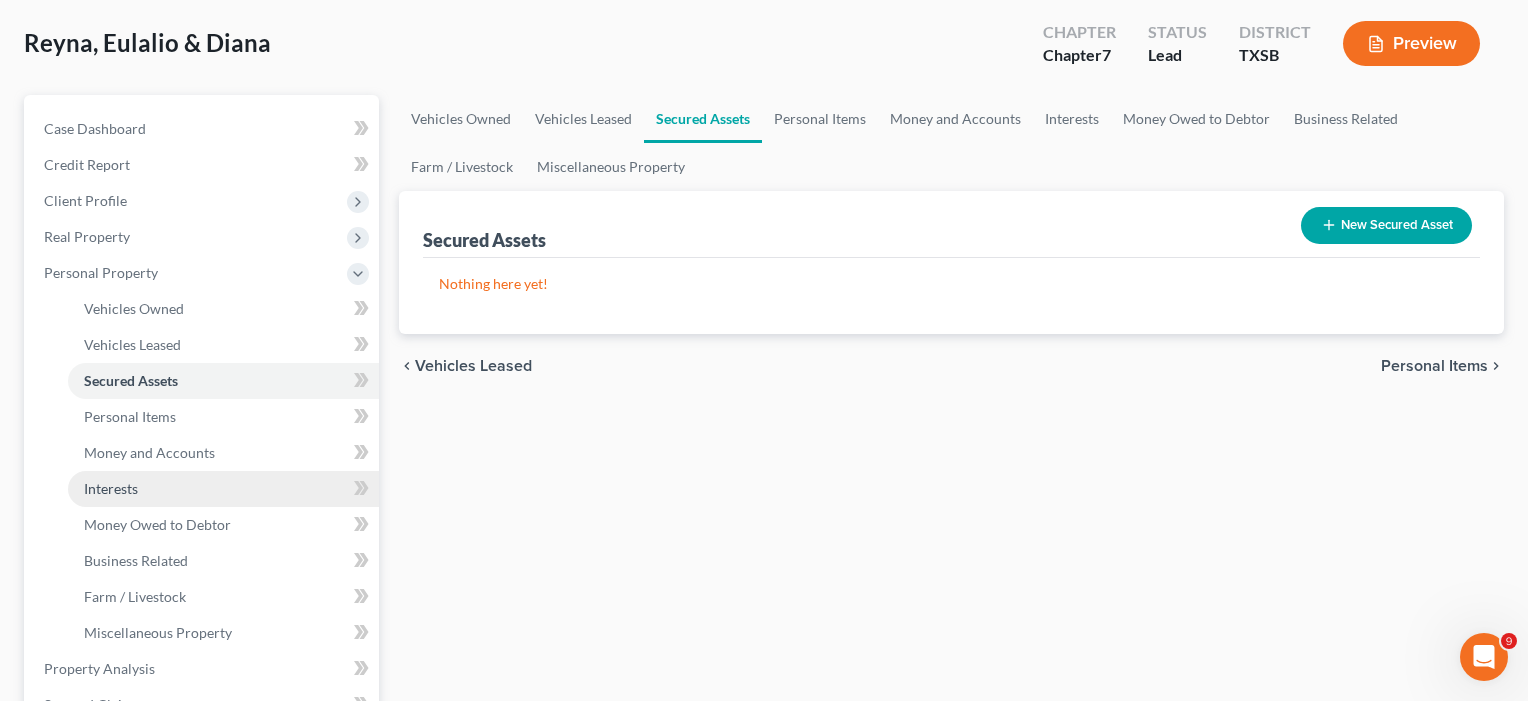 scroll, scrollTop: 107, scrollLeft: 0, axis: vertical 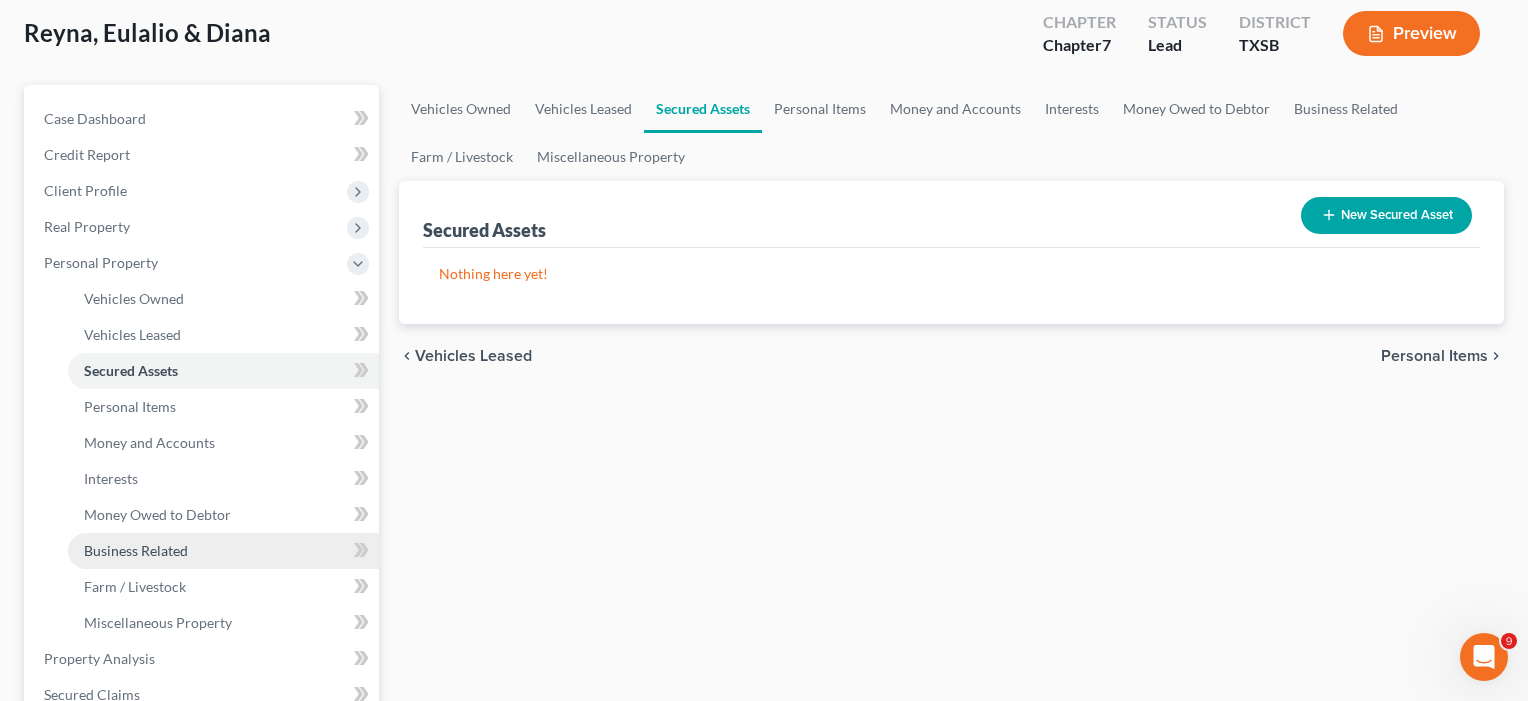 click on "Business Related" at bounding box center [136, 550] 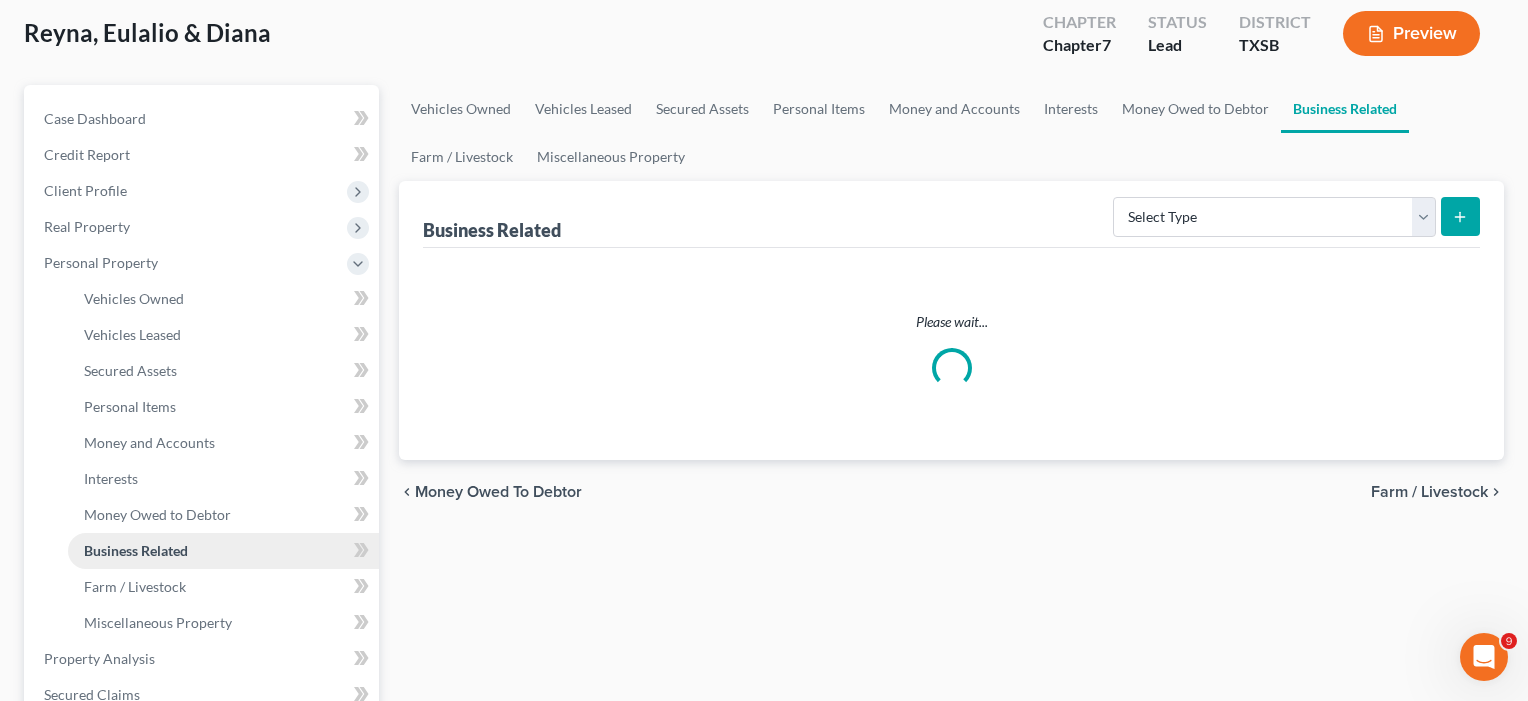 scroll, scrollTop: 0, scrollLeft: 0, axis: both 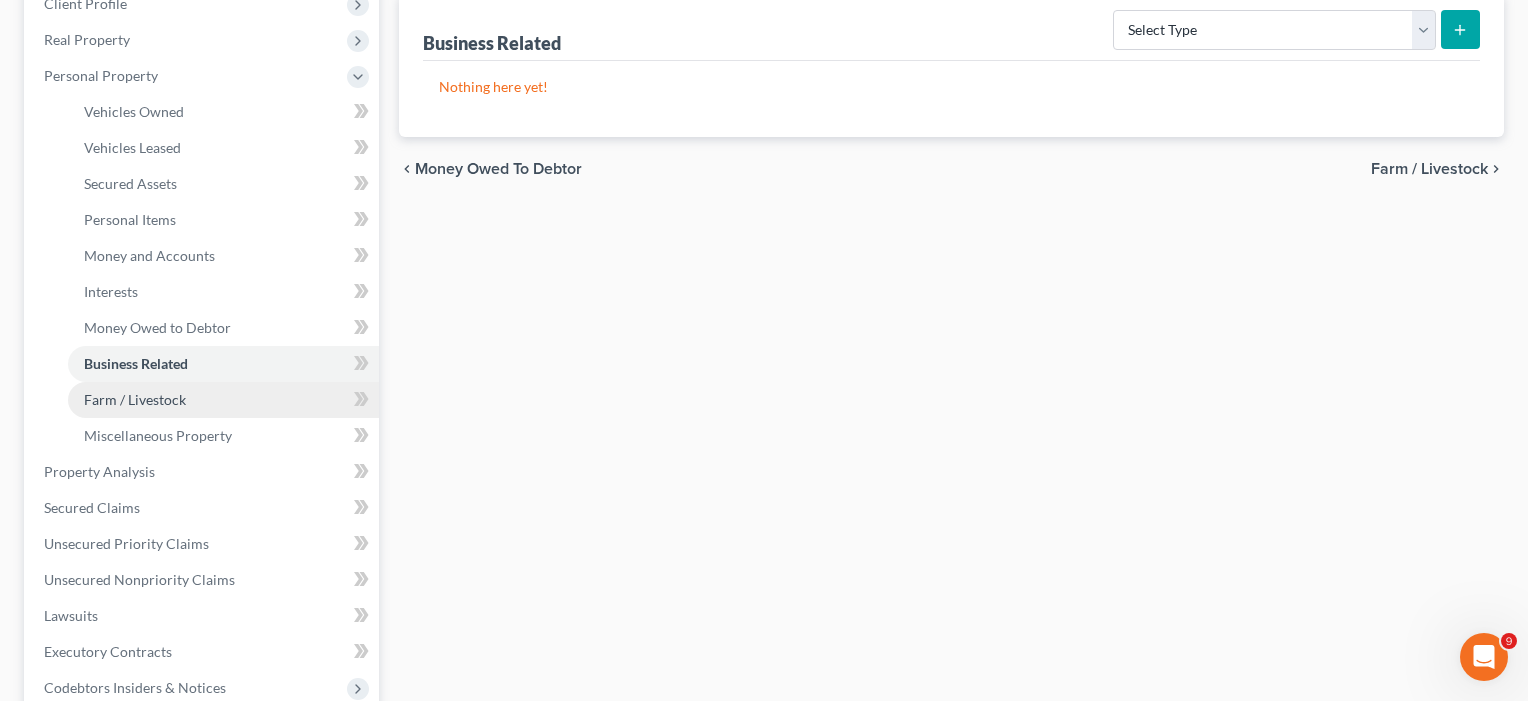 click on "Farm / Livestock" at bounding box center (223, 400) 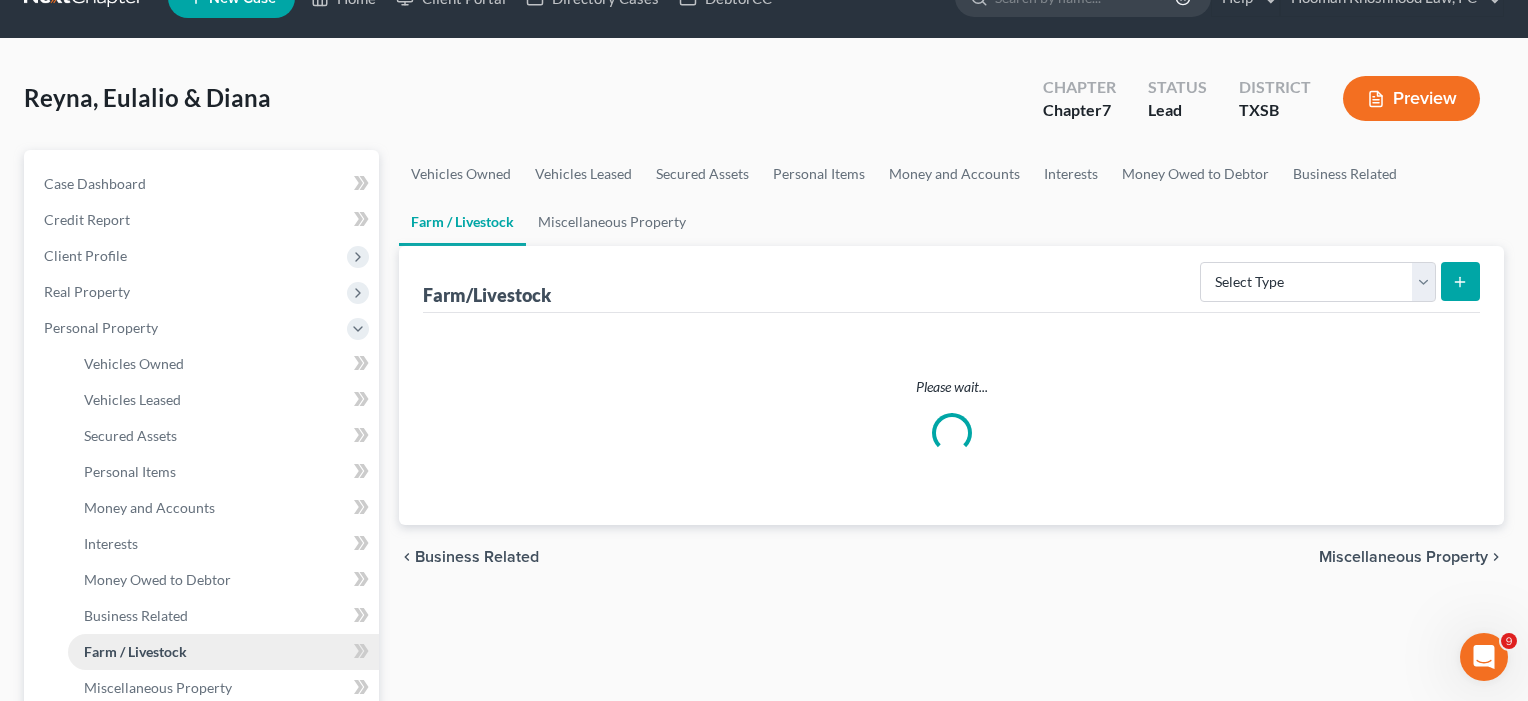 scroll, scrollTop: 0, scrollLeft: 0, axis: both 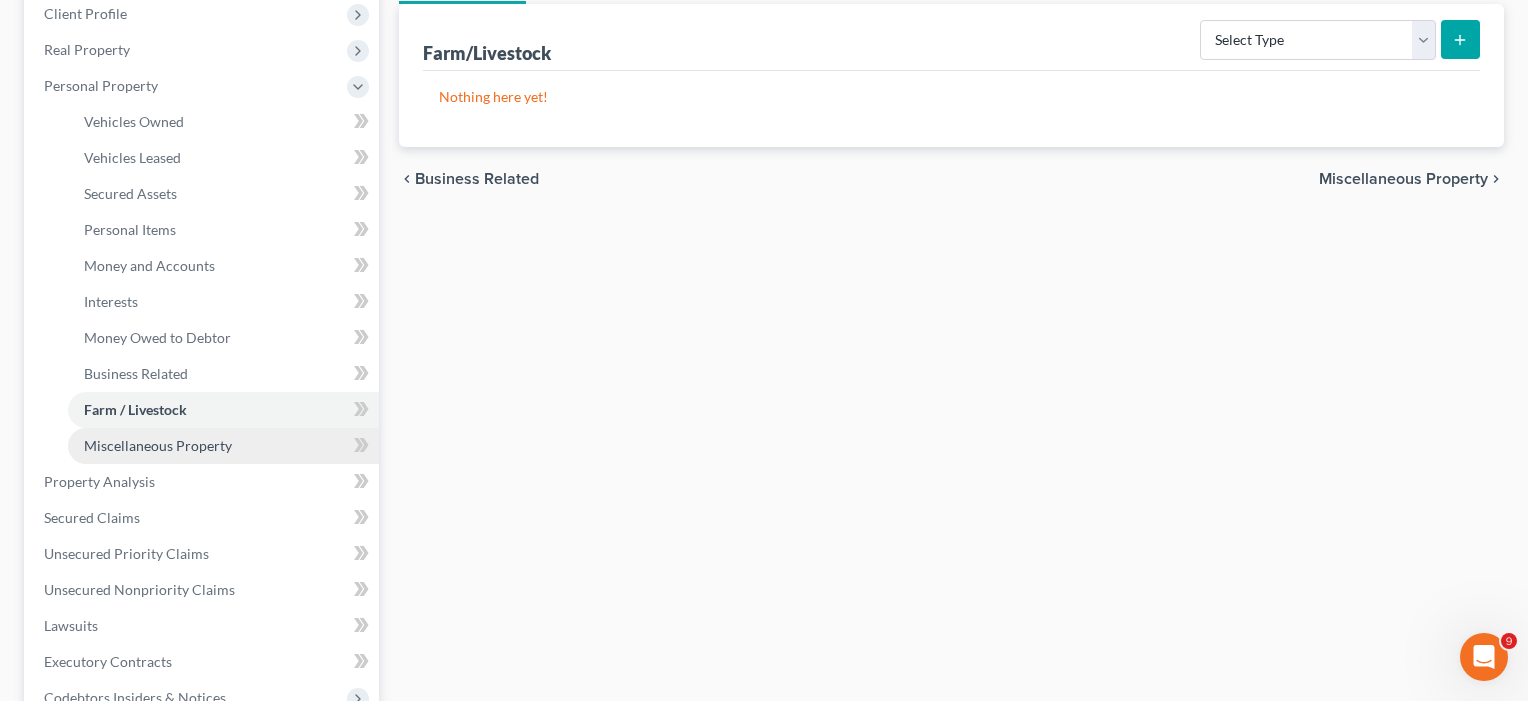 click on "Miscellaneous Property" at bounding box center (158, 445) 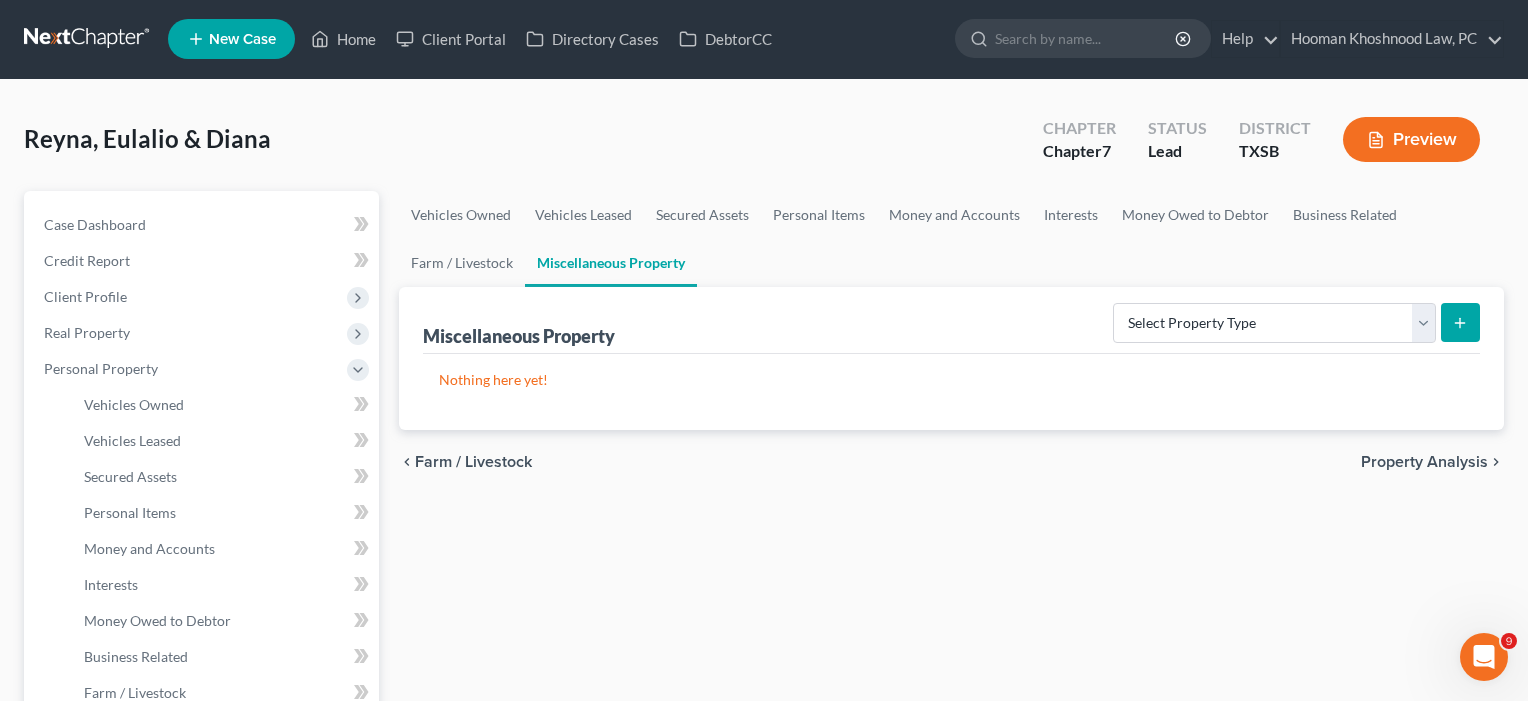 scroll, scrollTop: 0, scrollLeft: 0, axis: both 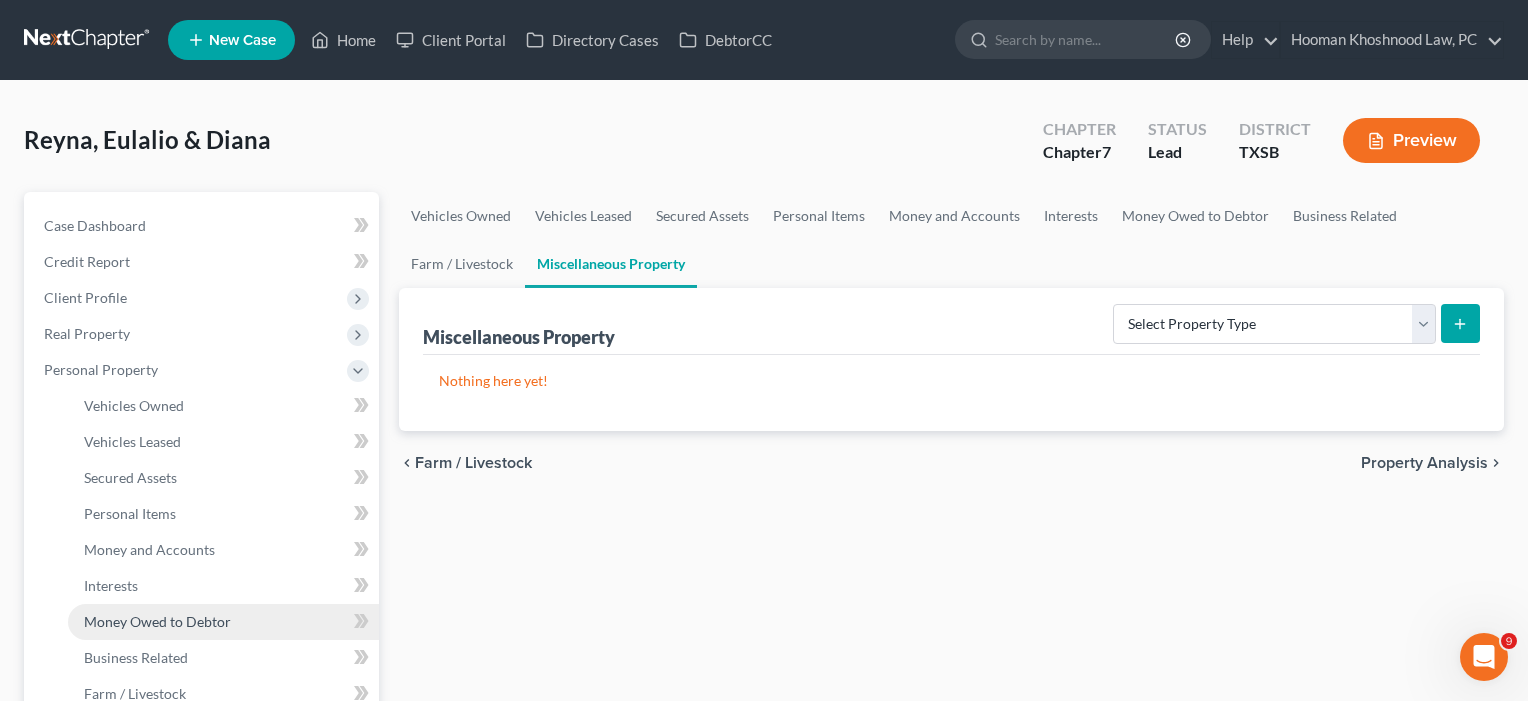 click on "Money Owed to Debtor" at bounding box center [157, 621] 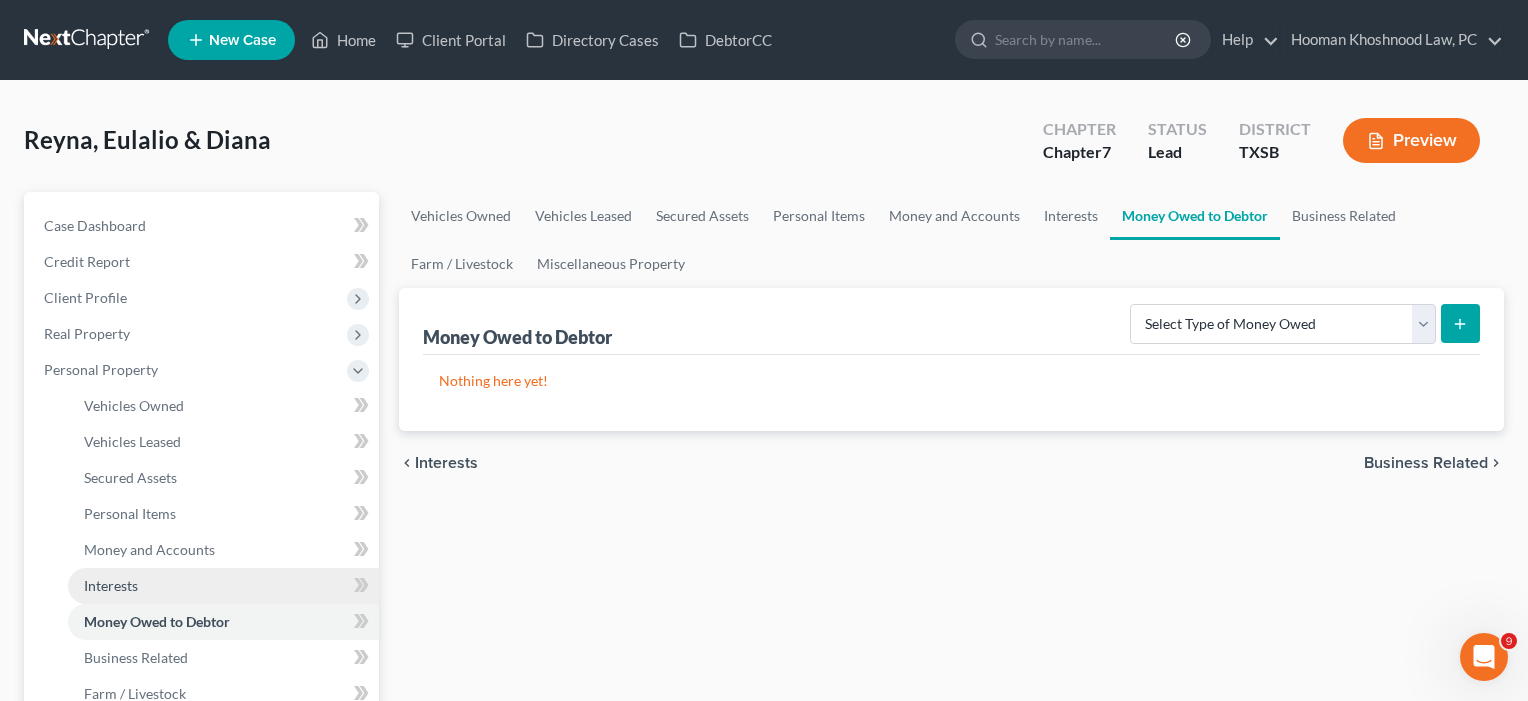 click on "Interests" at bounding box center [223, 586] 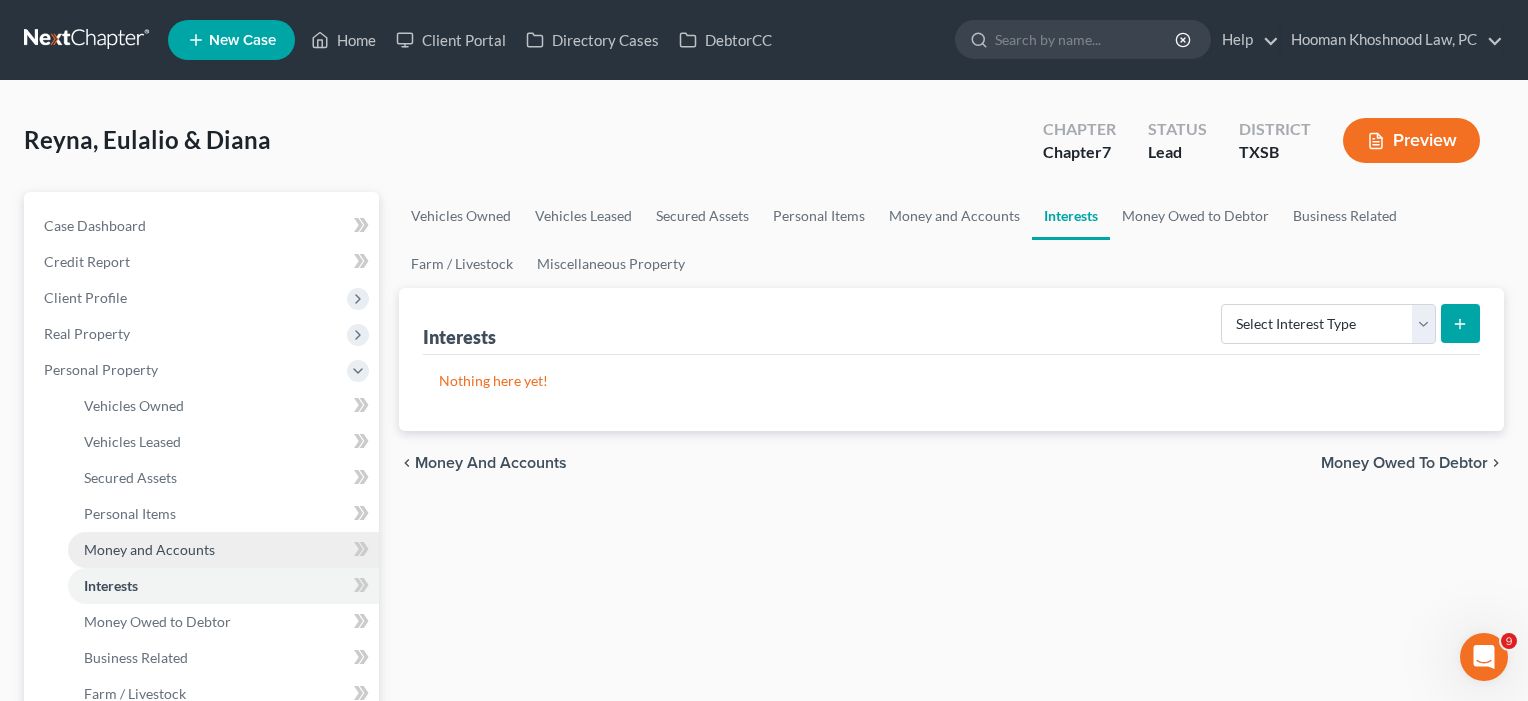 click on "Money and Accounts" at bounding box center (149, 549) 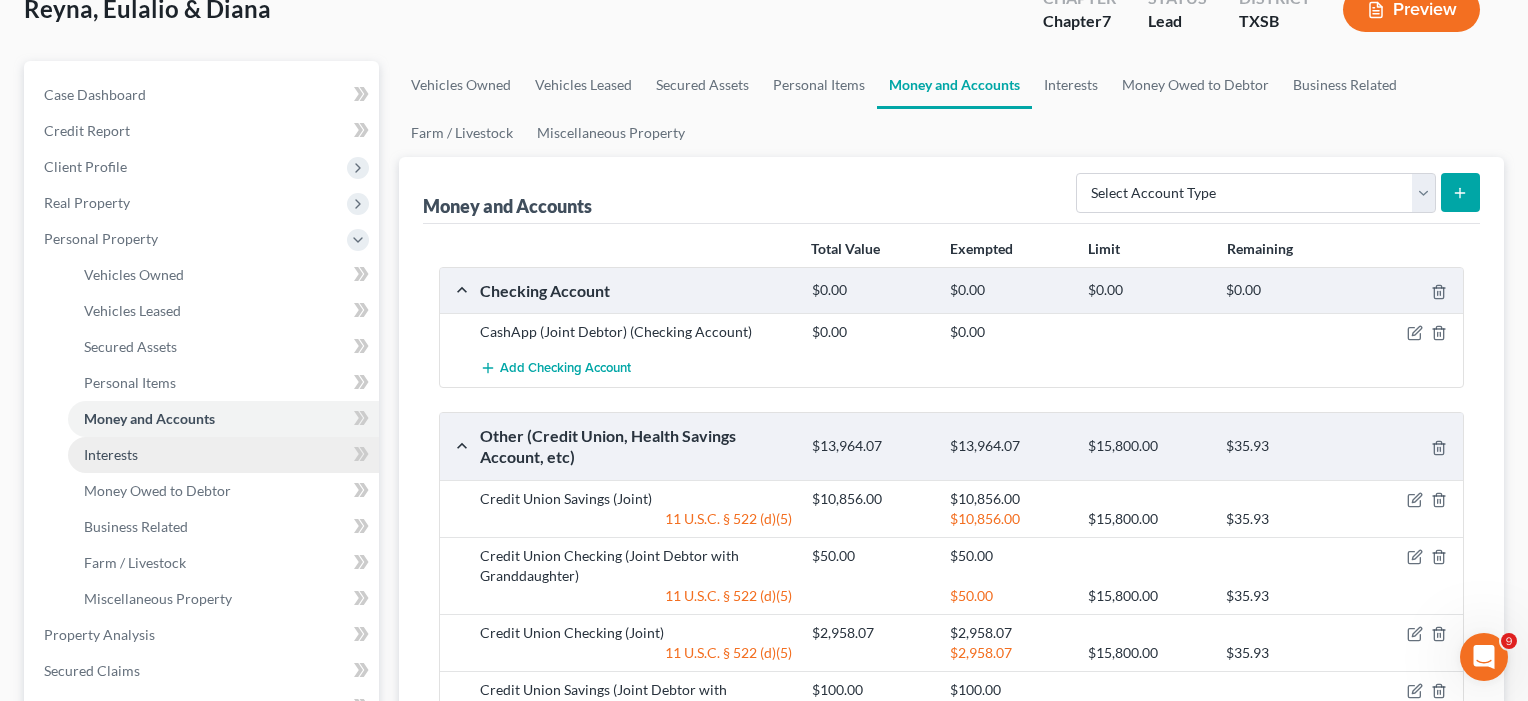 scroll, scrollTop: 123, scrollLeft: 0, axis: vertical 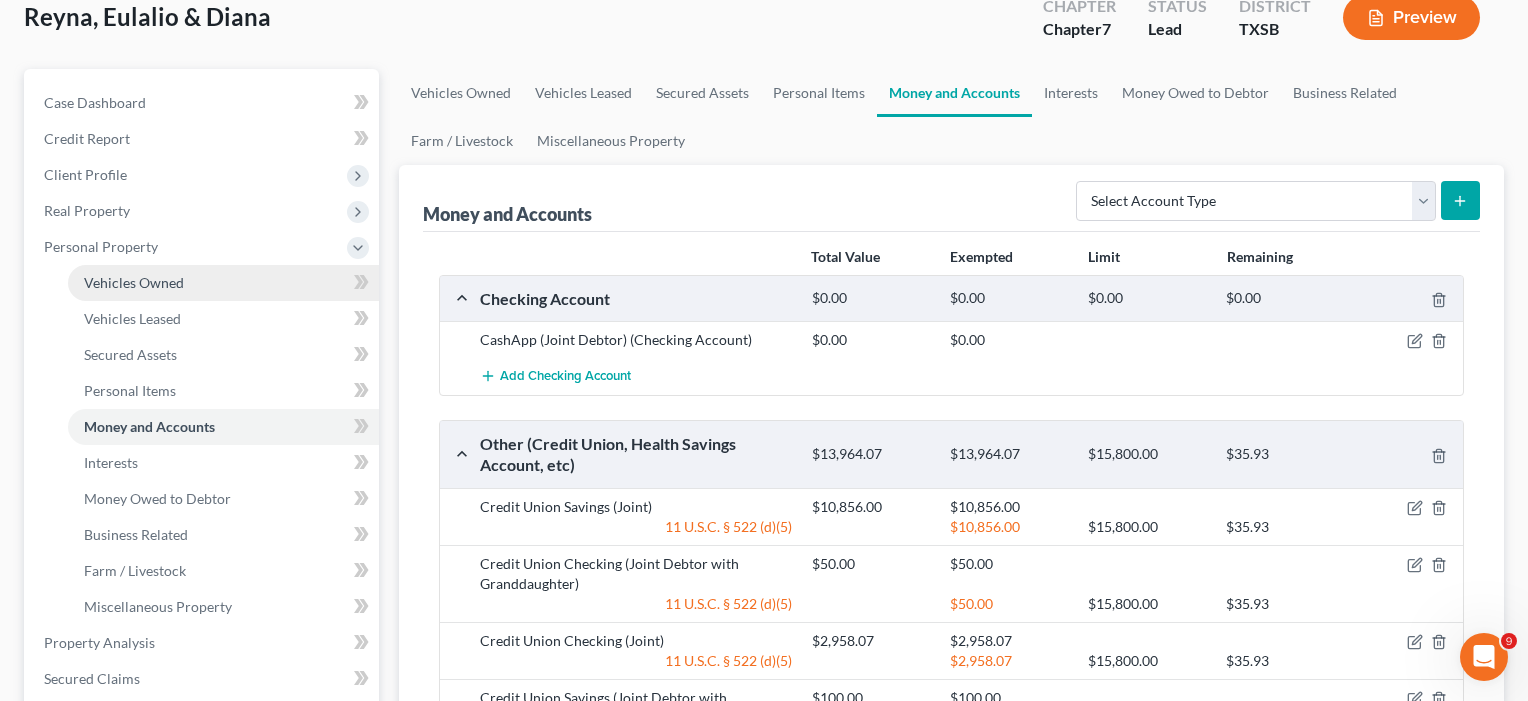click on "Vehicles Owned" at bounding box center (134, 282) 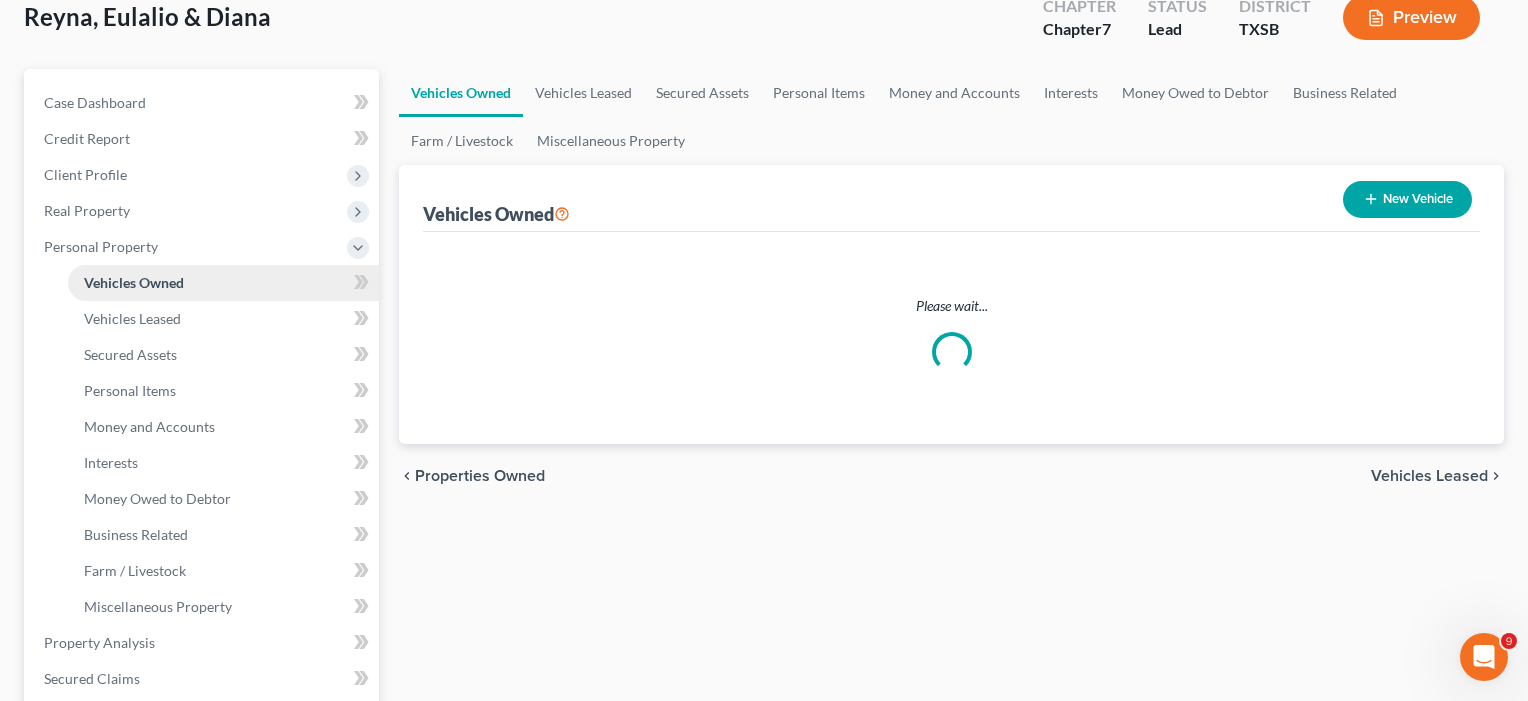 scroll, scrollTop: 0, scrollLeft: 0, axis: both 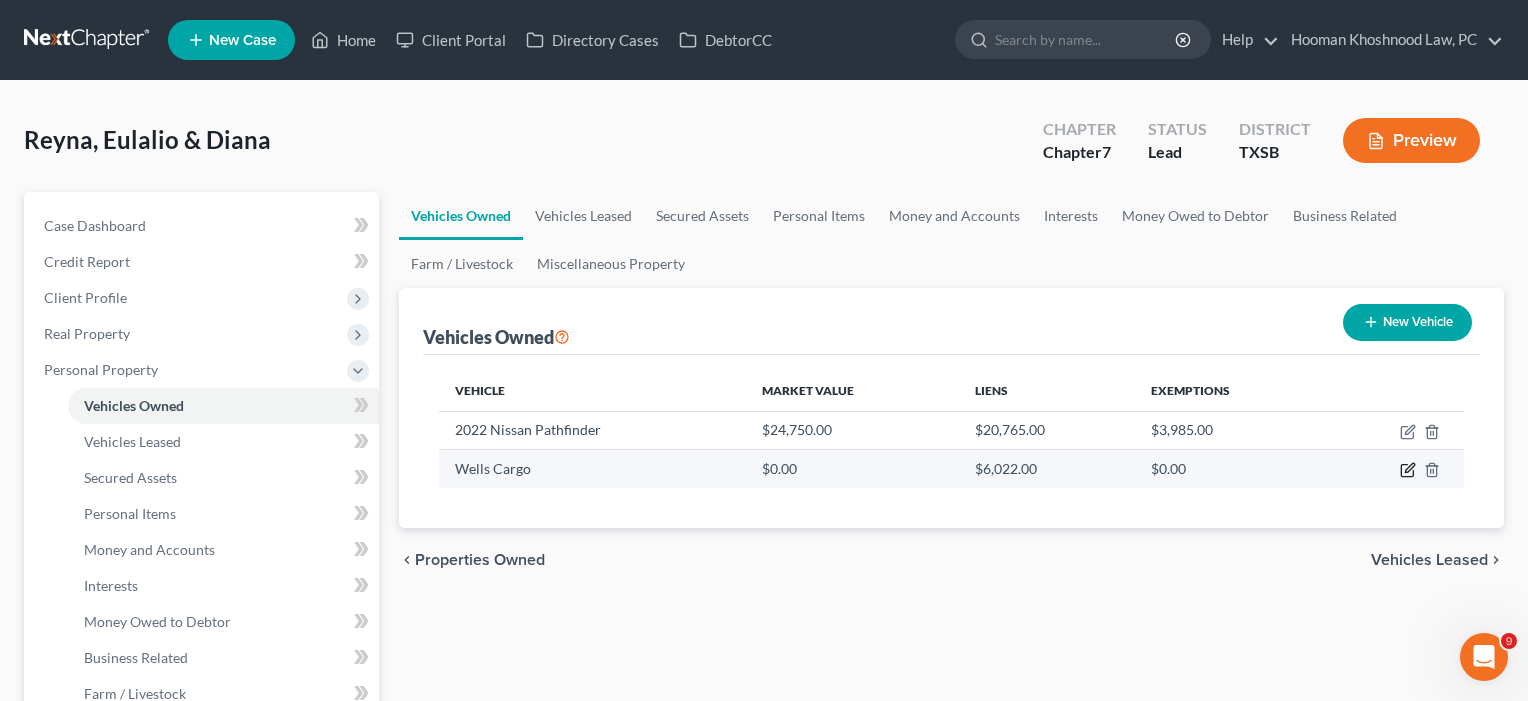 click 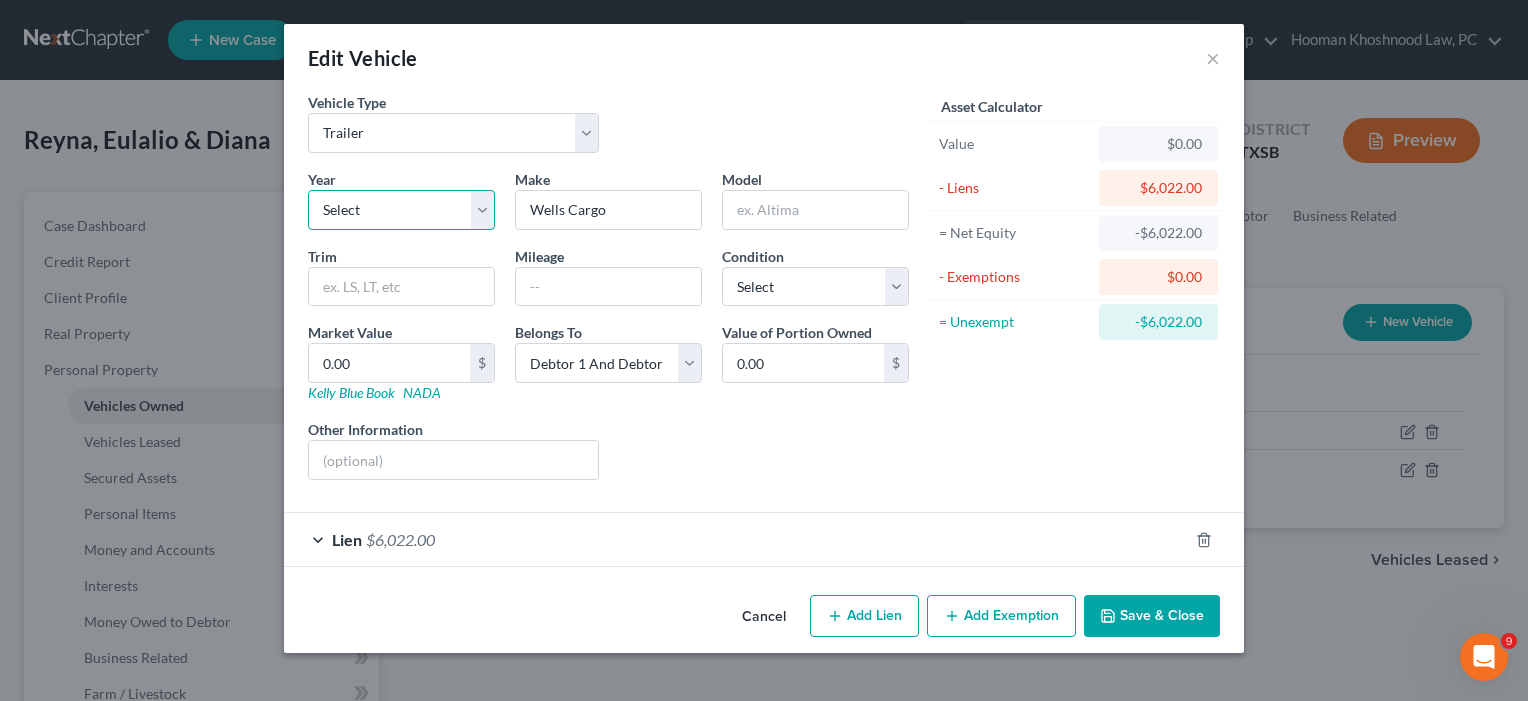 select on "3" 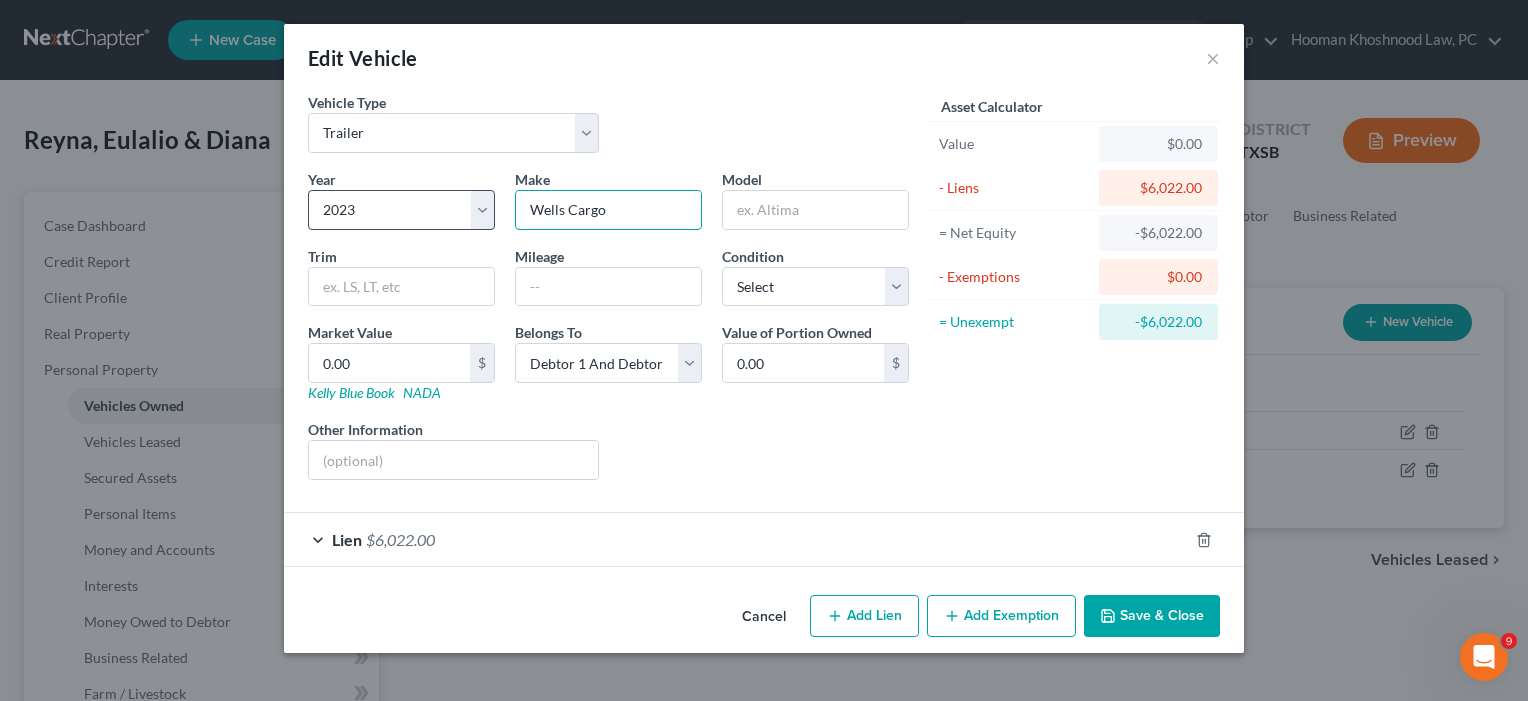 drag, startPoint x: 612, startPoint y: 211, endPoint x: 485, endPoint y: 207, distance: 127.06297 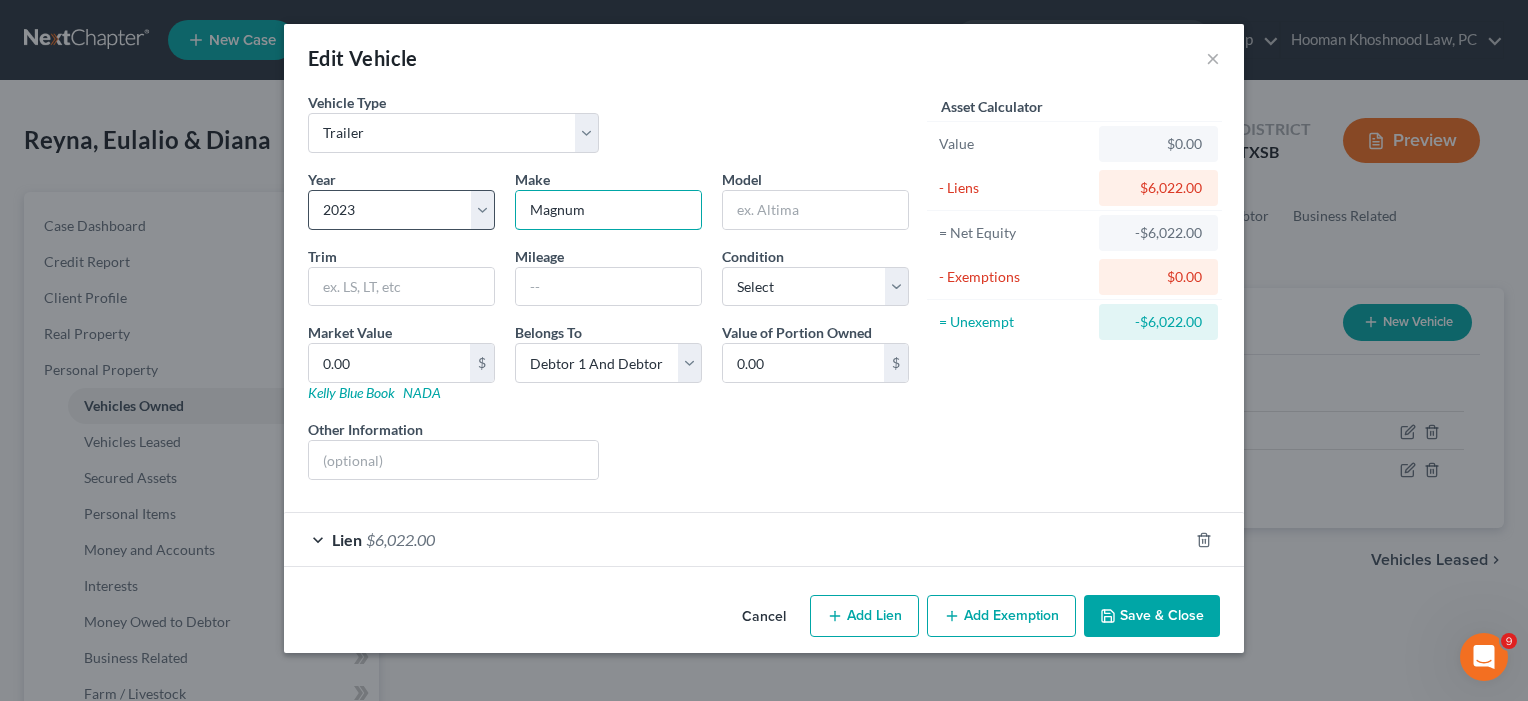 type on "Magnum" 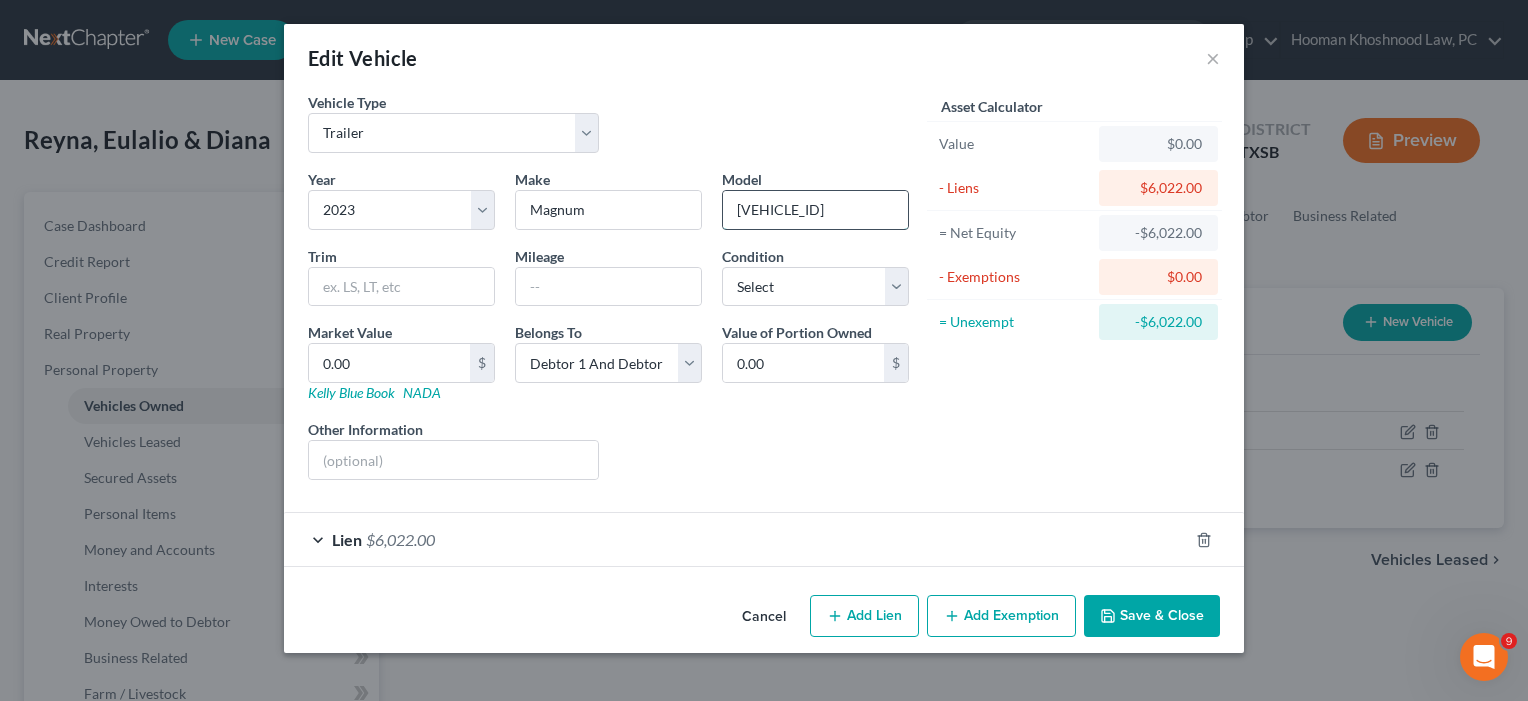 drag, startPoint x: 833, startPoint y: 208, endPoint x: 736, endPoint y: 204, distance: 97.082436 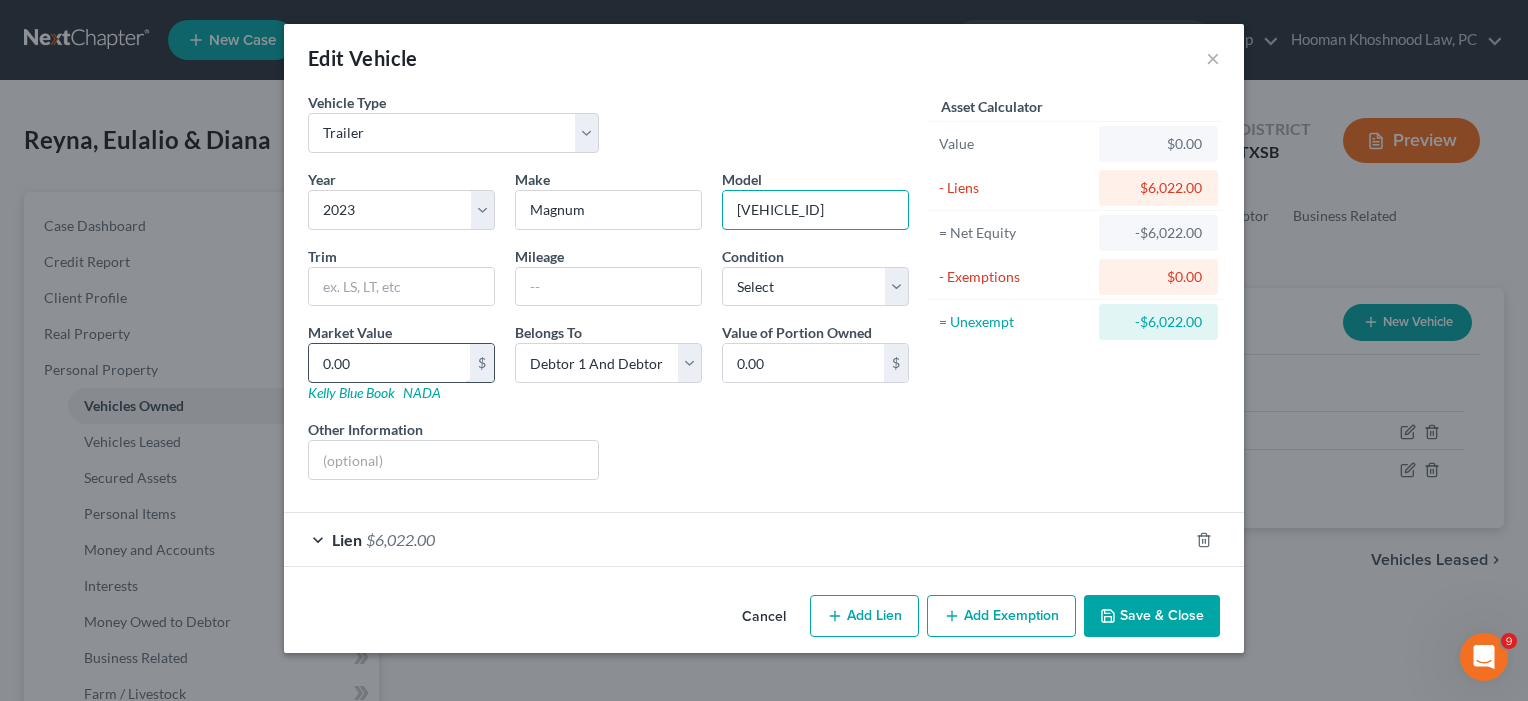 type on "[VEHICLE_ID]" 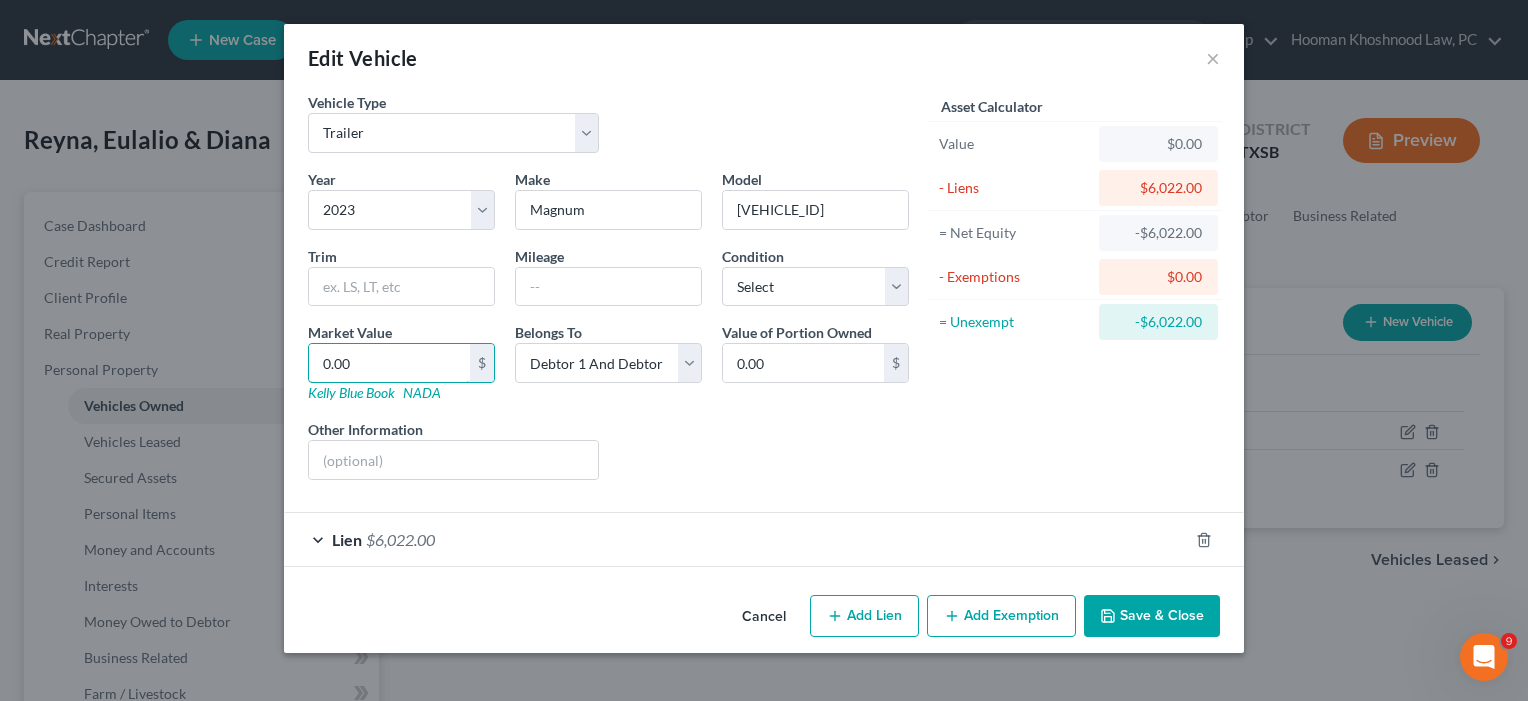 drag, startPoint x: 380, startPoint y: 371, endPoint x: 297, endPoint y: 366, distance: 83.15047 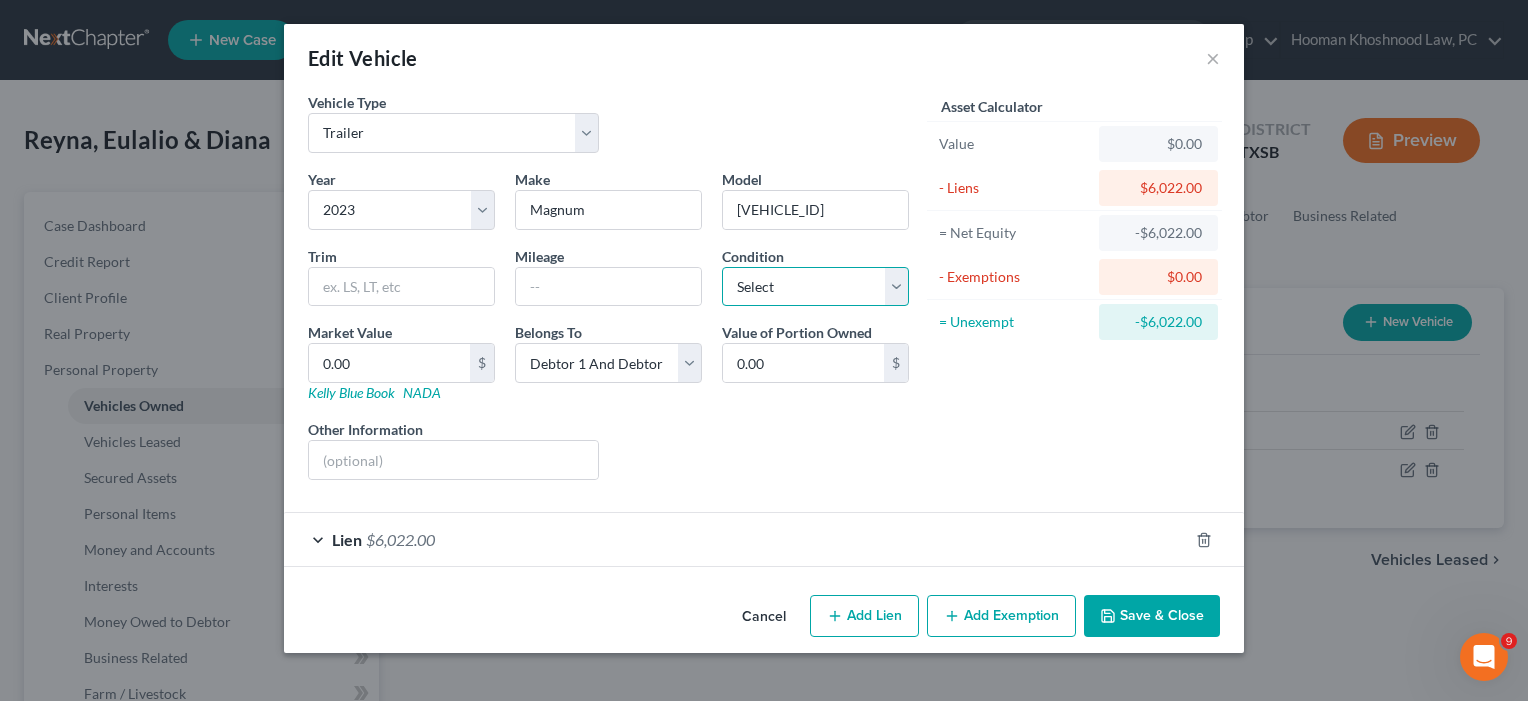 select on "2" 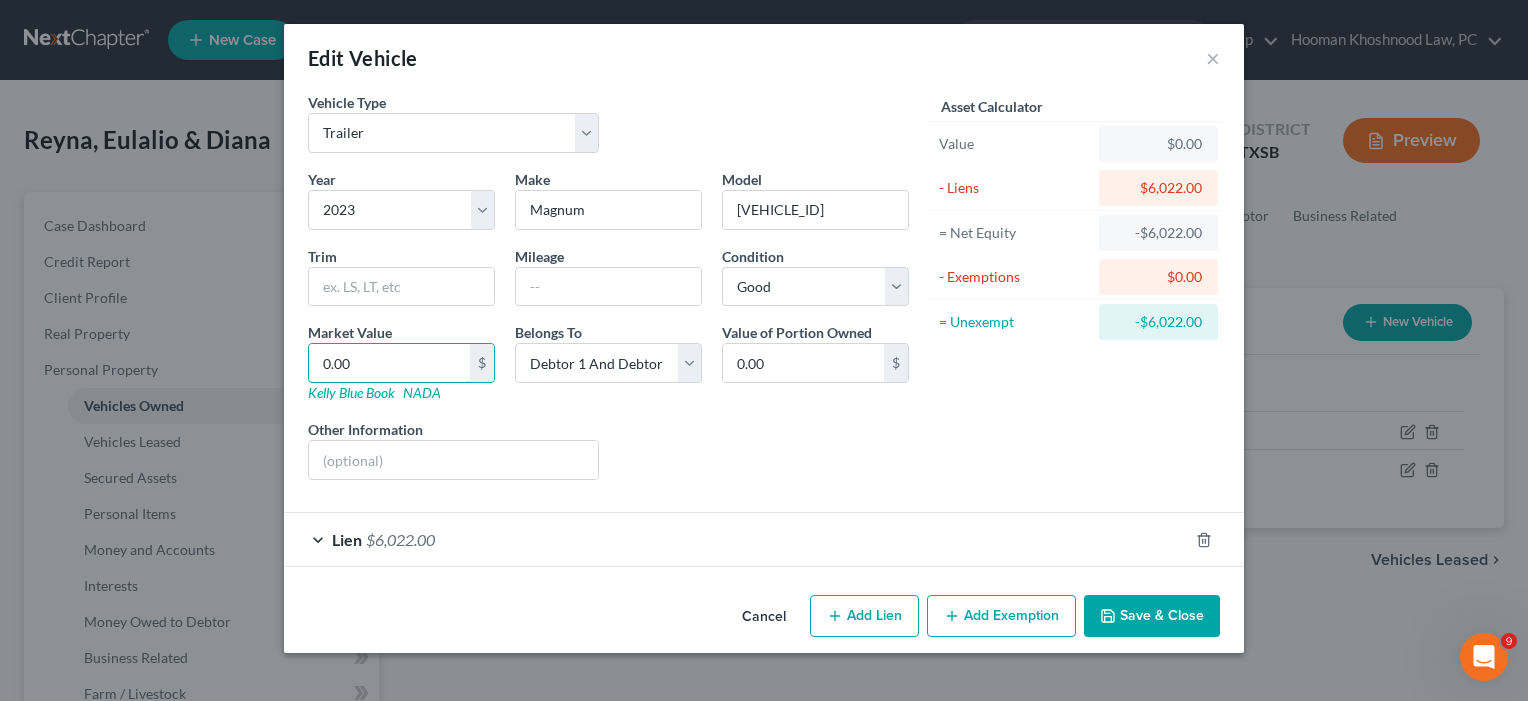 drag, startPoint x: 399, startPoint y: 372, endPoint x: 286, endPoint y: 369, distance: 113.03982 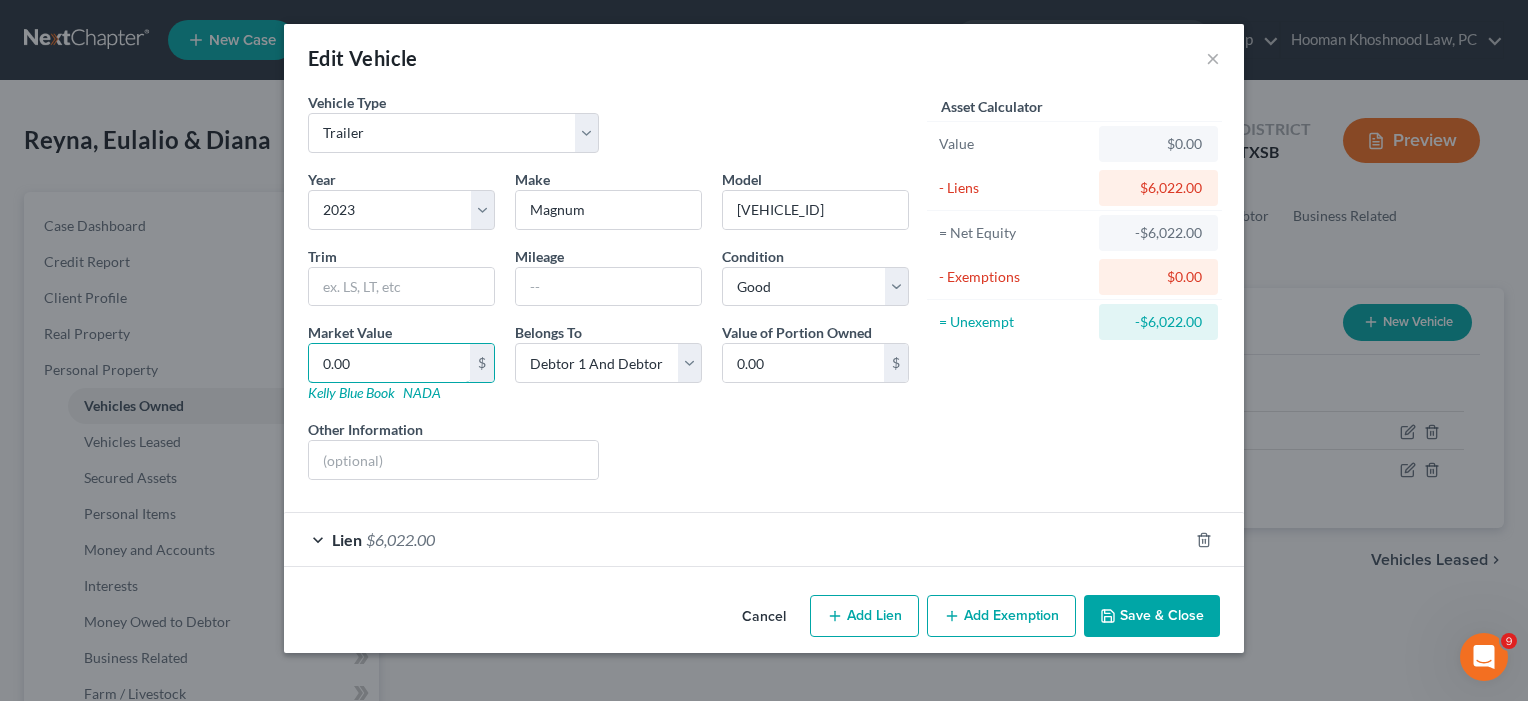 type on "4" 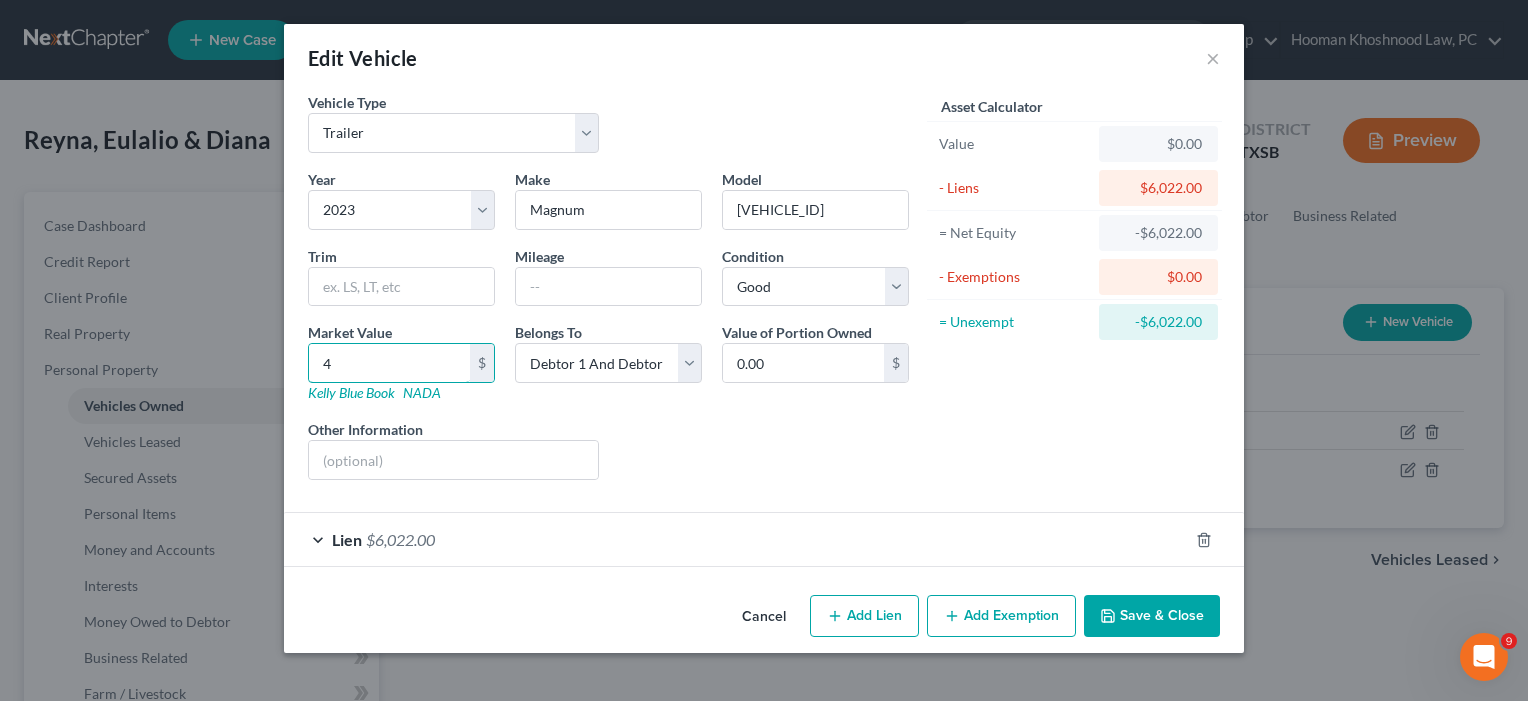 type on "4.00" 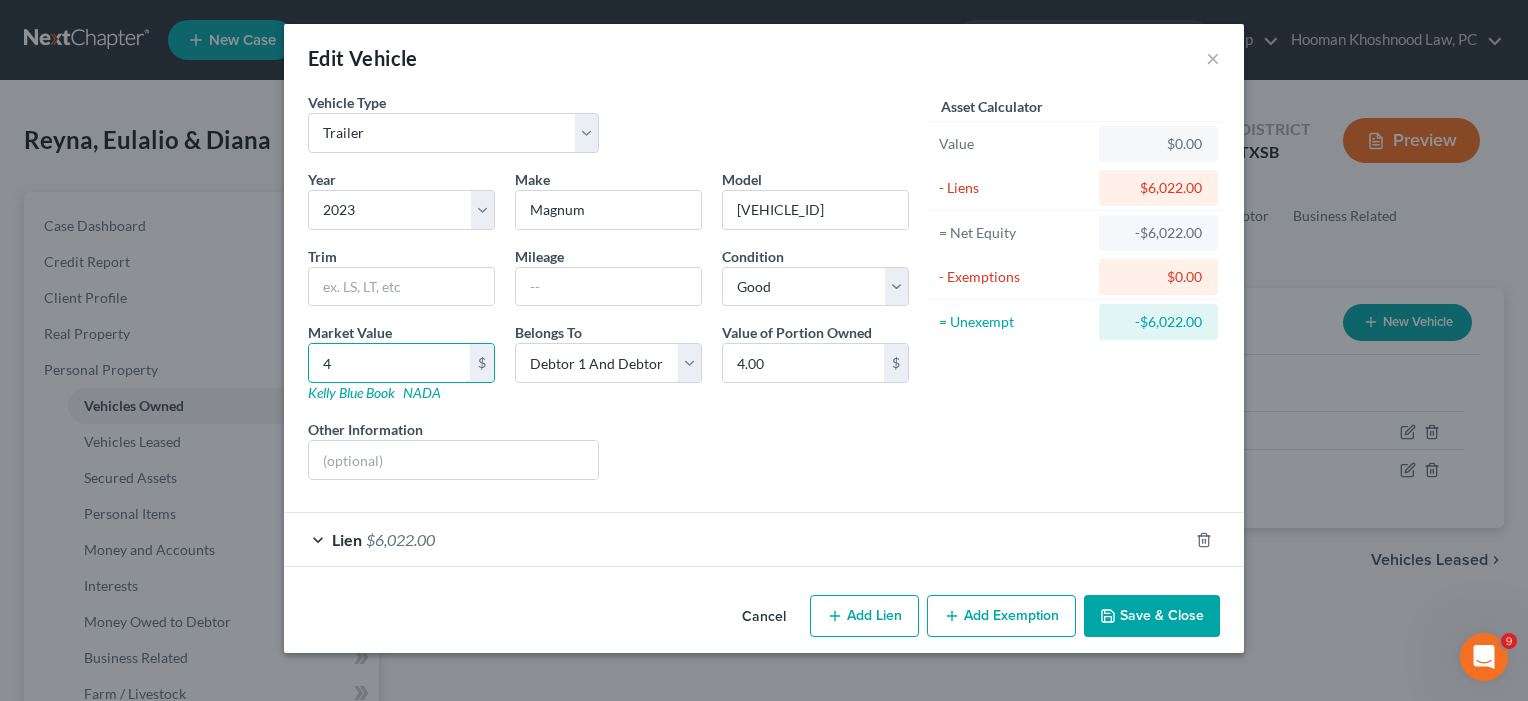 type on "45" 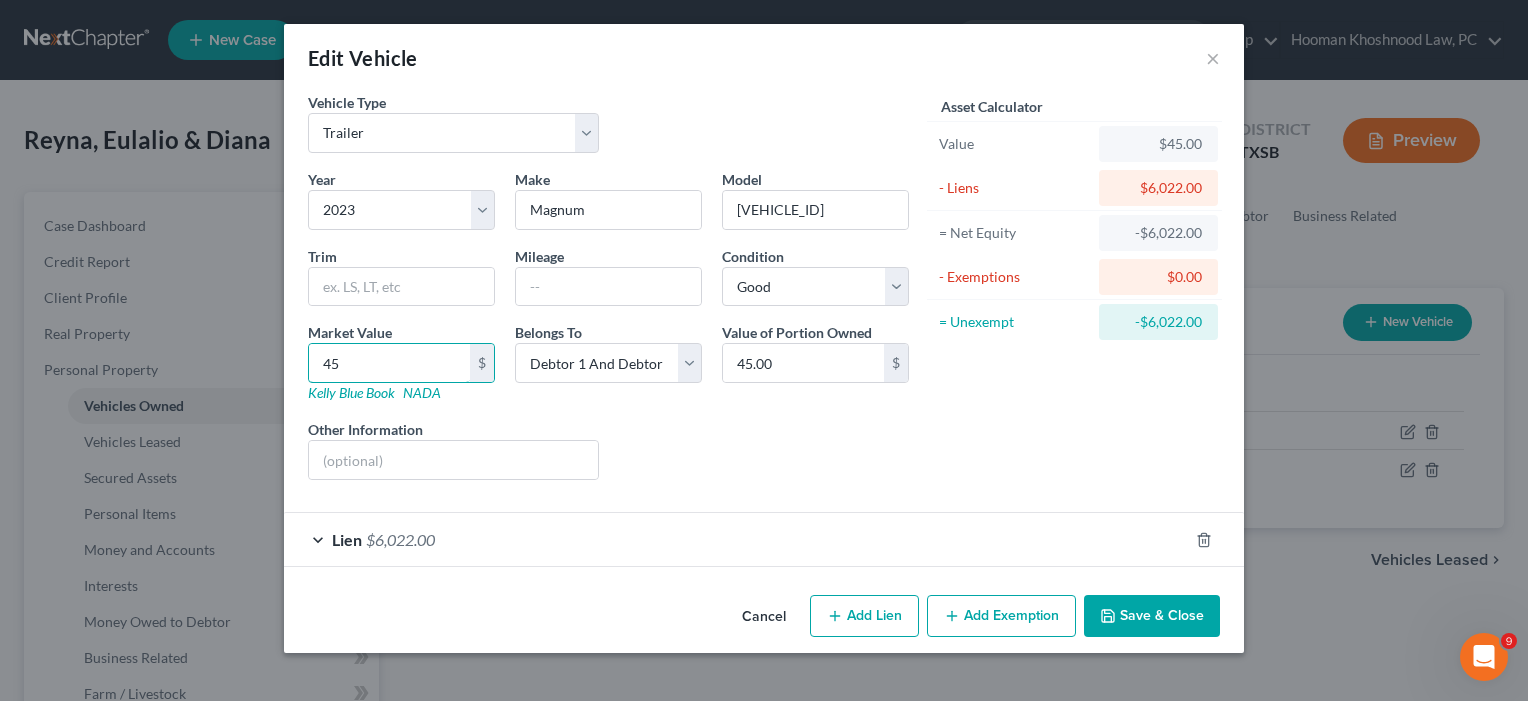 type on "450" 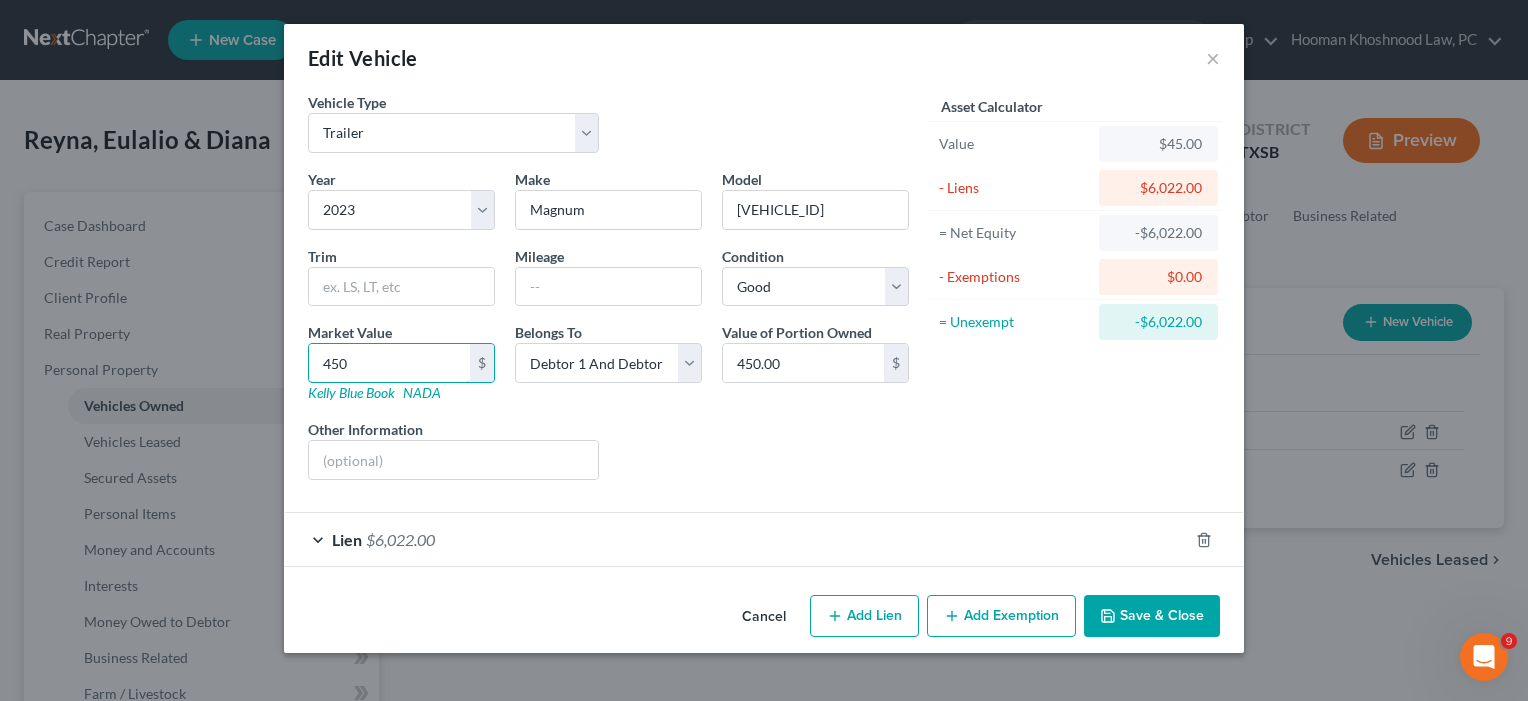 type on "4500" 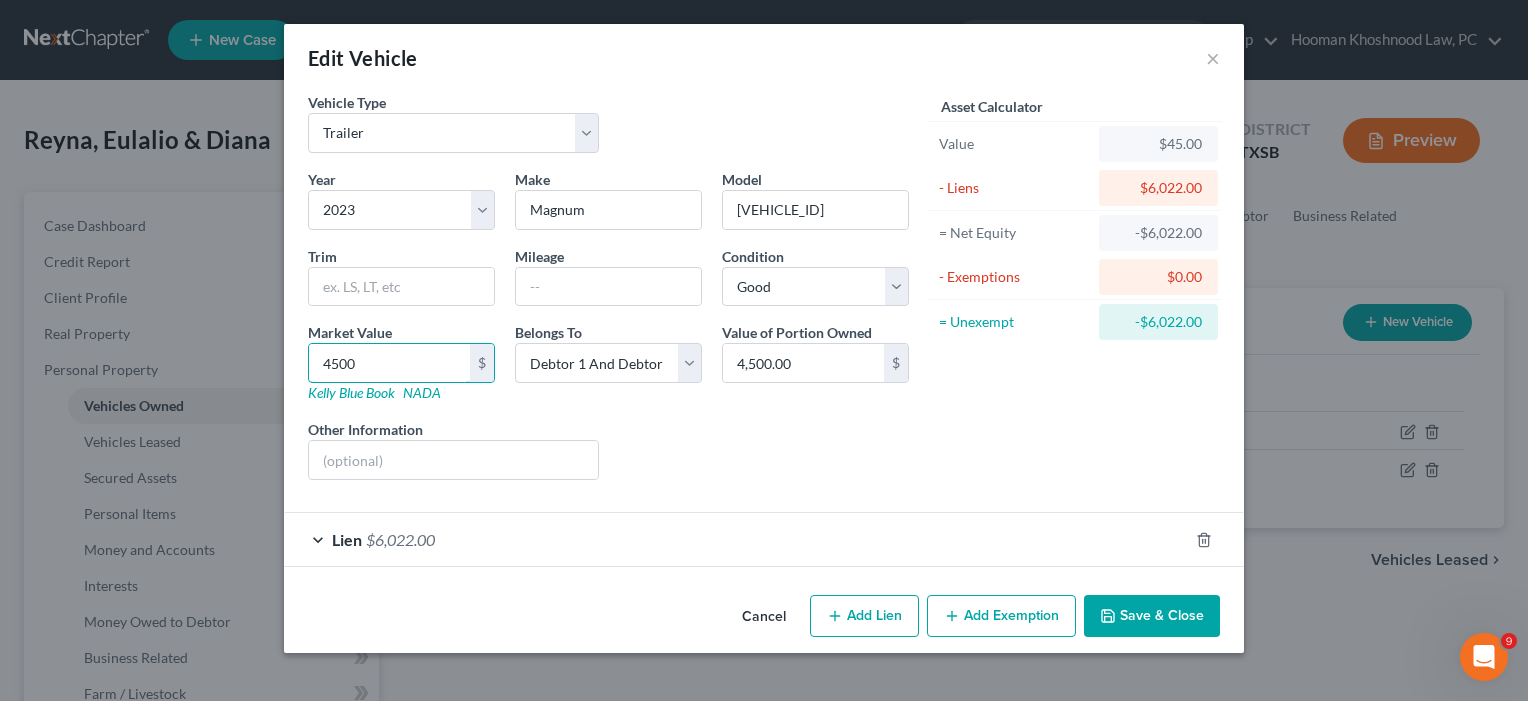 type on "4,500" 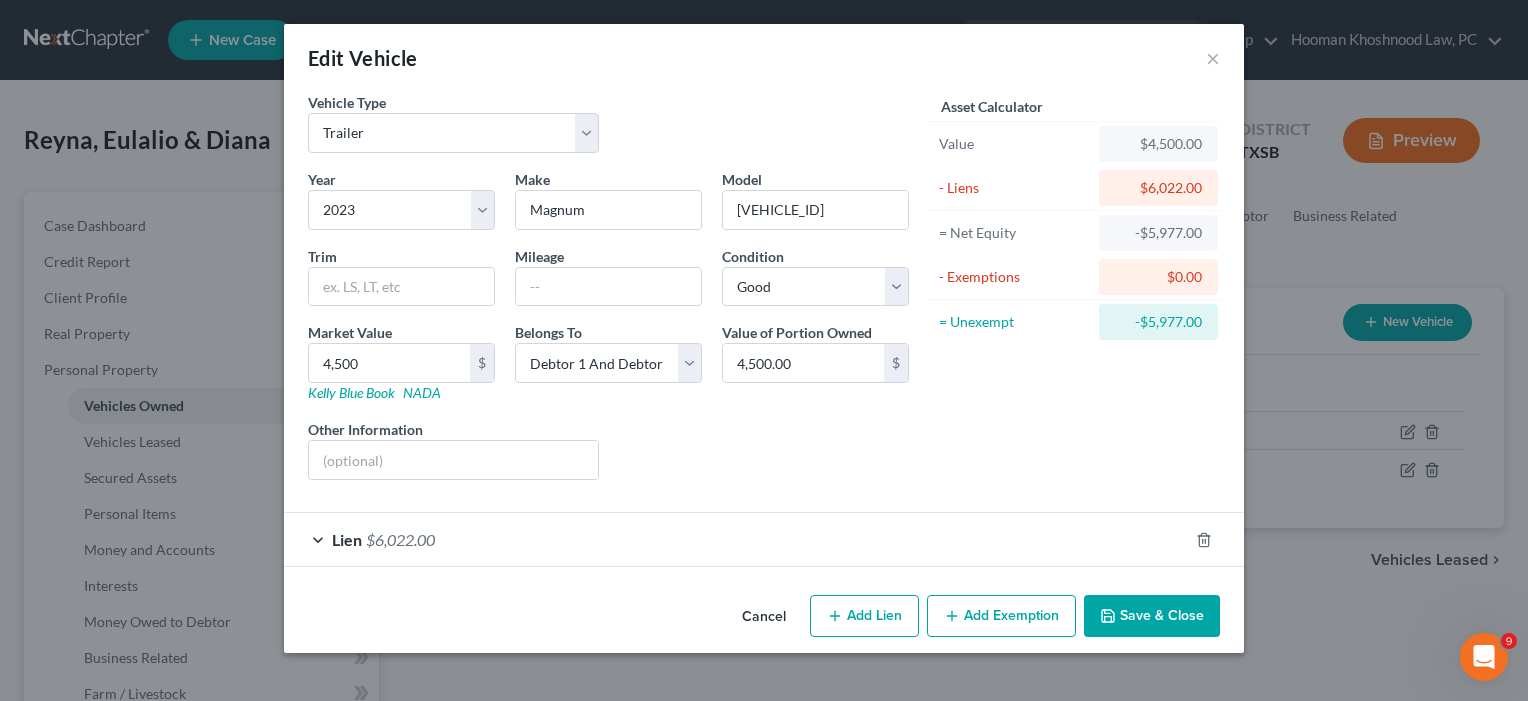 click on "Save & Close" at bounding box center [1152, 616] 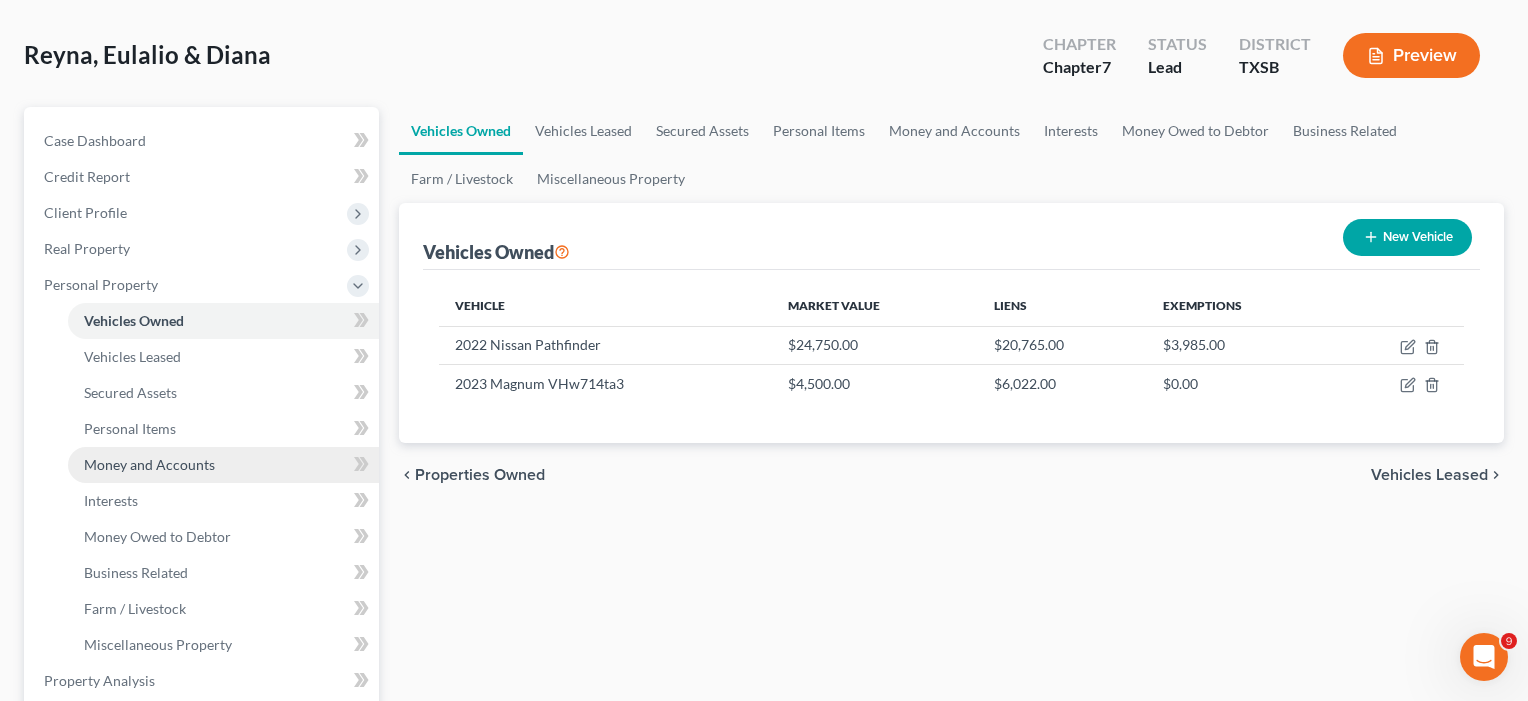 scroll, scrollTop: 89, scrollLeft: 0, axis: vertical 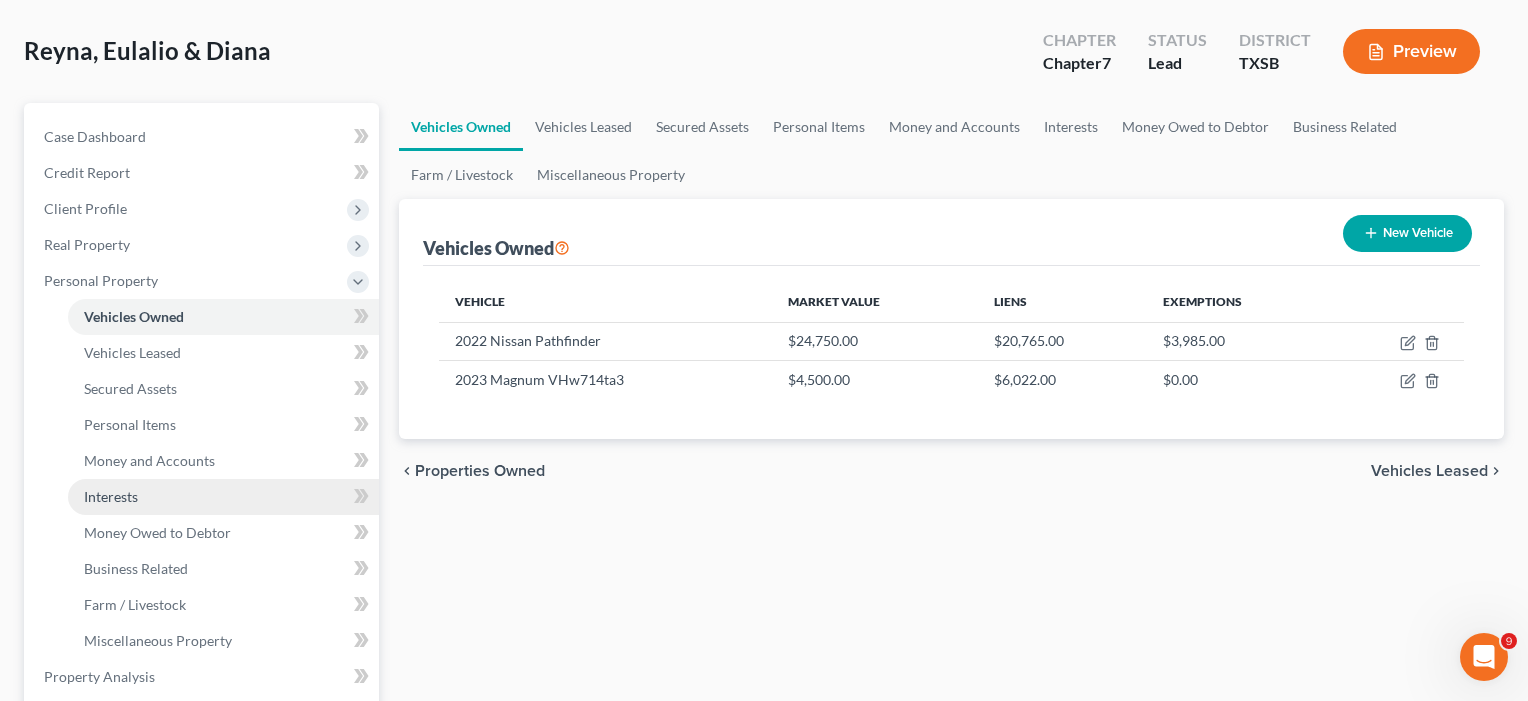 click on "Interests" at bounding box center [111, 496] 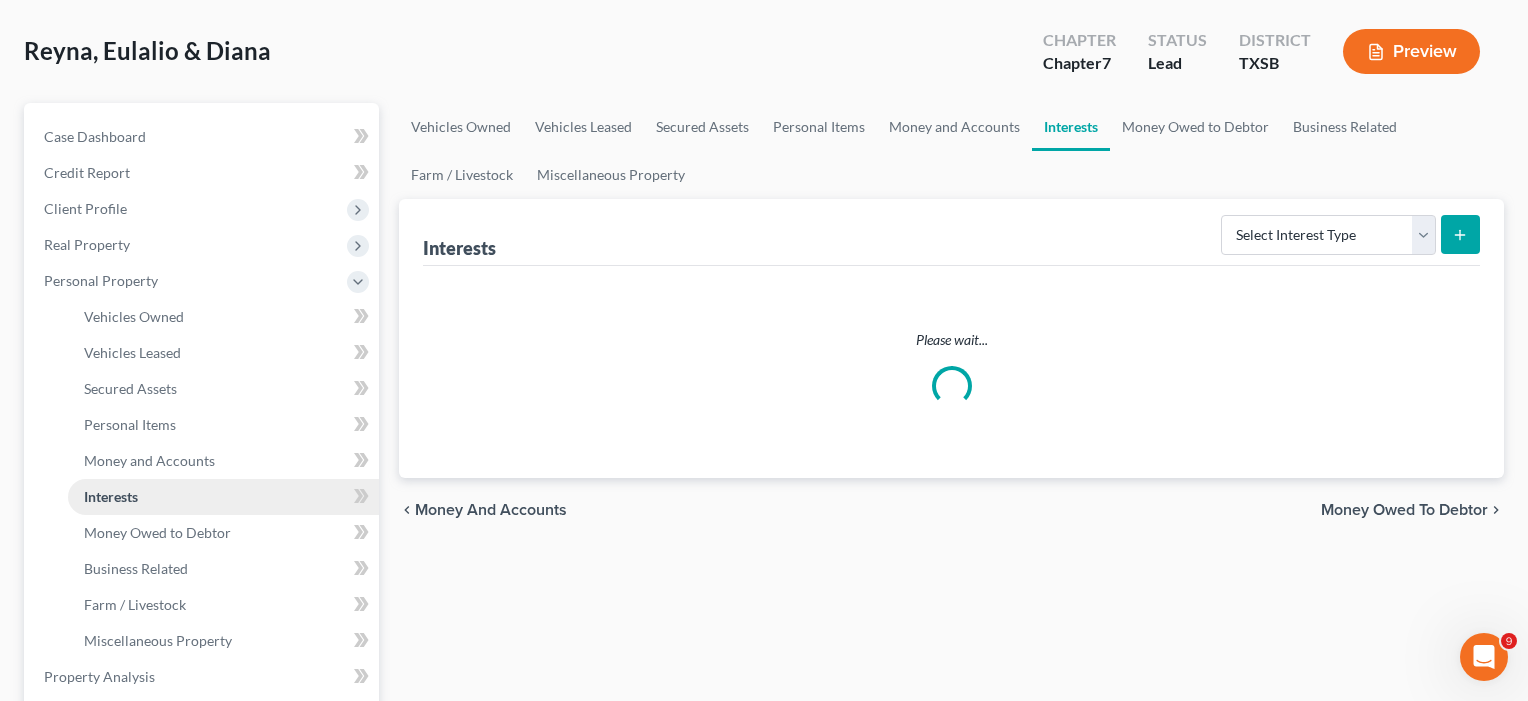 scroll, scrollTop: 0, scrollLeft: 0, axis: both 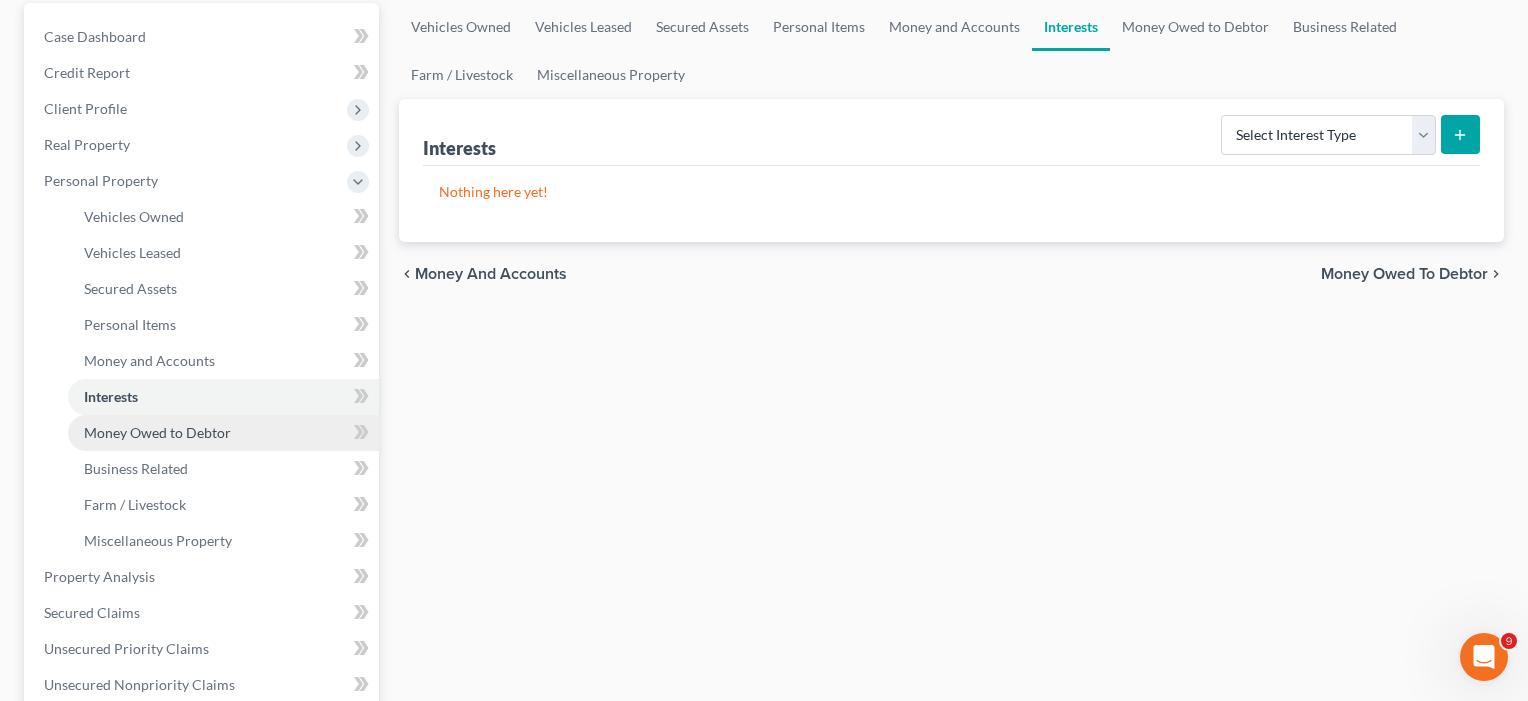 click on "Money Owed to Debtor" at bounding box center (157, 432) 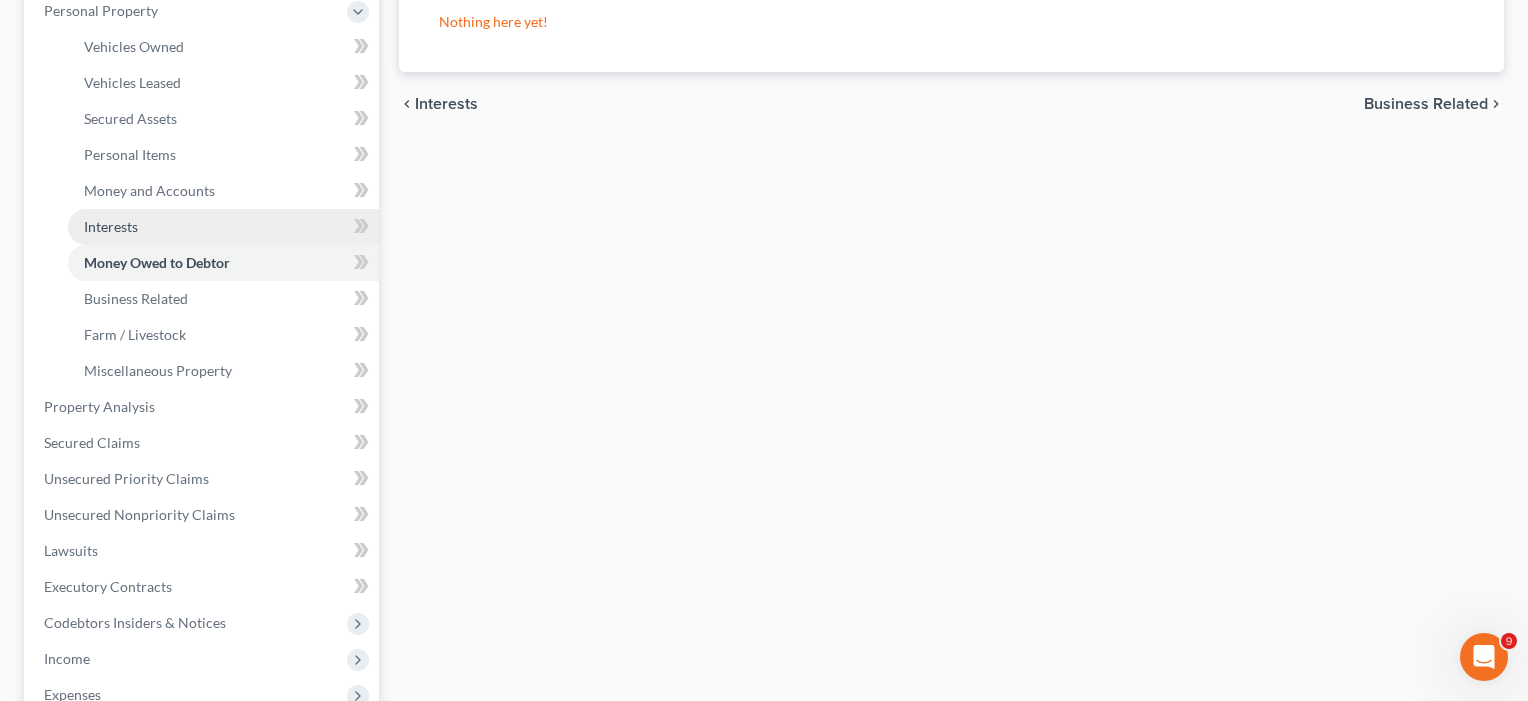 scroll, scrollTop: 371, scrollLeft: 0, axis: vertical 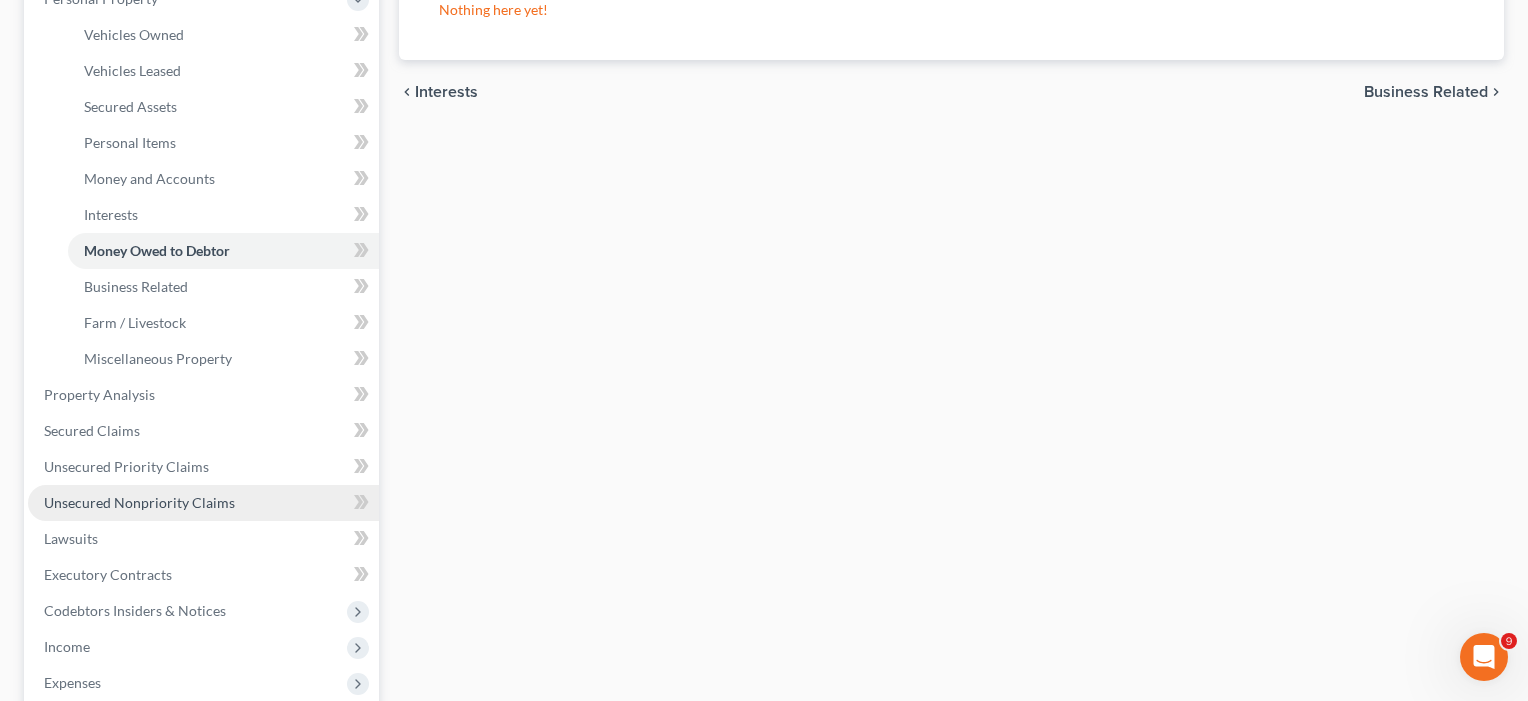 click on "Unsecured Nonpriority Claims" at bounding box center [203, 503] 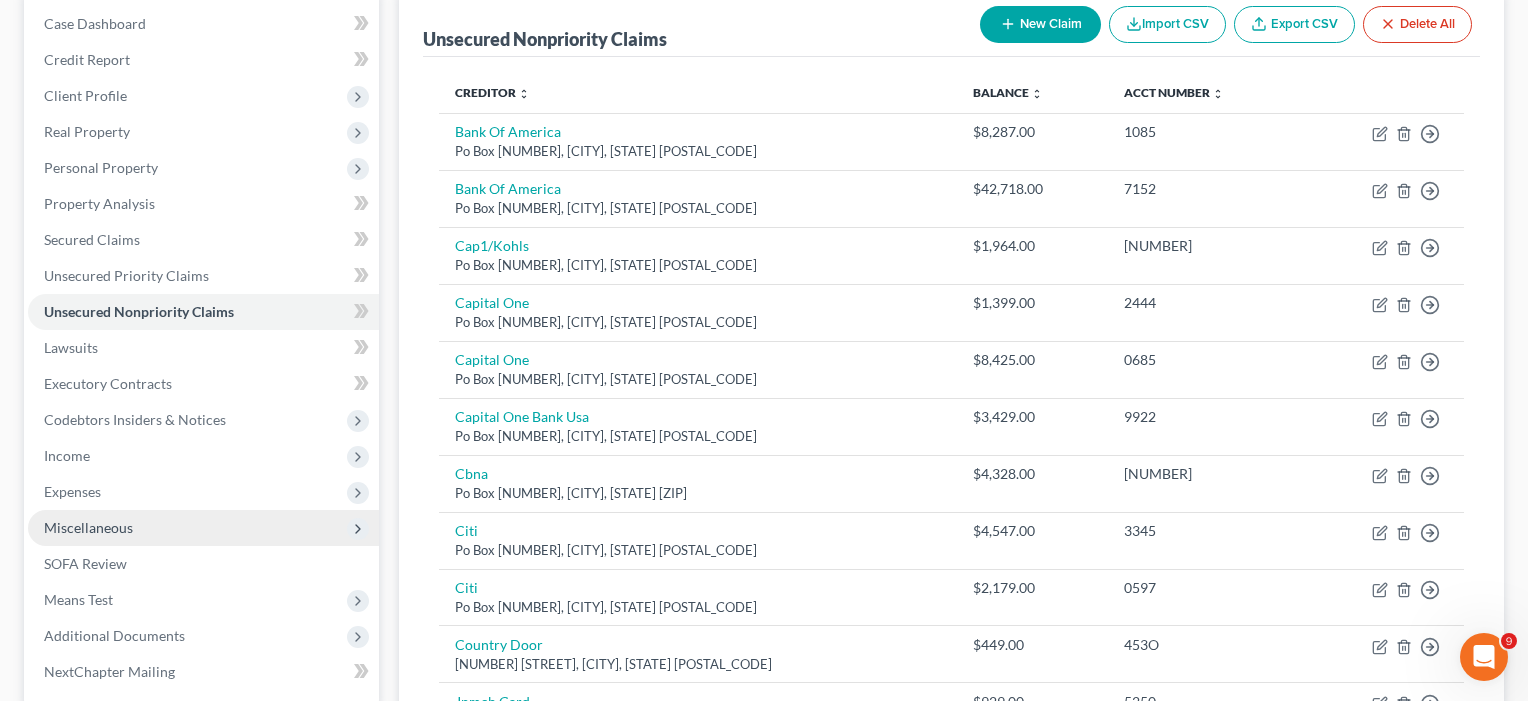 scroll, scrollTop: 201, scrollLeft: 0, axis: vertical 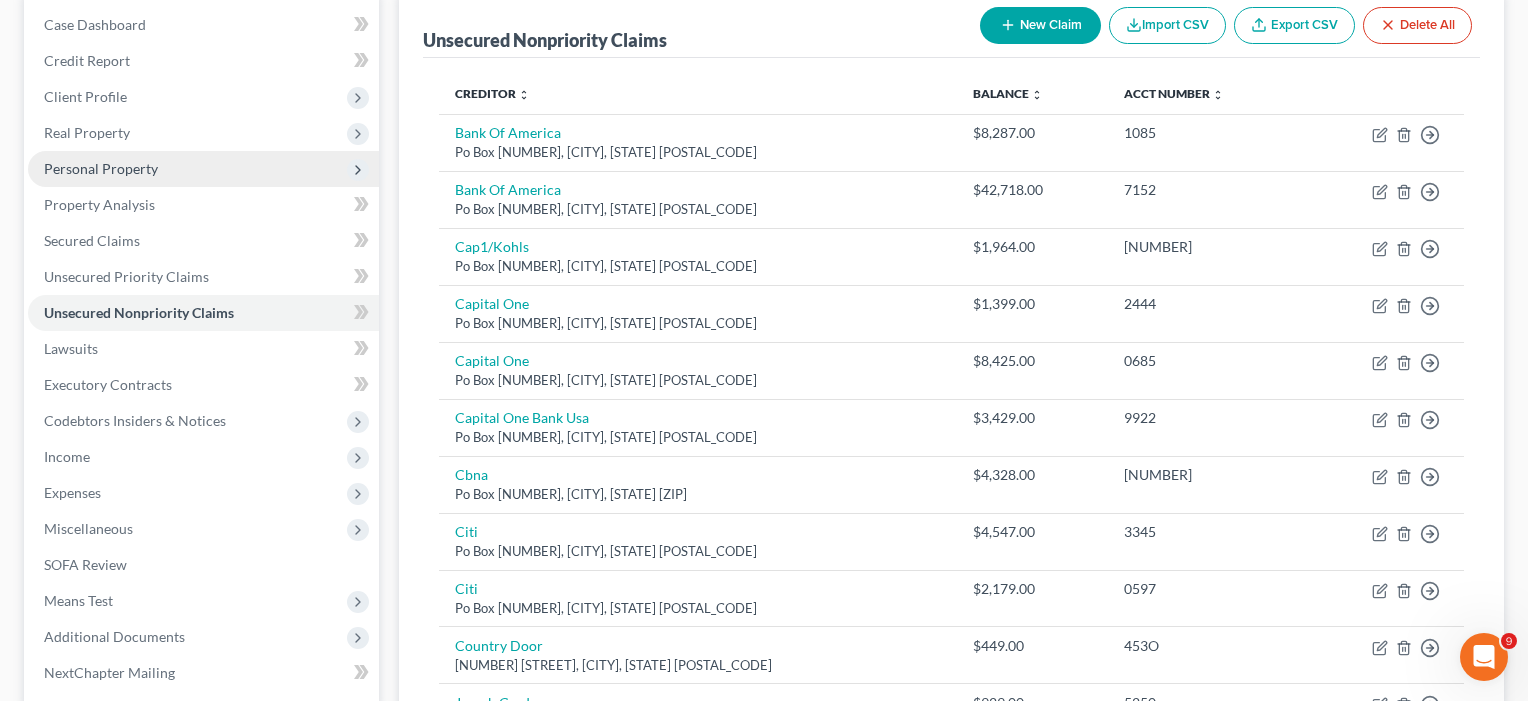 click on "Personal Property" at bounding box center (101, 168) 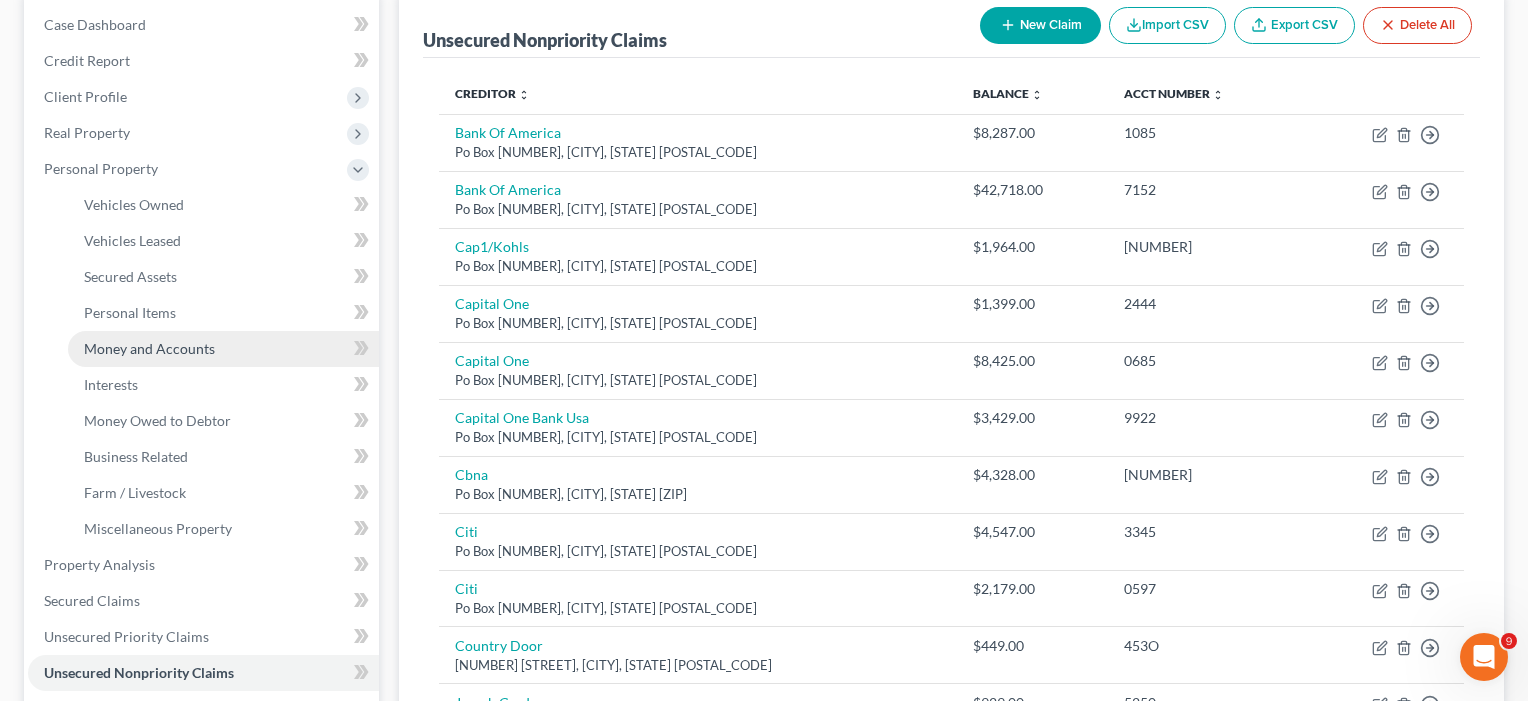 click on "Money and Accounts" at bounding box center (149, 348) 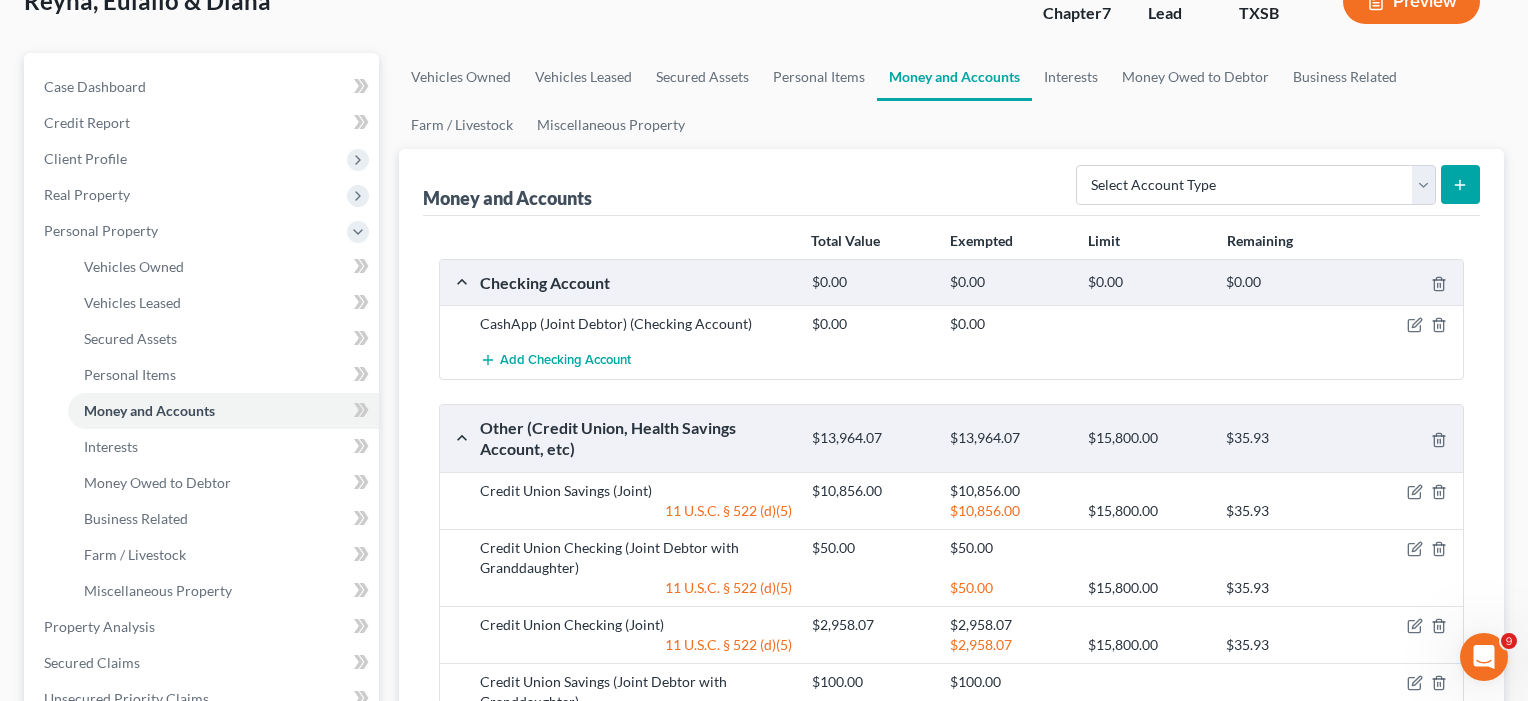 scroll, scrollTop: 140, scrollLeft: 0, axis: vertical 